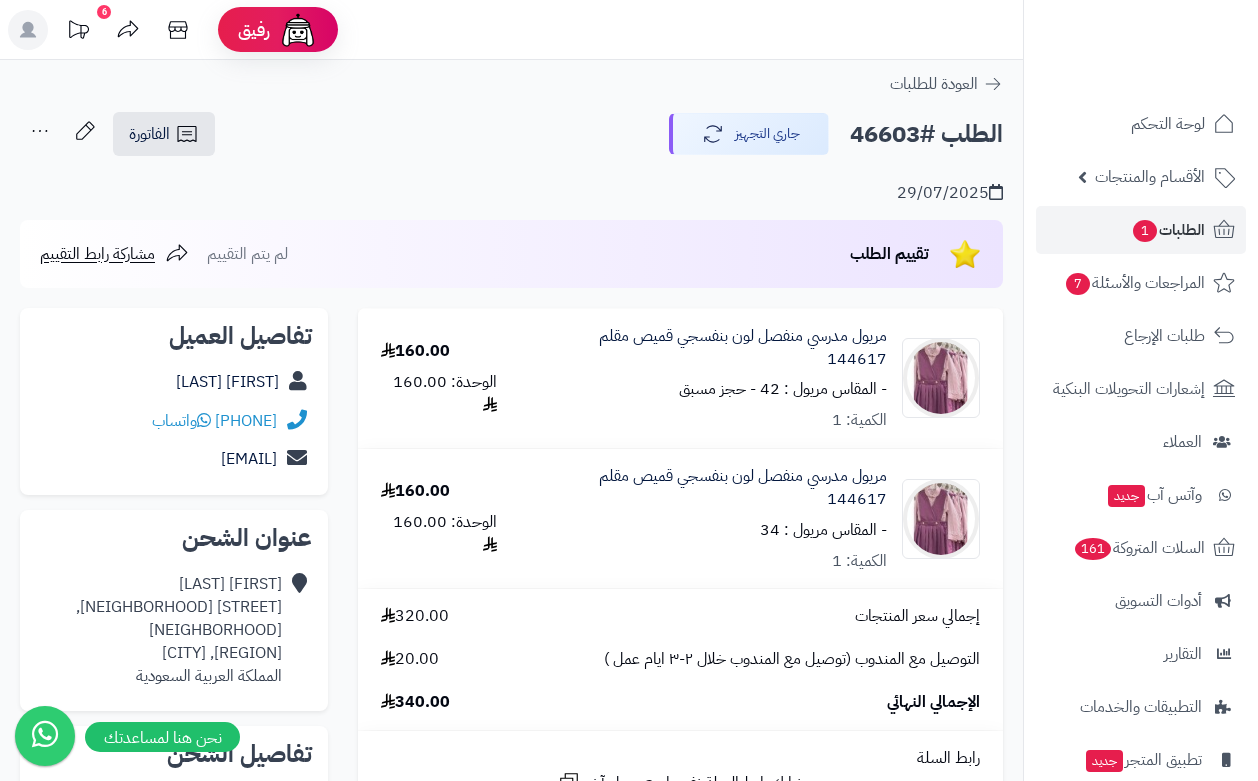 scroll, scrollTop: 0, scrollLeft: 0, axis: both 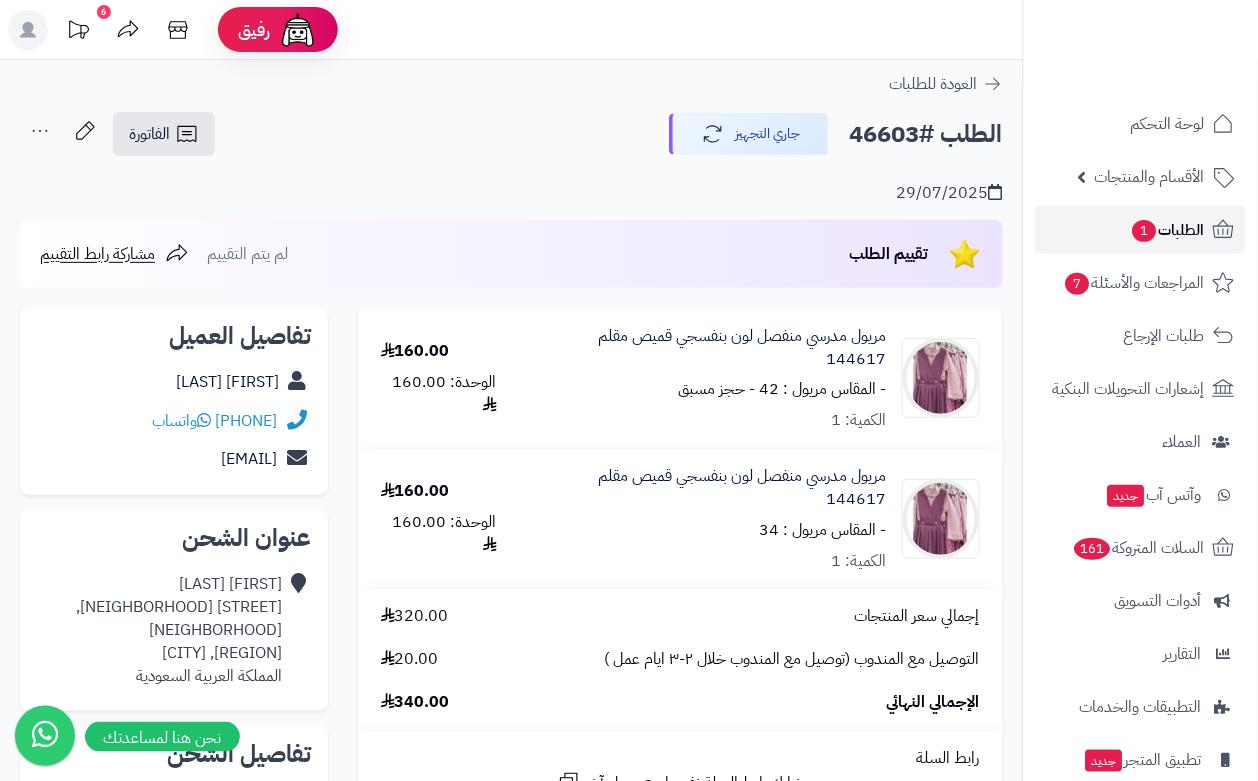 click on "1" at bounding box center [1145, 231] 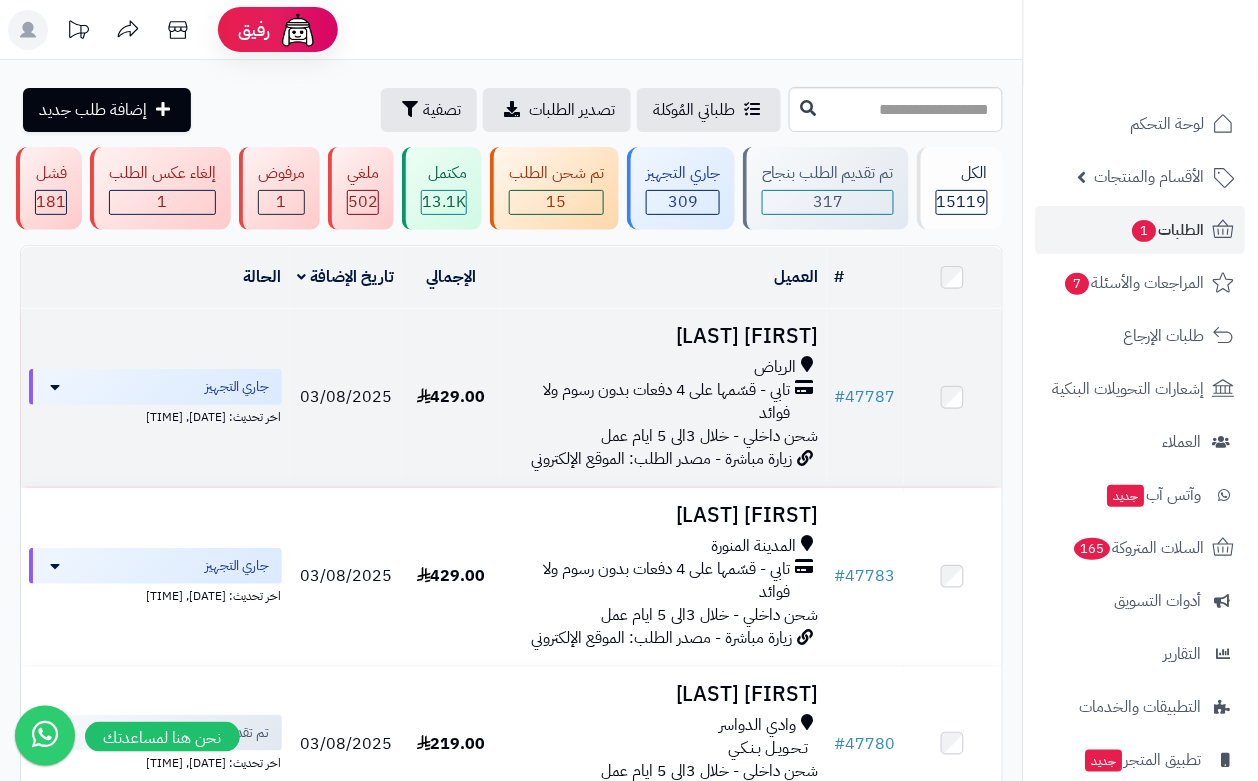 scroll, scrollTop: 125, scrollLeft: 0, axis: vertical 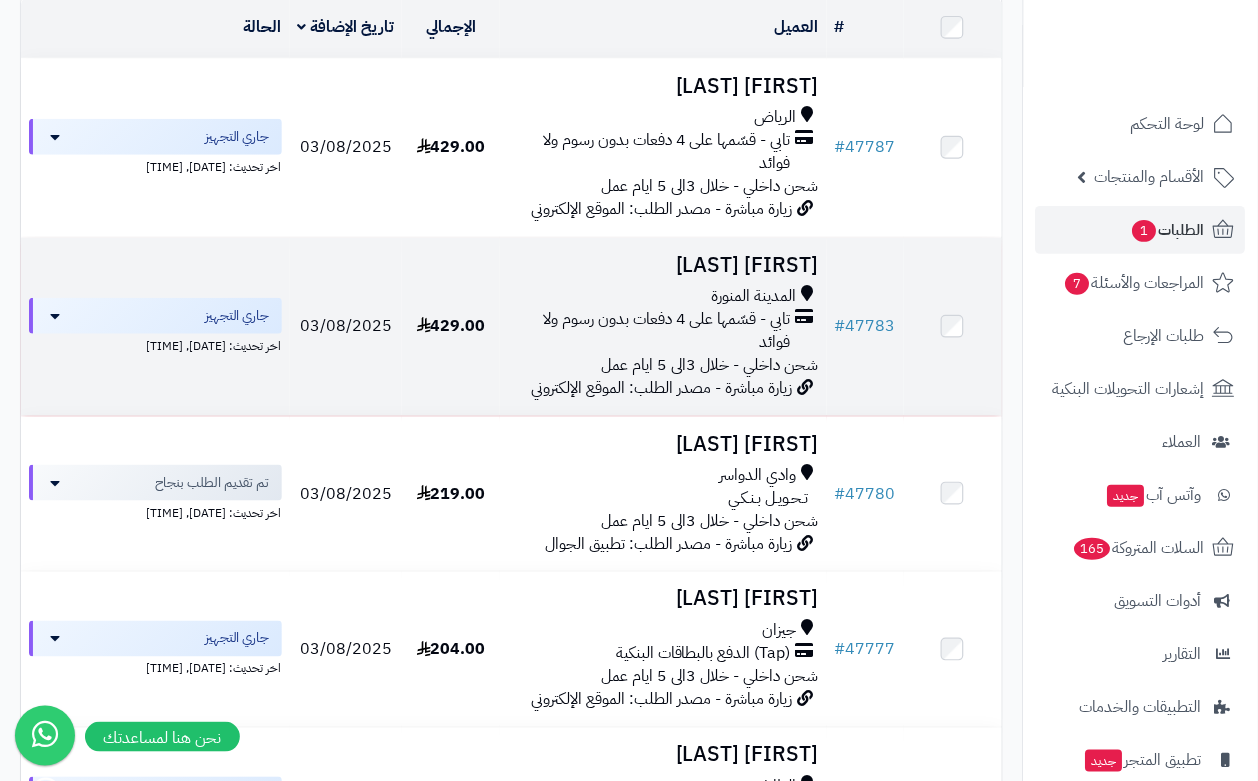 drag, startPoint x: 852, startPoint y: 331, endPoint x: 987, endPoint y: 376, distance: 142.30249 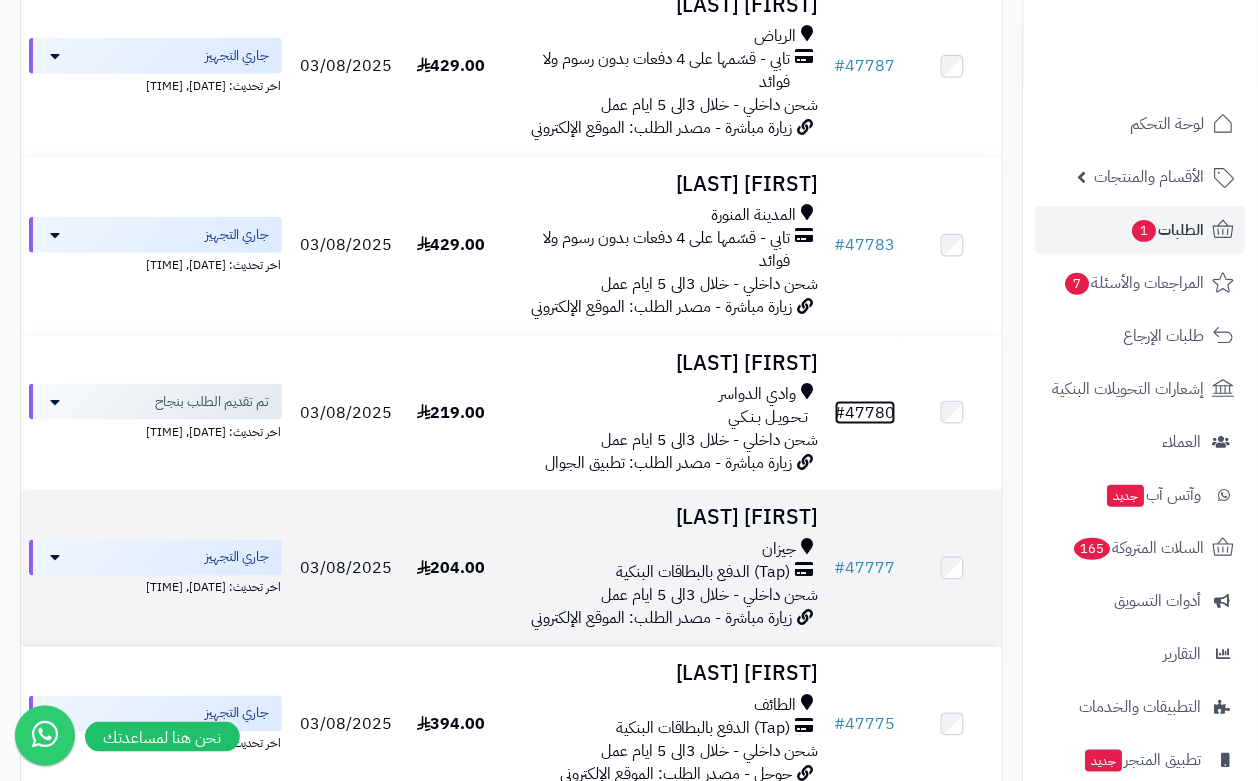 scroll, scrollTop: 375, scrollLeft: 0, axis: vertical 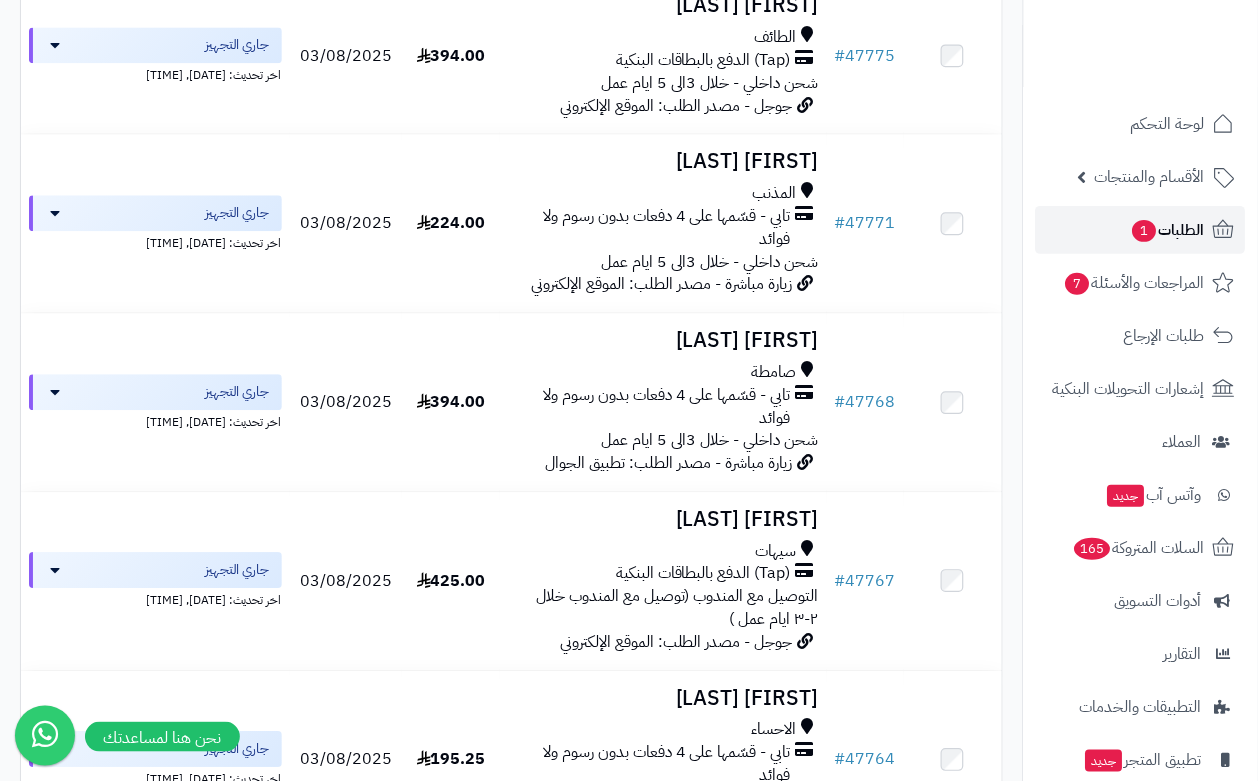 click on "الطلبات  1" at bounding box center (1168, 230) 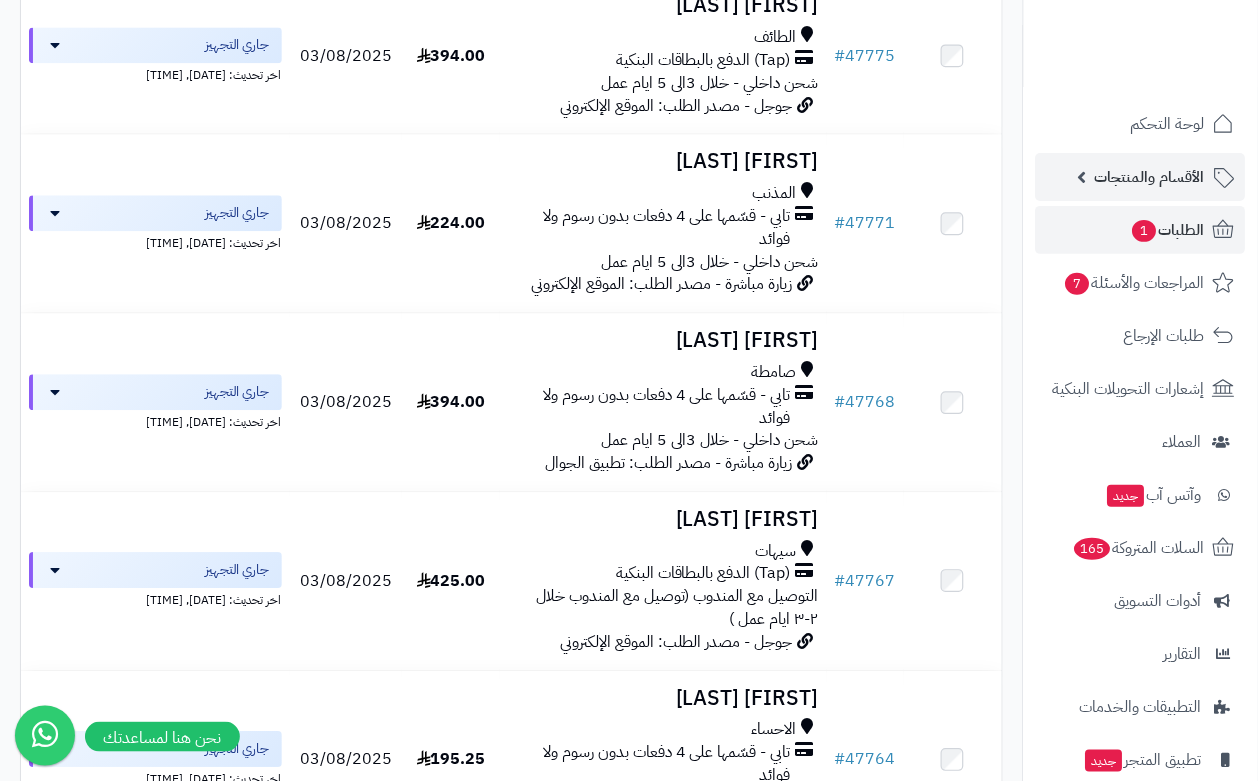 click on "الأقسام والمنتجات" at bounding box center (1150, 177) 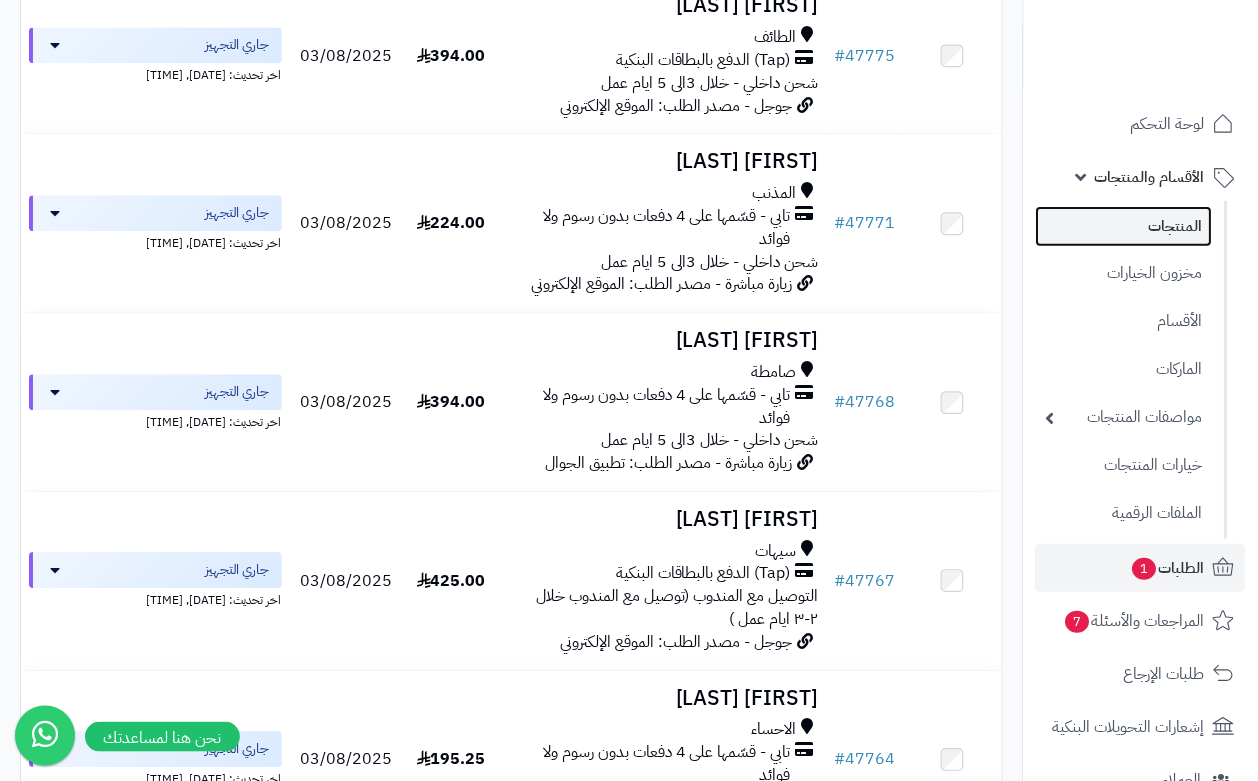 click on "المنتجات" at bounding box center (1124, 226) 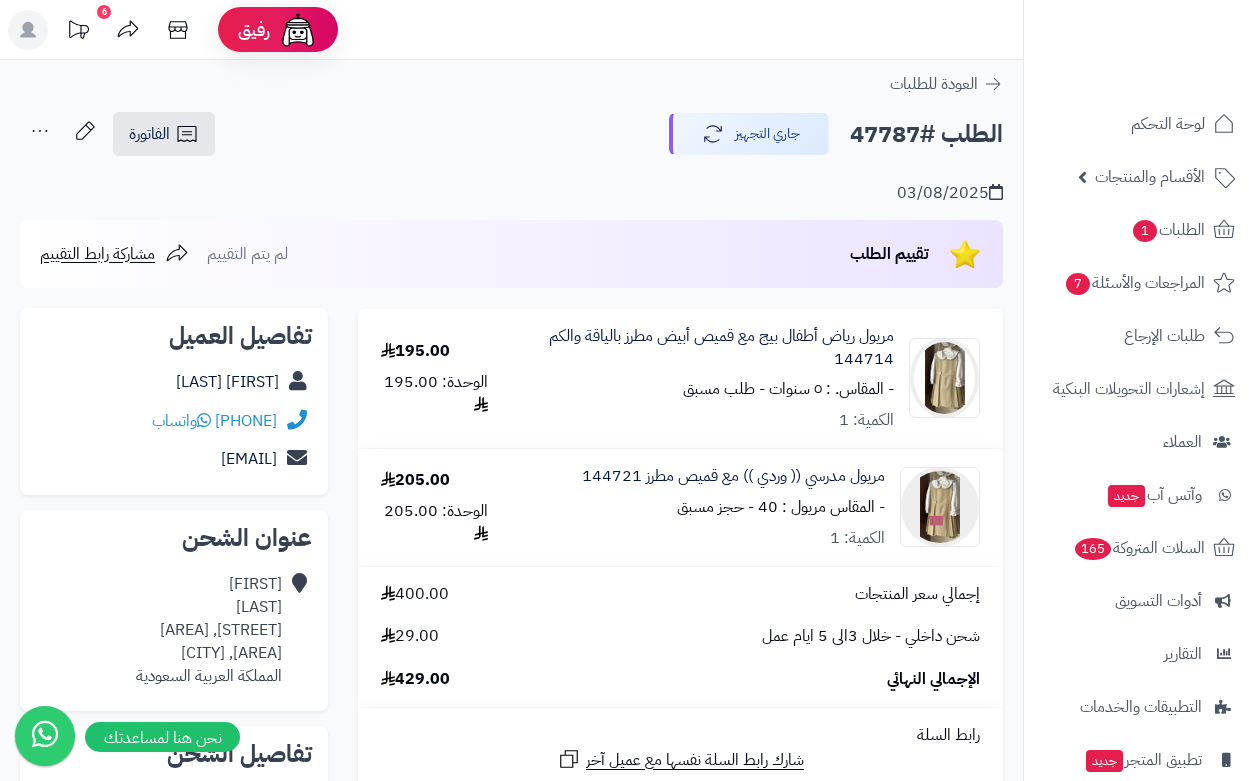 scroll, scrollTop: 0, scrollLeft: 0, axis: both 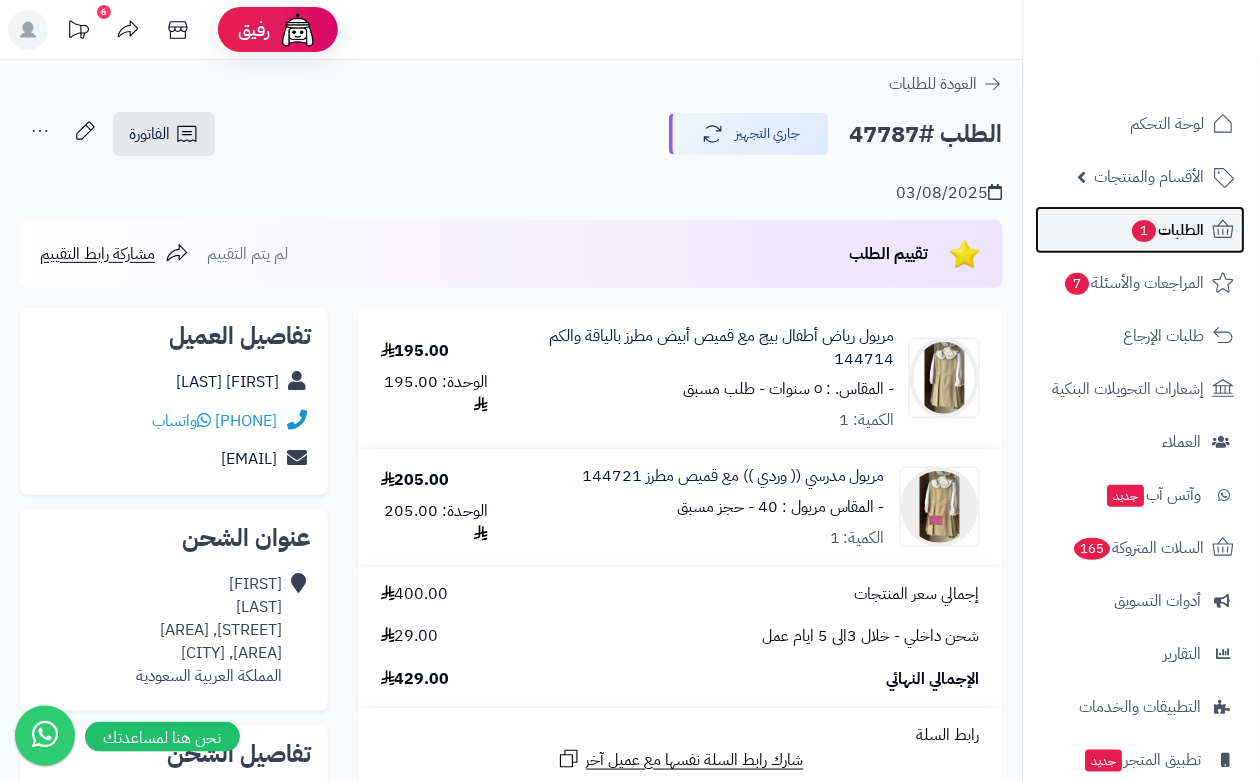 click on "الطلبات  1" at bounding box center [1168, 230] 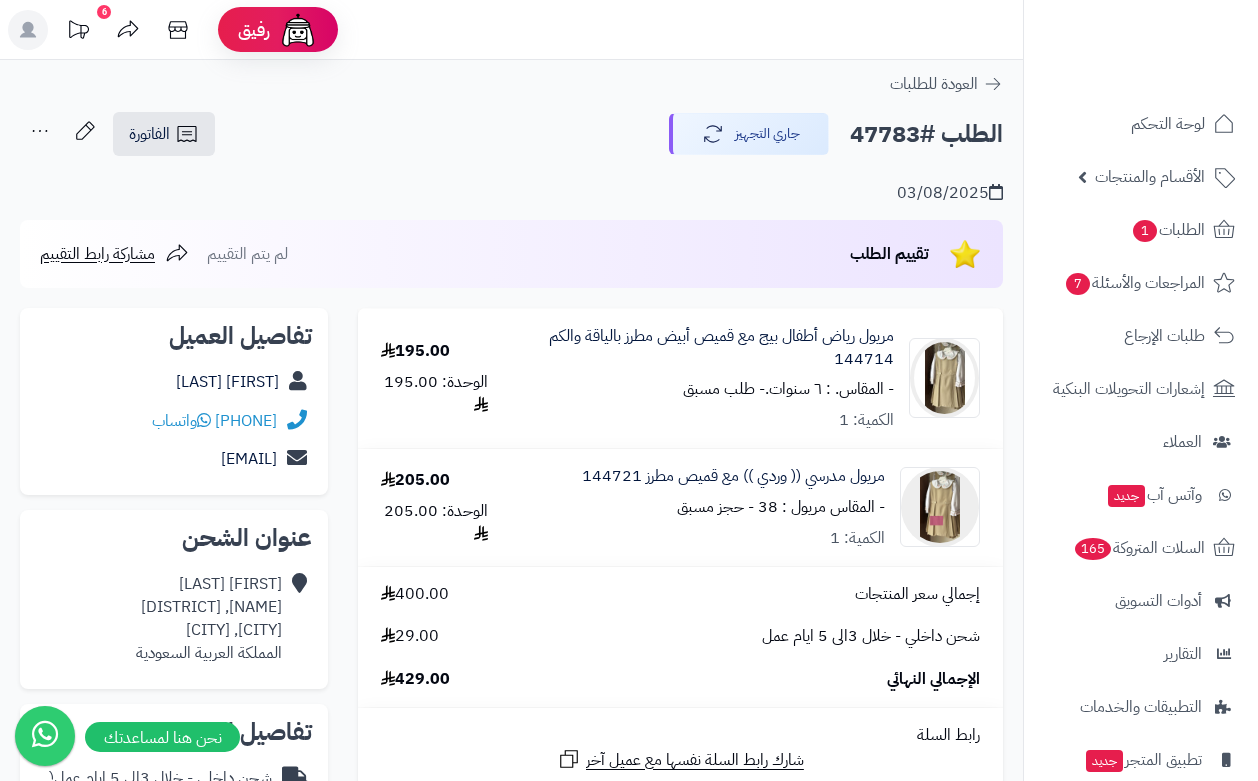 scroll, scrollTop: 0, scrollLeft: 0, axis: both 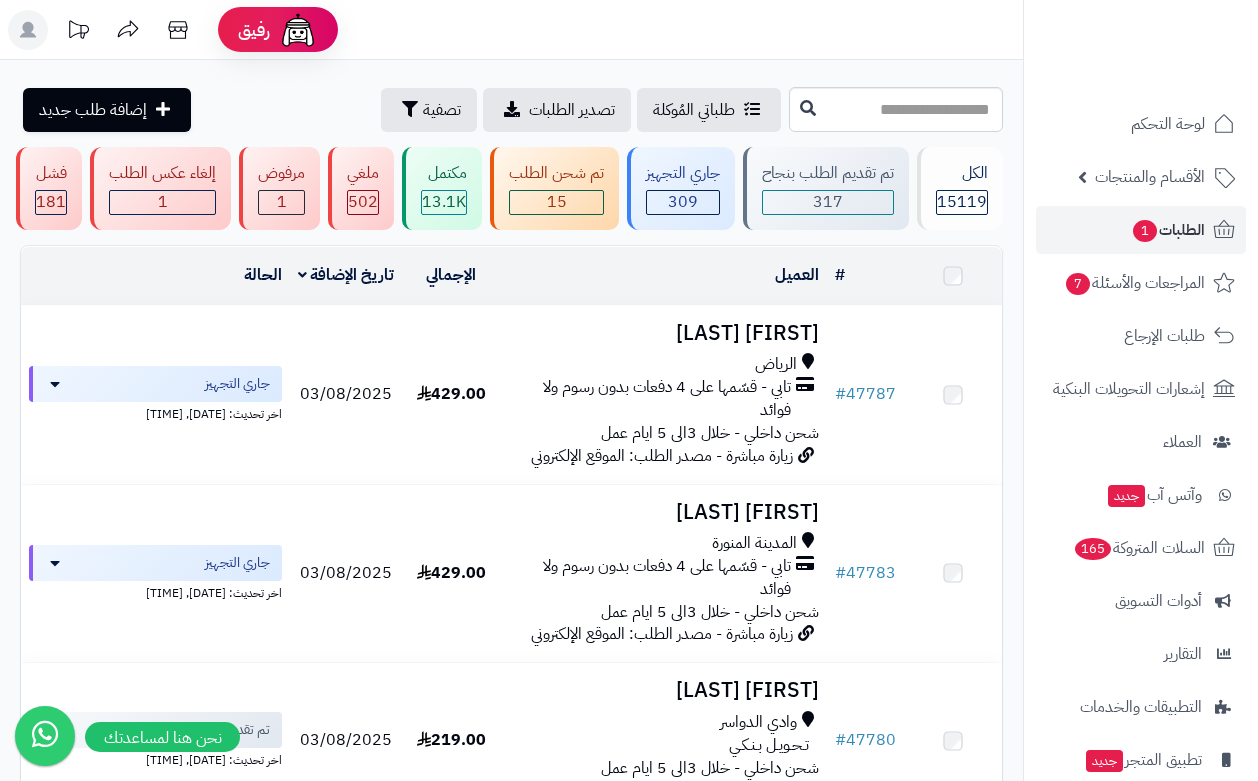 click at bounding box center [896, 109] 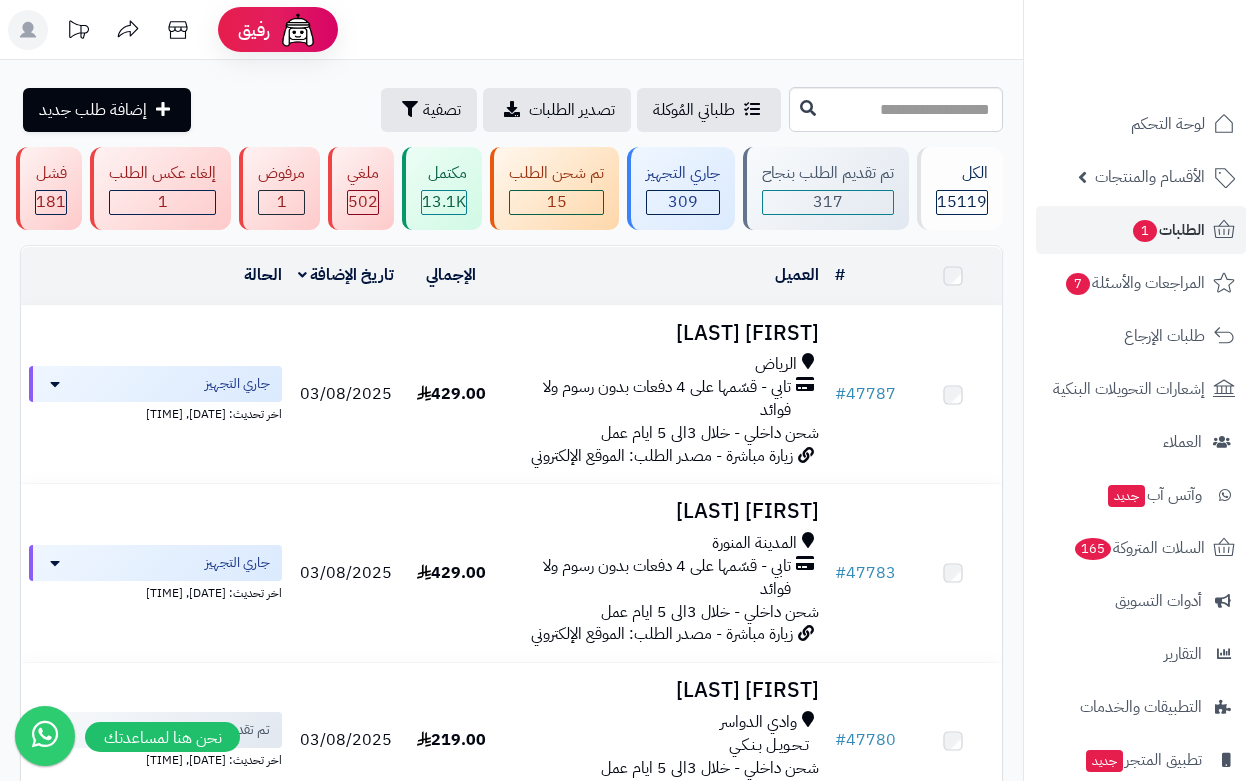 scroll, scrollTop: 0, scrollLeft: 0, axis: both 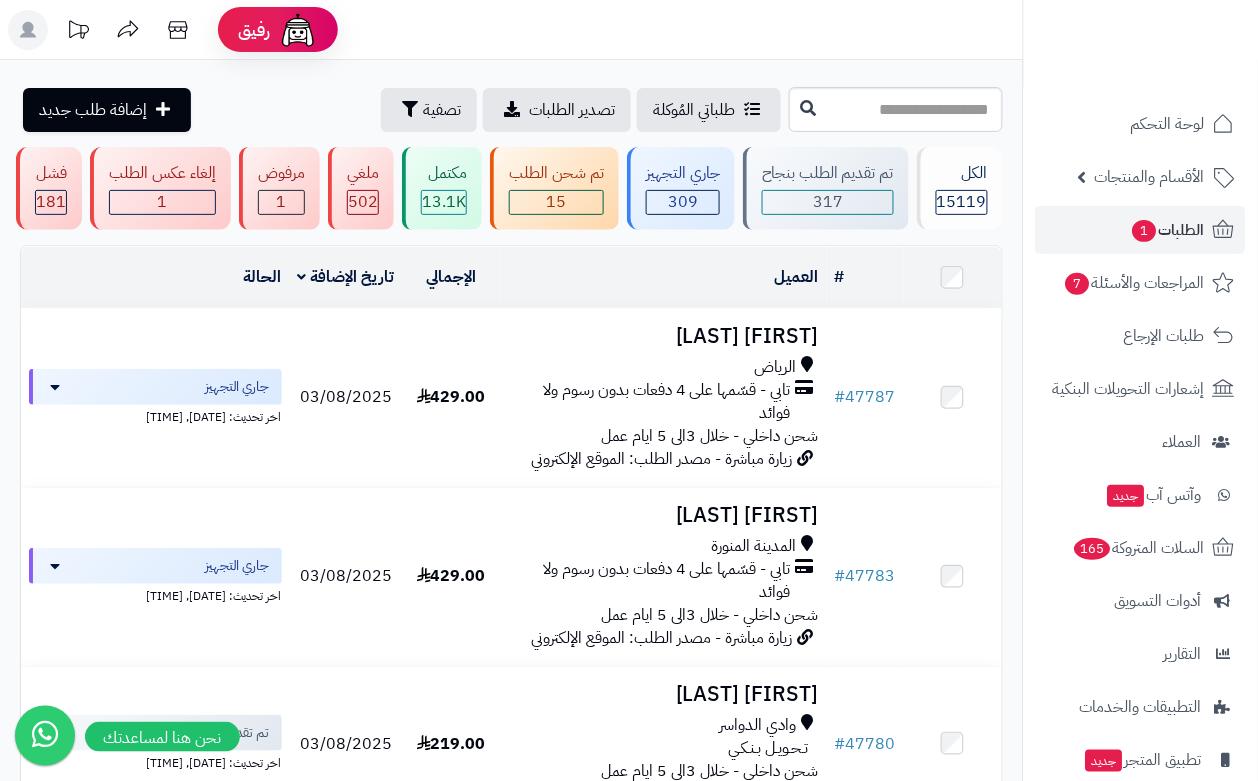 click at bounding box center (896, 109) 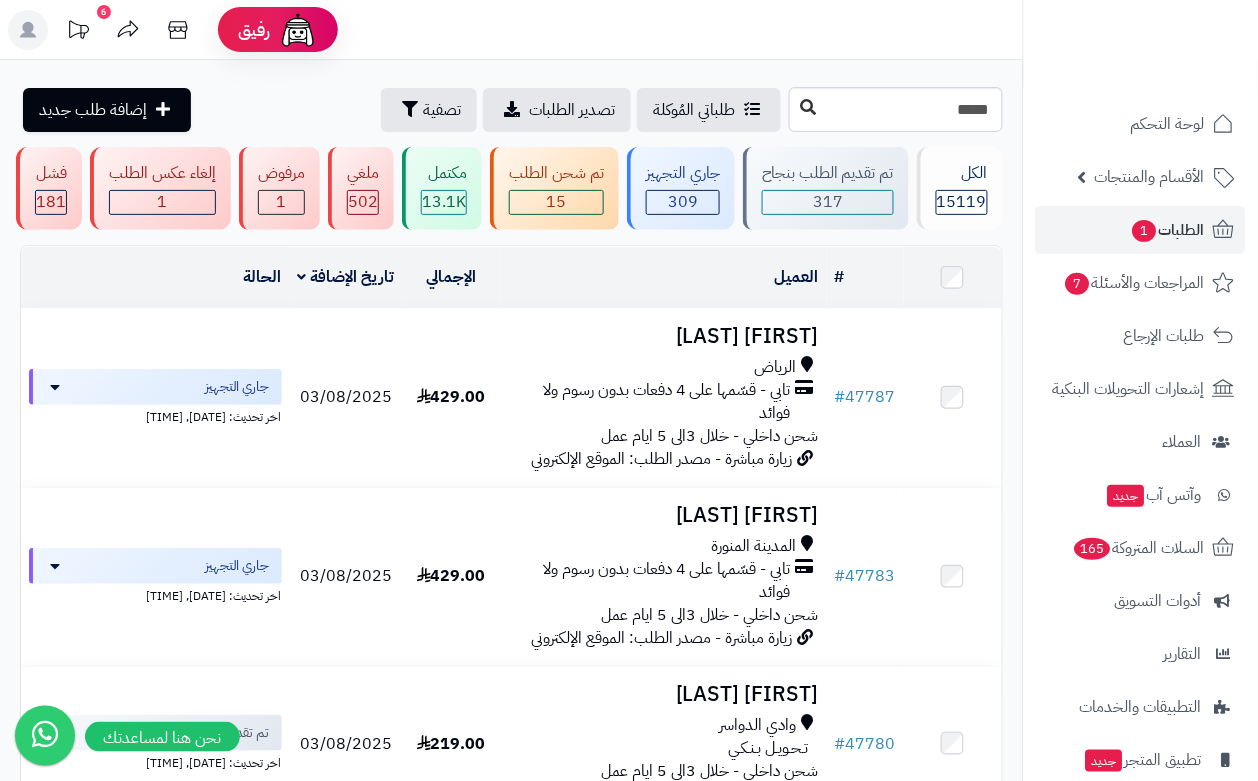 type on "*****" 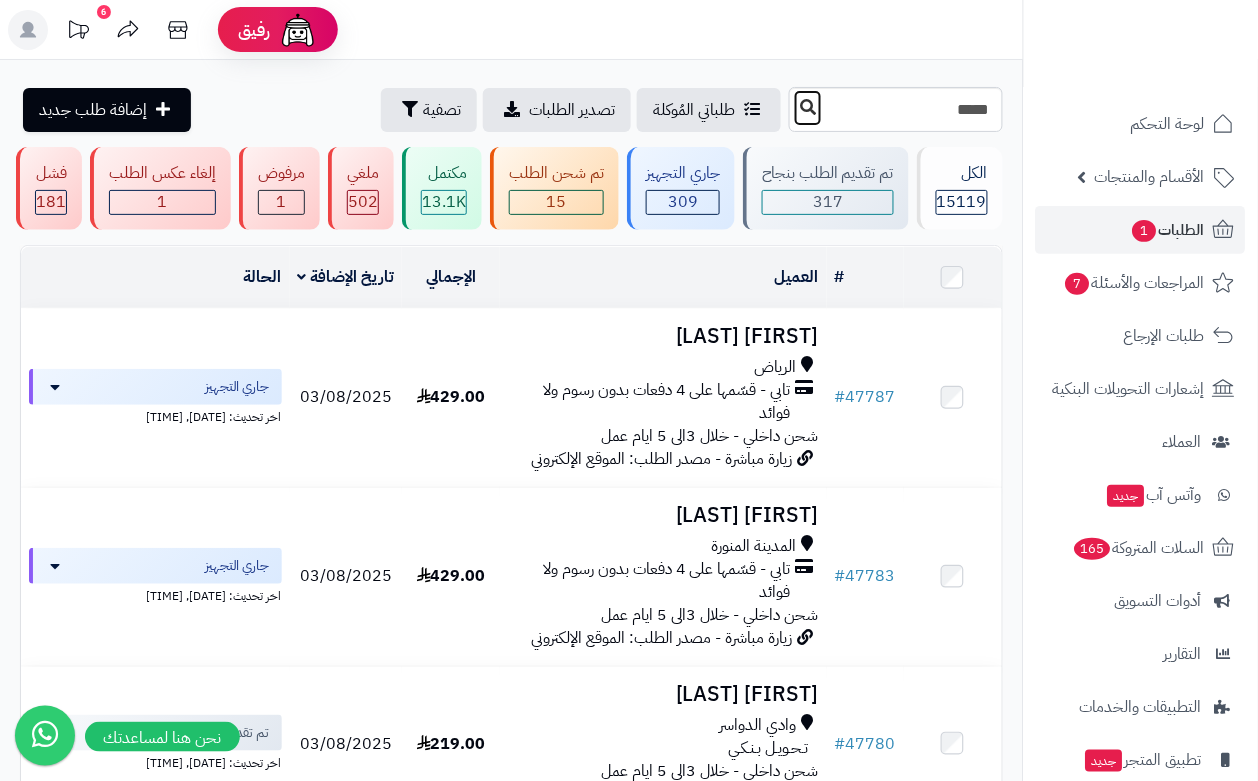 click at bounding box center (808, 107) 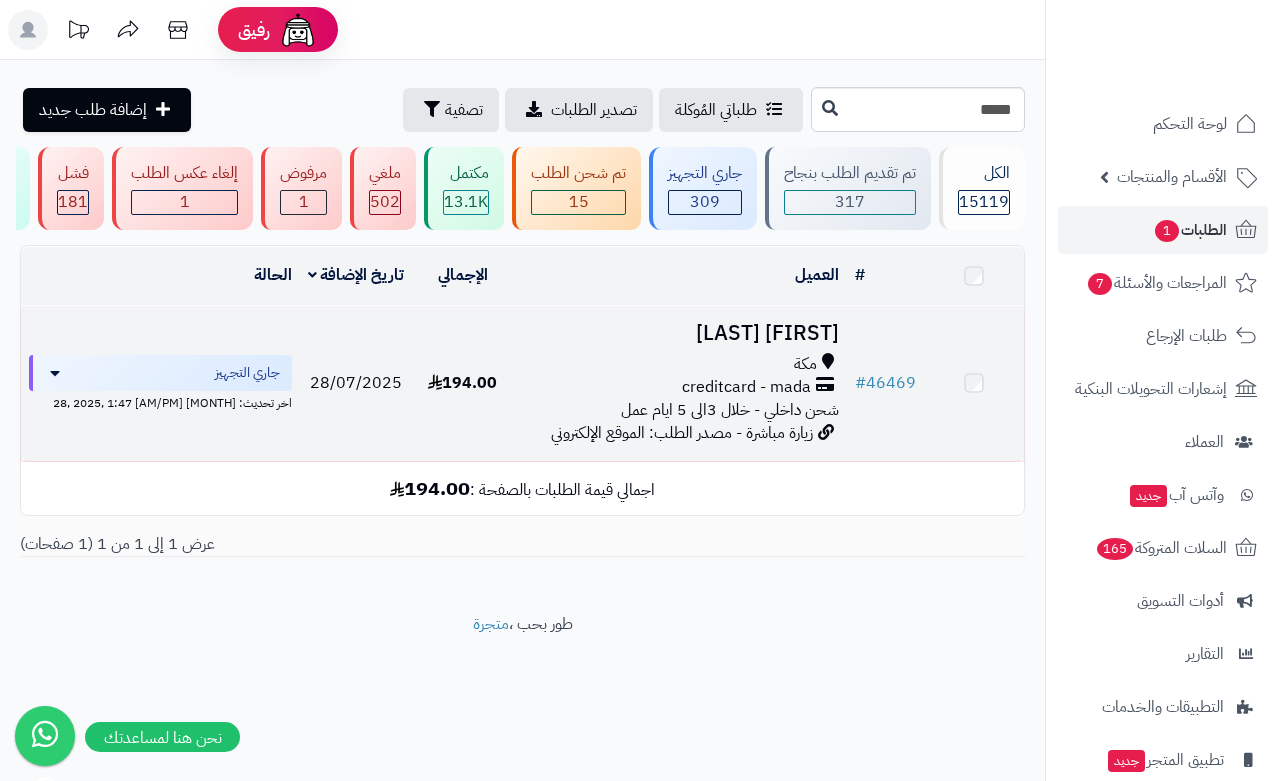 scroll, scrollTop: 0, scrollLeft: 0, axis: both 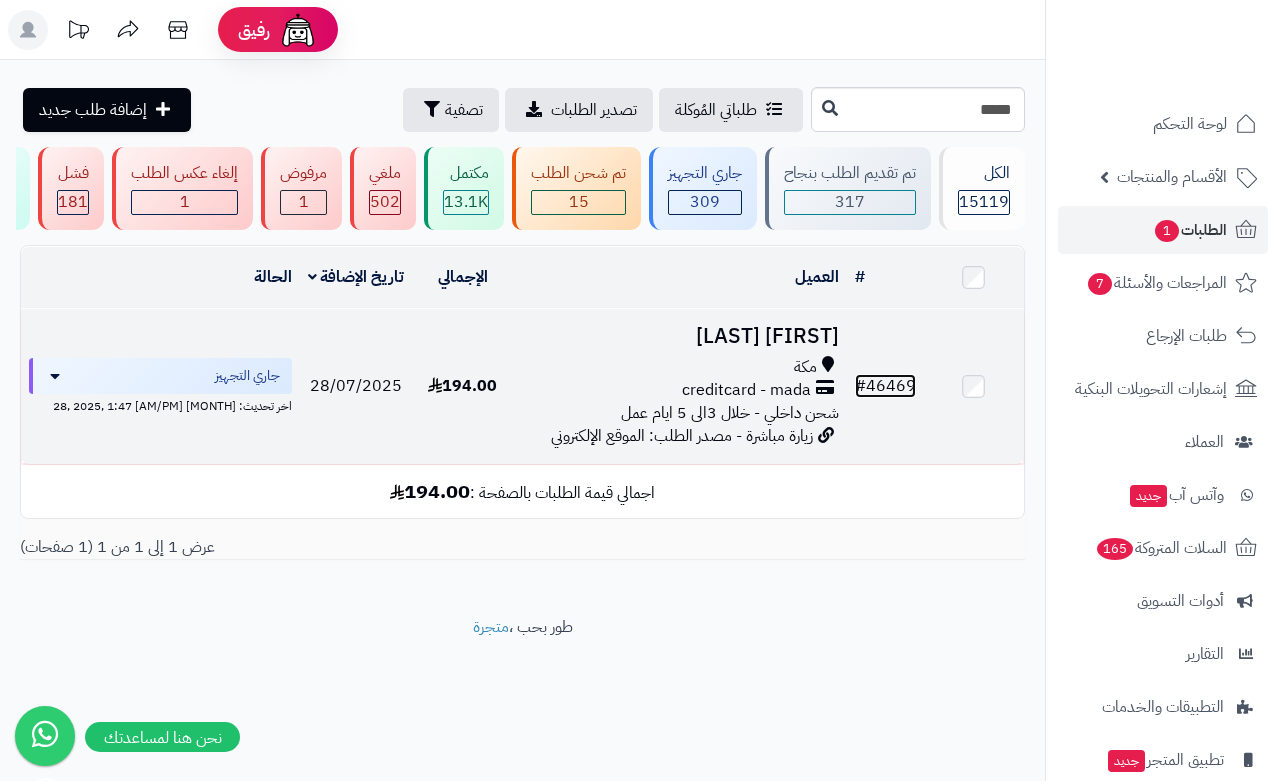 click on "# 46469" at bounding box center (885, 386) 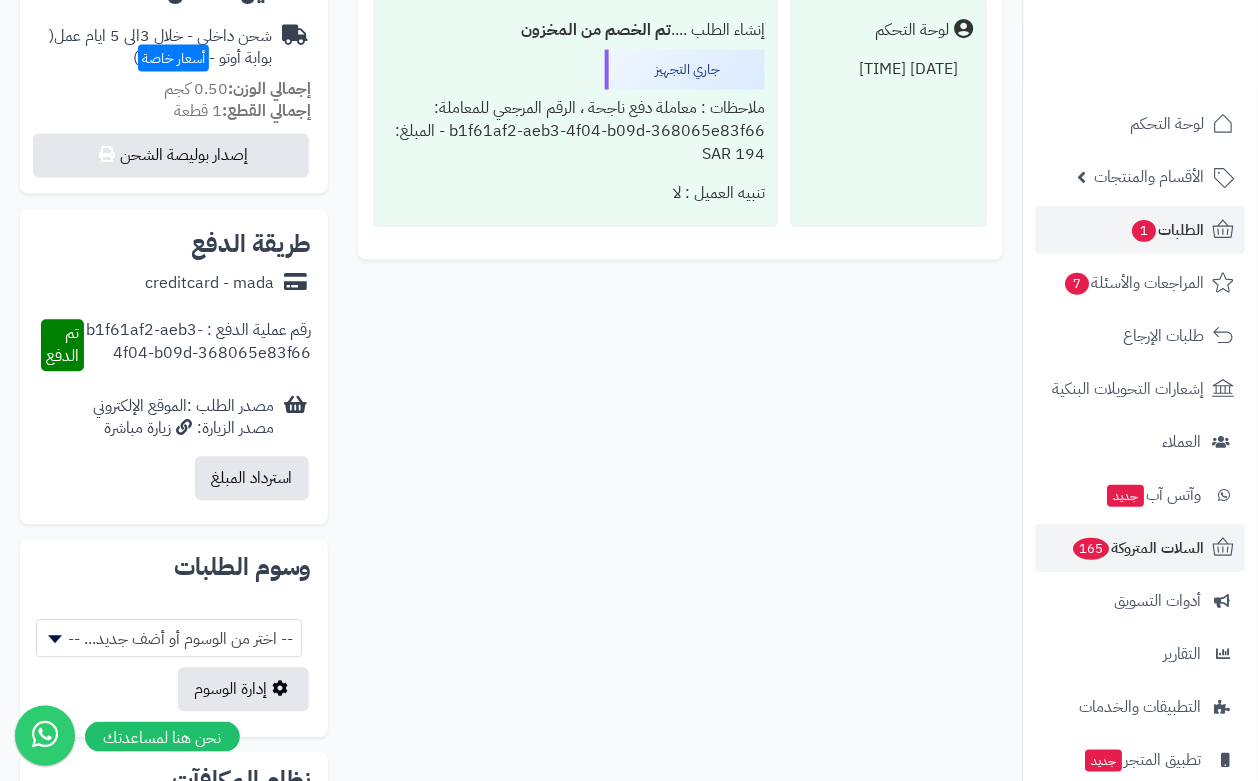 scroll, scrollTop: 750, scrollLeft: 0, axis: vertical 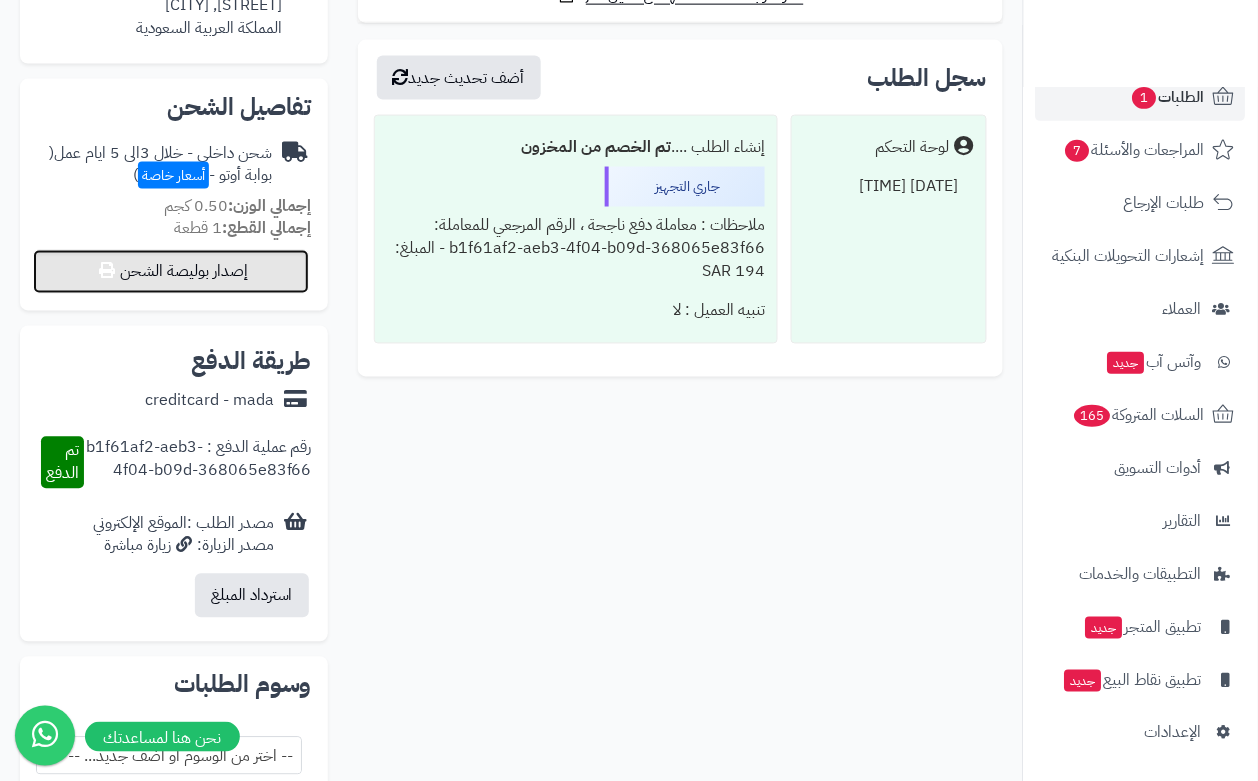 click on "إصدار بوليصة الشحن" at bounding box center (171, 272) 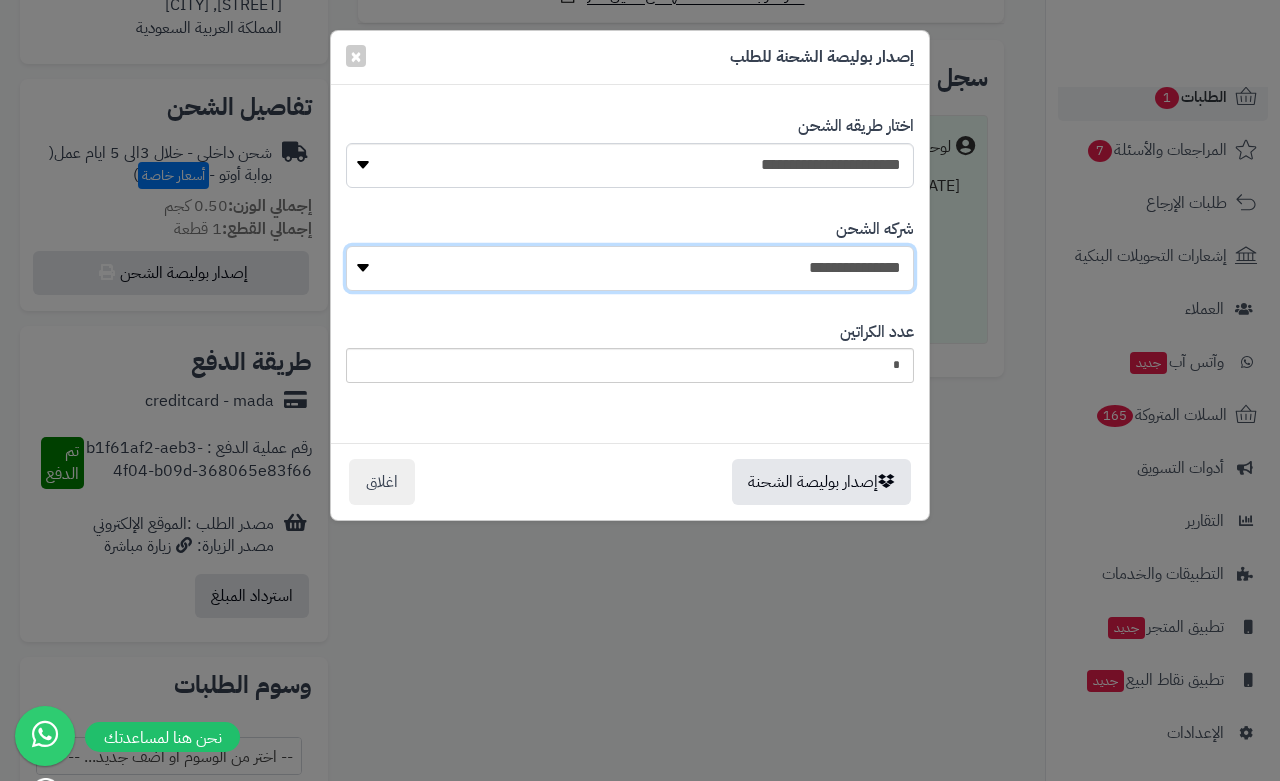click on "**********" at bounding box center (630, 268) 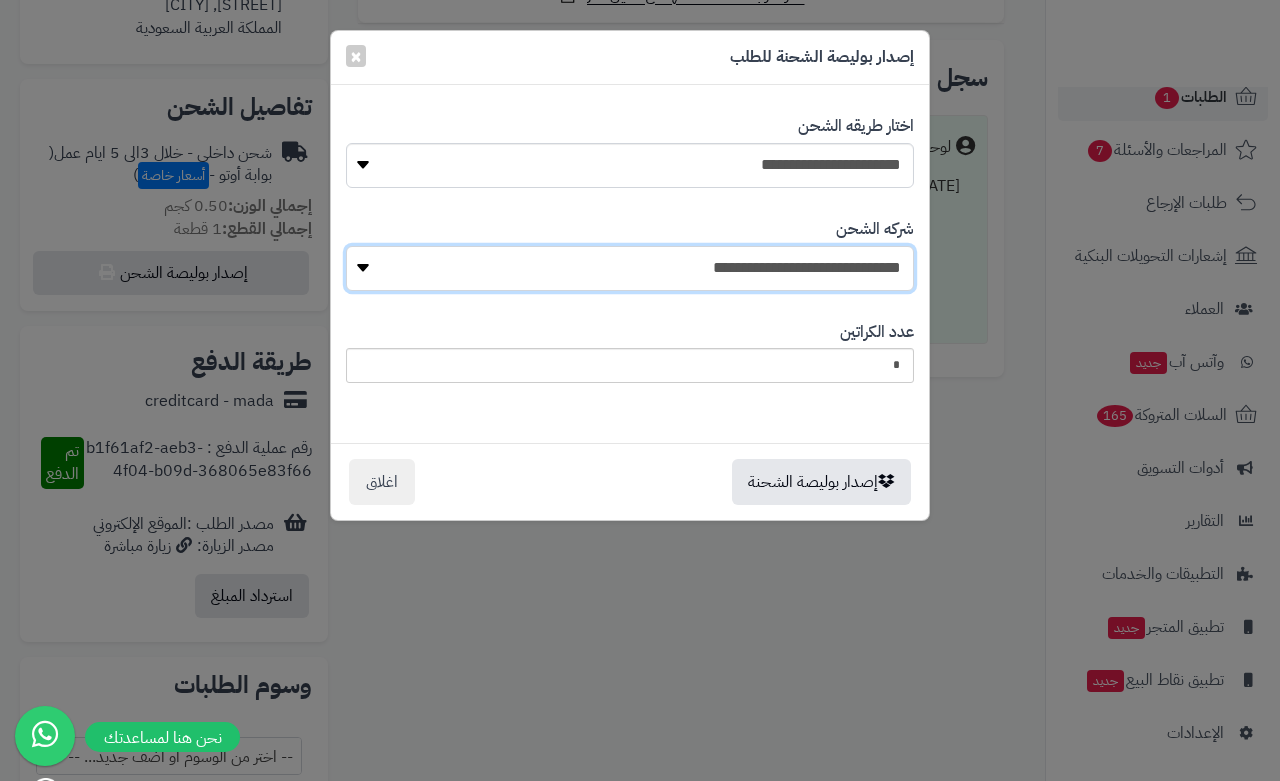 click on "**********" at bounding box center [630, 268] 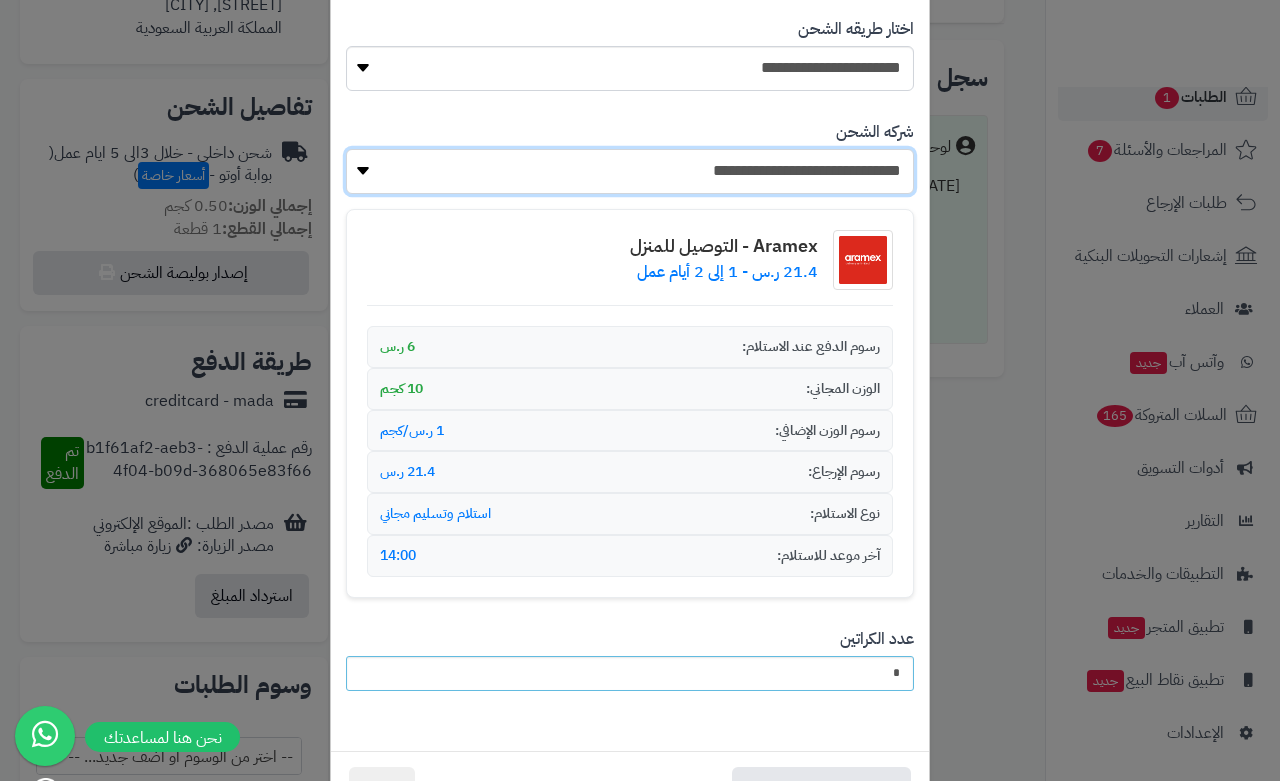 scroll, scrollTop: 180, scrollLeft: 0, axis: vertical 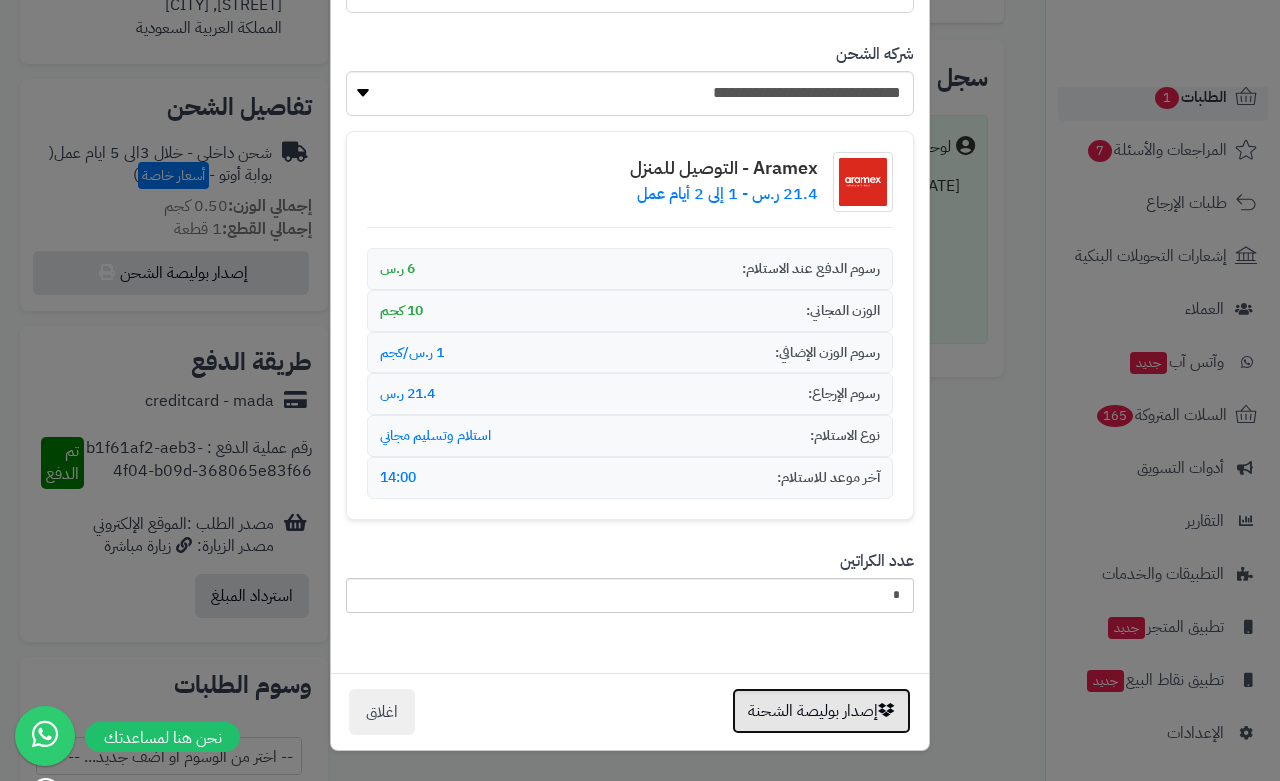click on "إصدار بوليصة الشحنة" at bounding box center [821, 711] 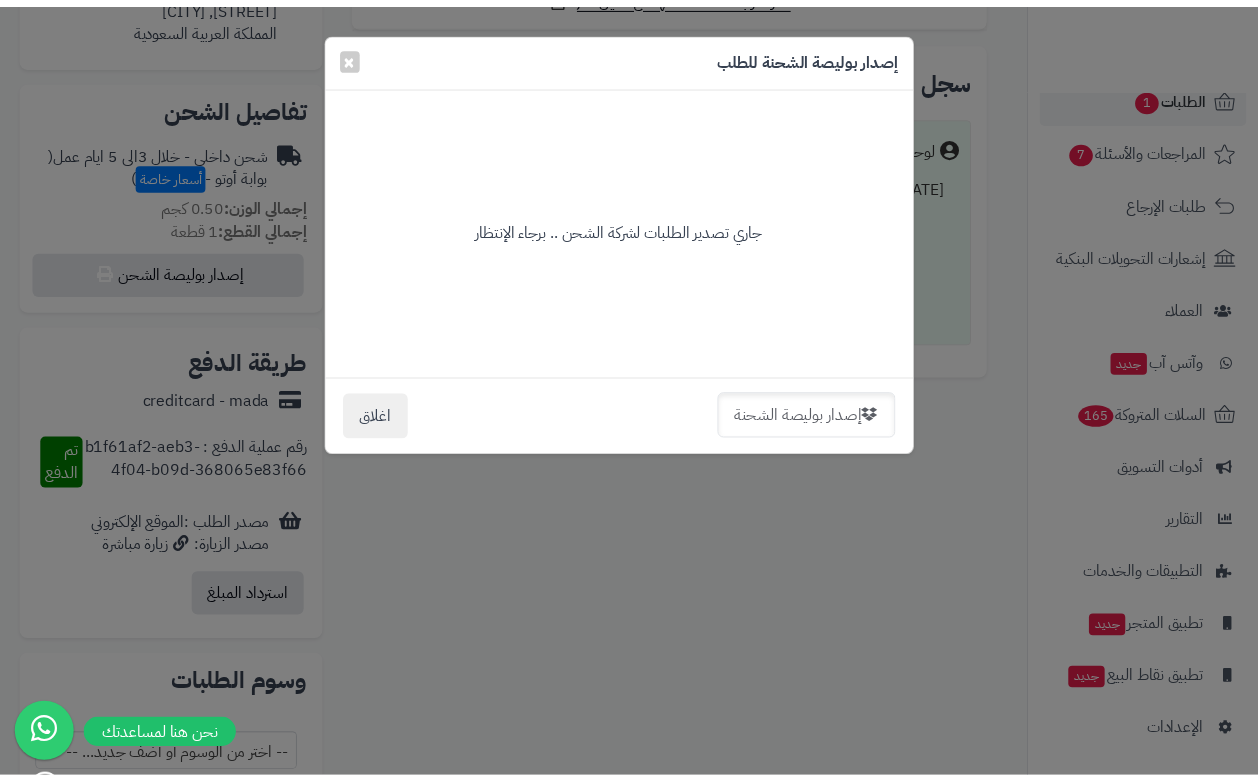 scroll, scrollTop: 0, scrollLeft: 0, axis: both 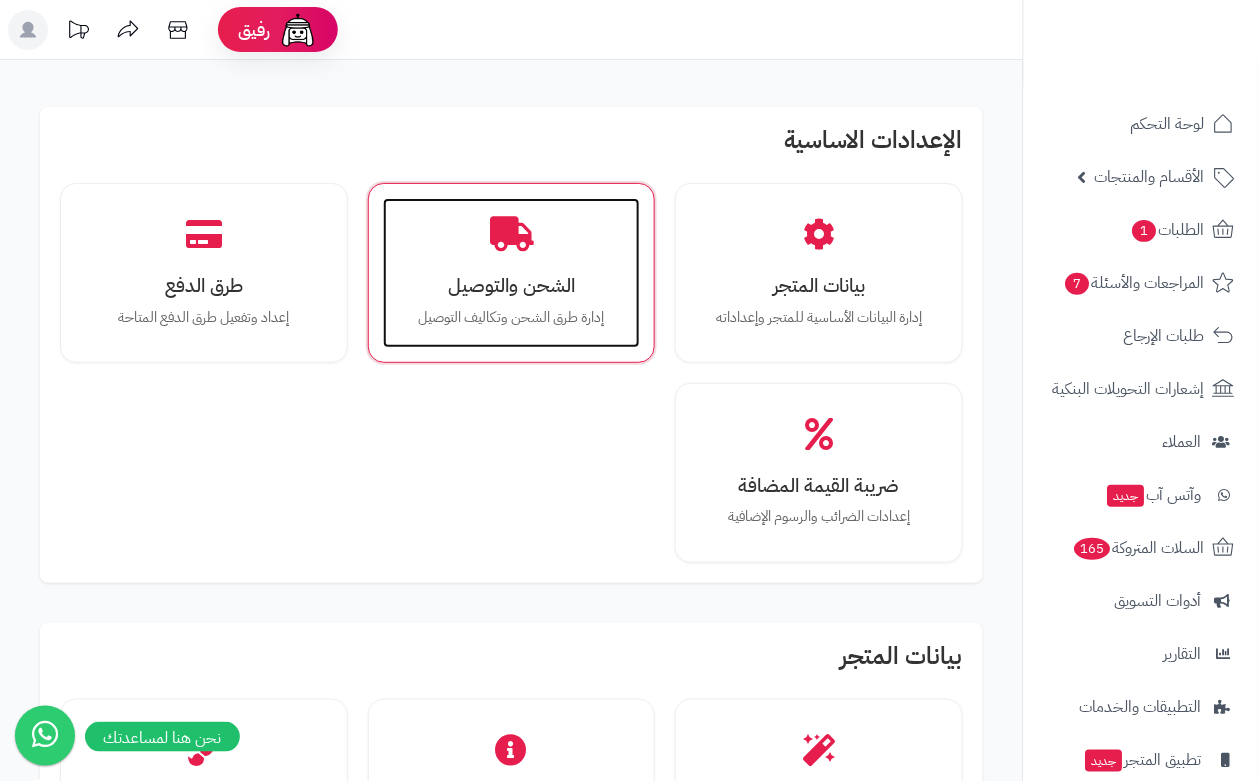 click on "إدارة طرق الشحن وتكاليف التوصيل" at bounding box center (512, 318) 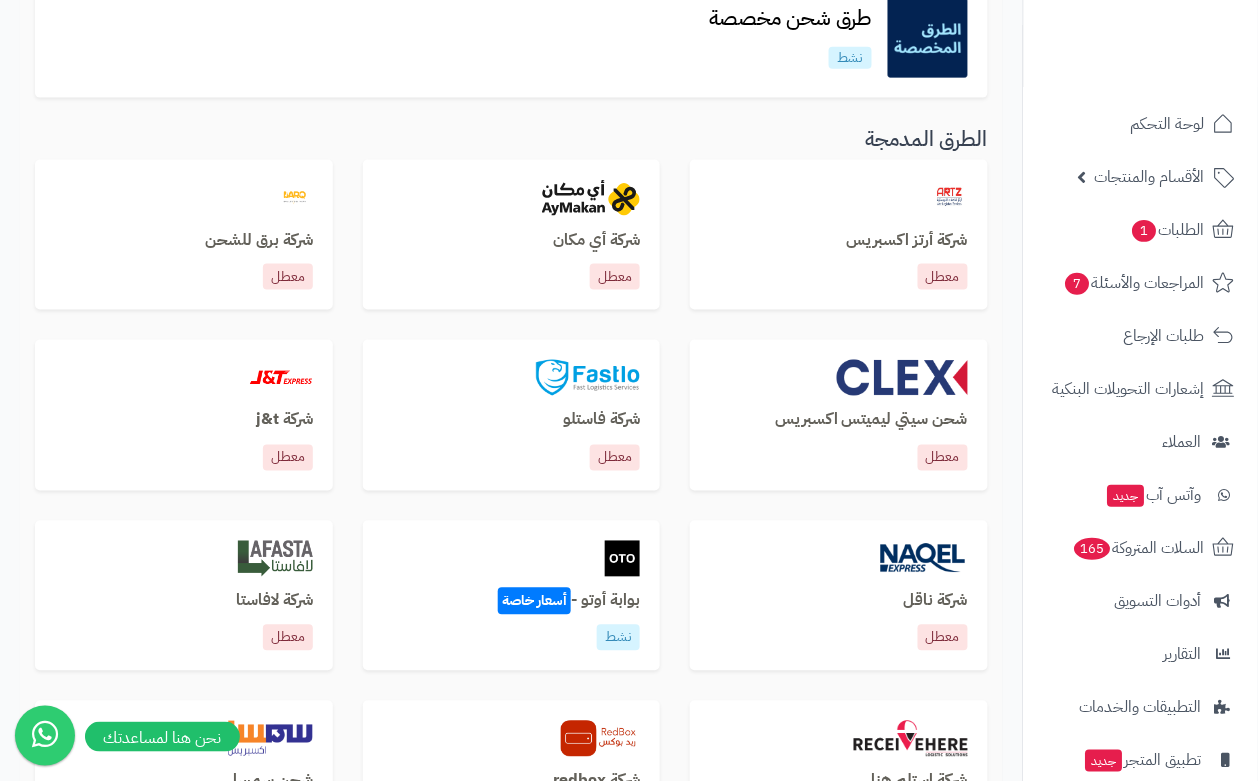 scroll, scrollTop: 750, scrollLeft: 0, axis: vertical 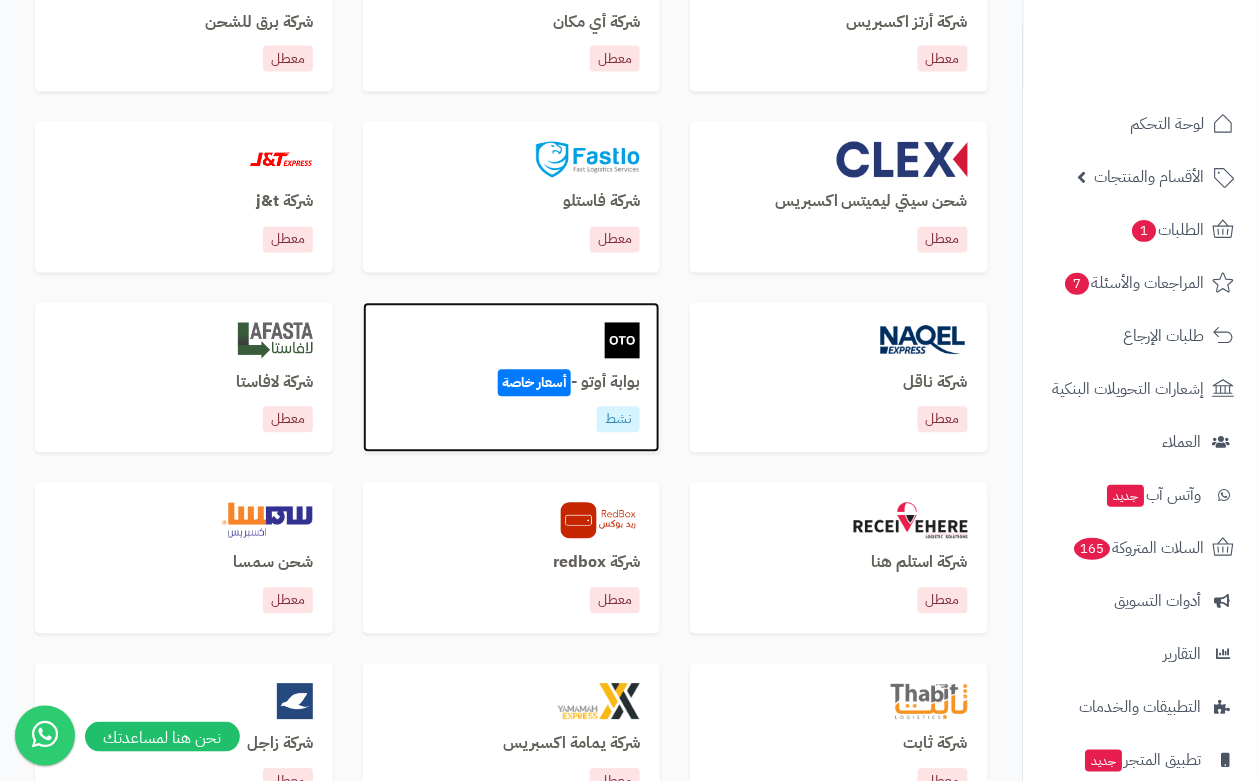 click on "بوابة أوتو -  أسعار خاصة" at bounding box center [512, 384] 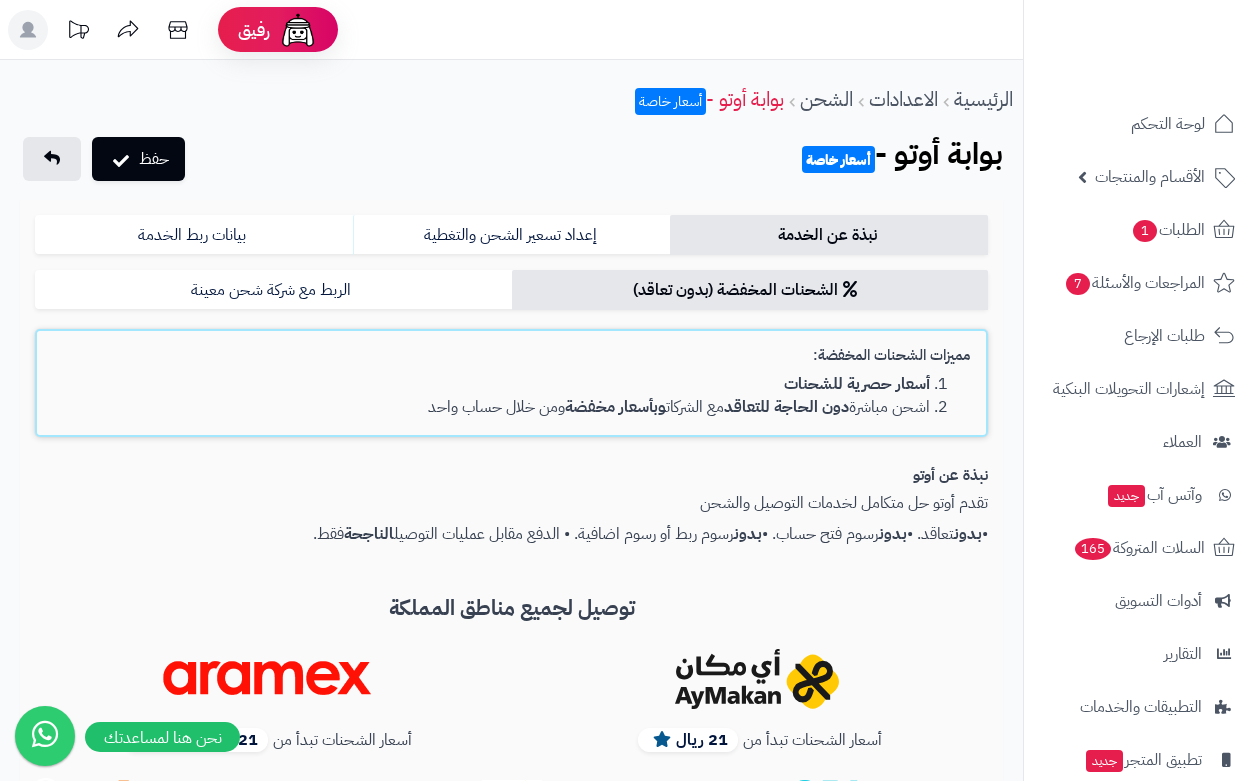 click on "حفظ
بوابة أوتو -  أسعار خاصة الرئيسية الاعدادات الشحن بوابة أوتو -  أسعار خاصة" at bounding box center (511, 161) 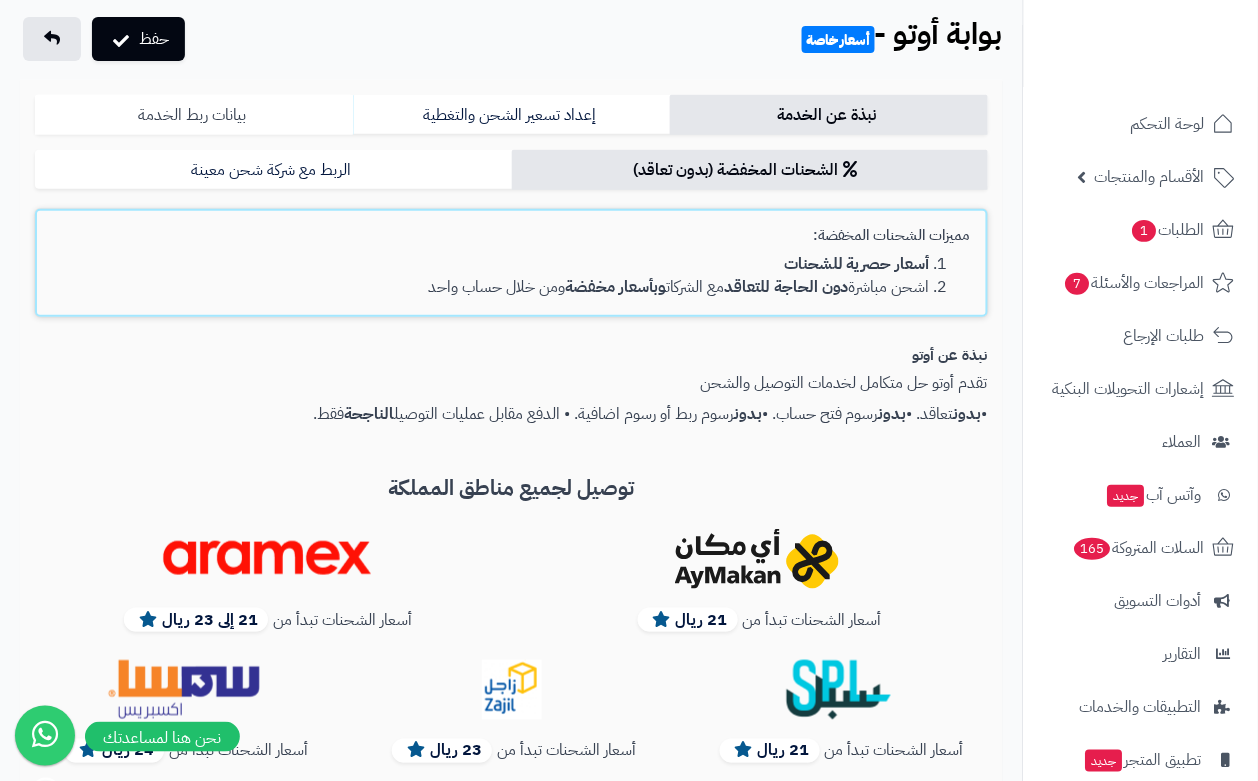 scroll, scrollTop: 120, scrollLeft: 0, axis: vertical 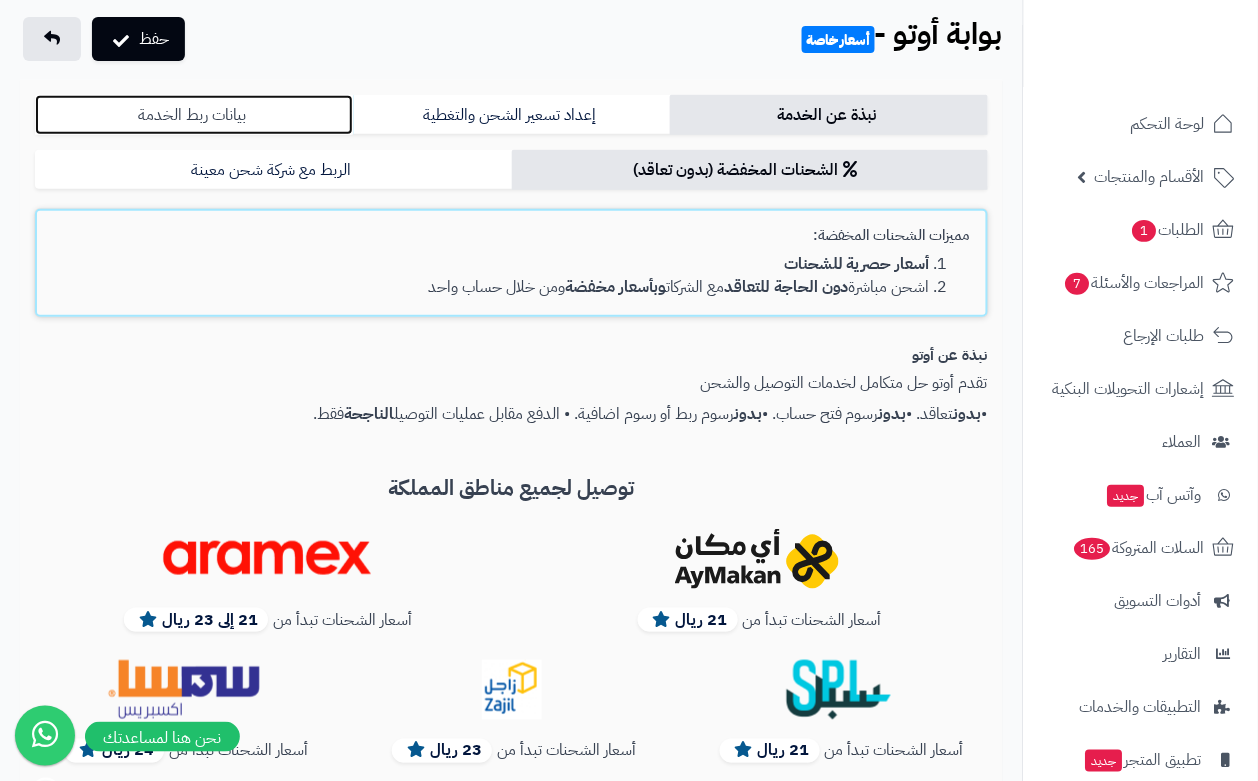 click on "بيانات ربط الخدمة" at bounding box center [194, 115] 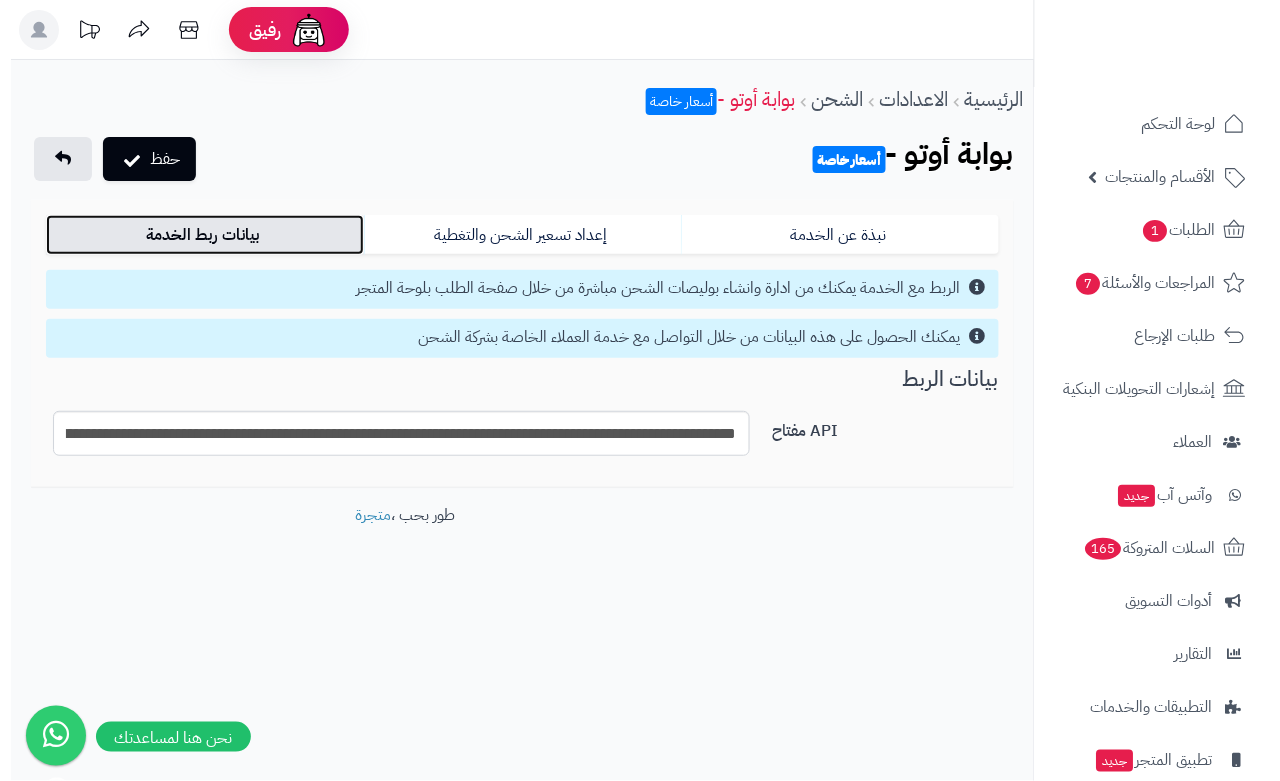 scroll, scrollTop: 0, scrollLeft: 0, axis: both 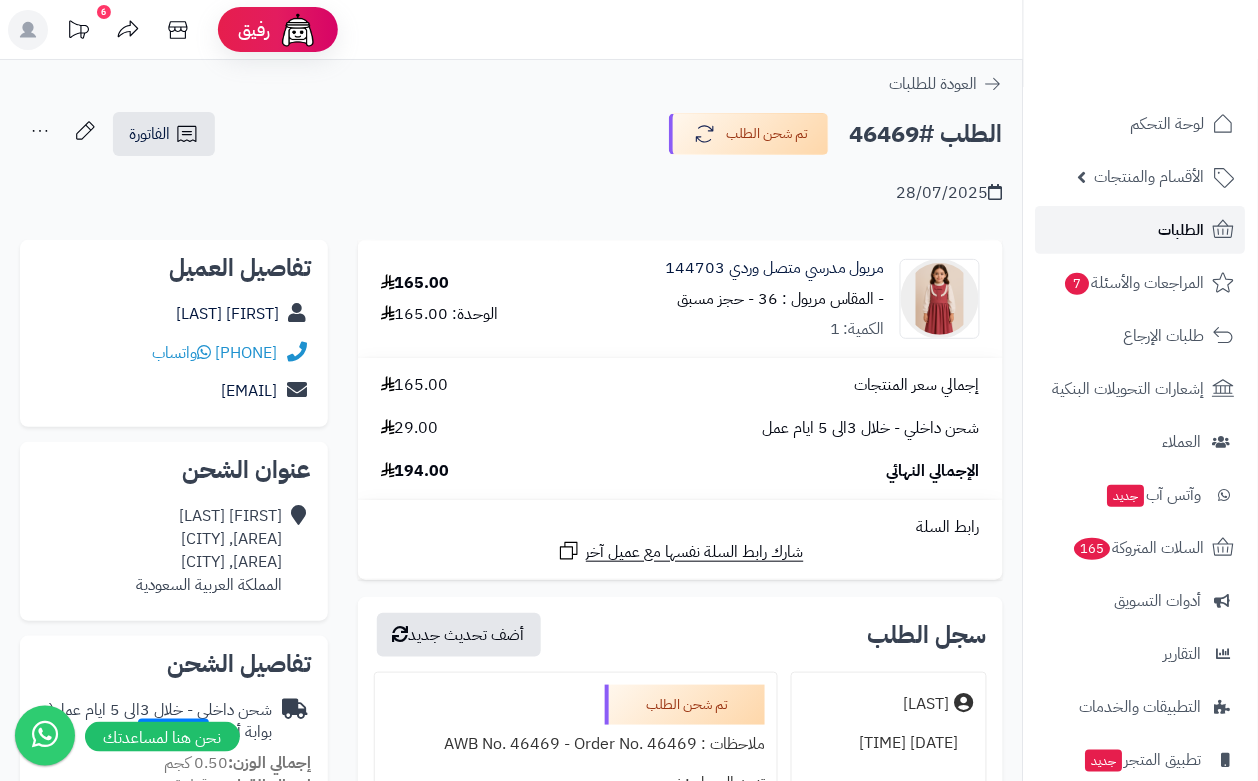 click on "الطلبات" at bounding box center [1141, 230] 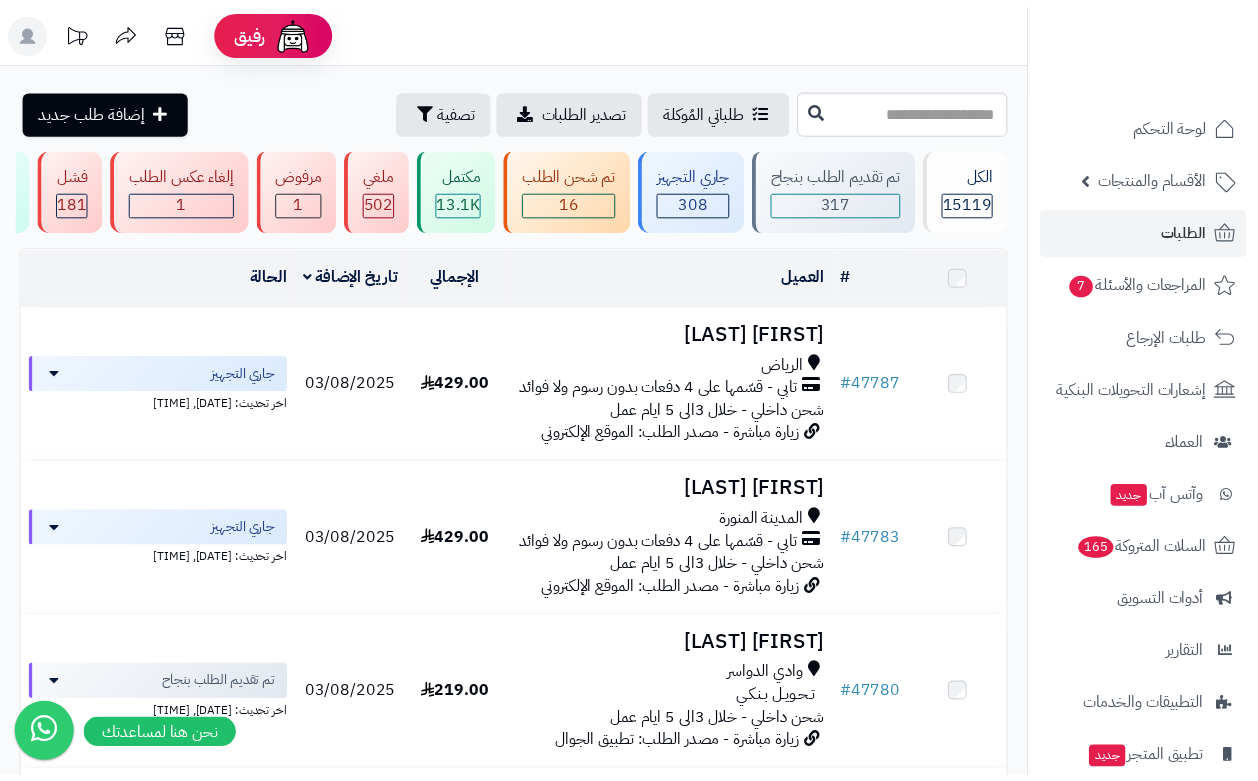 scroll, scrollTop: 0, scrollLeft: 0, axis: both 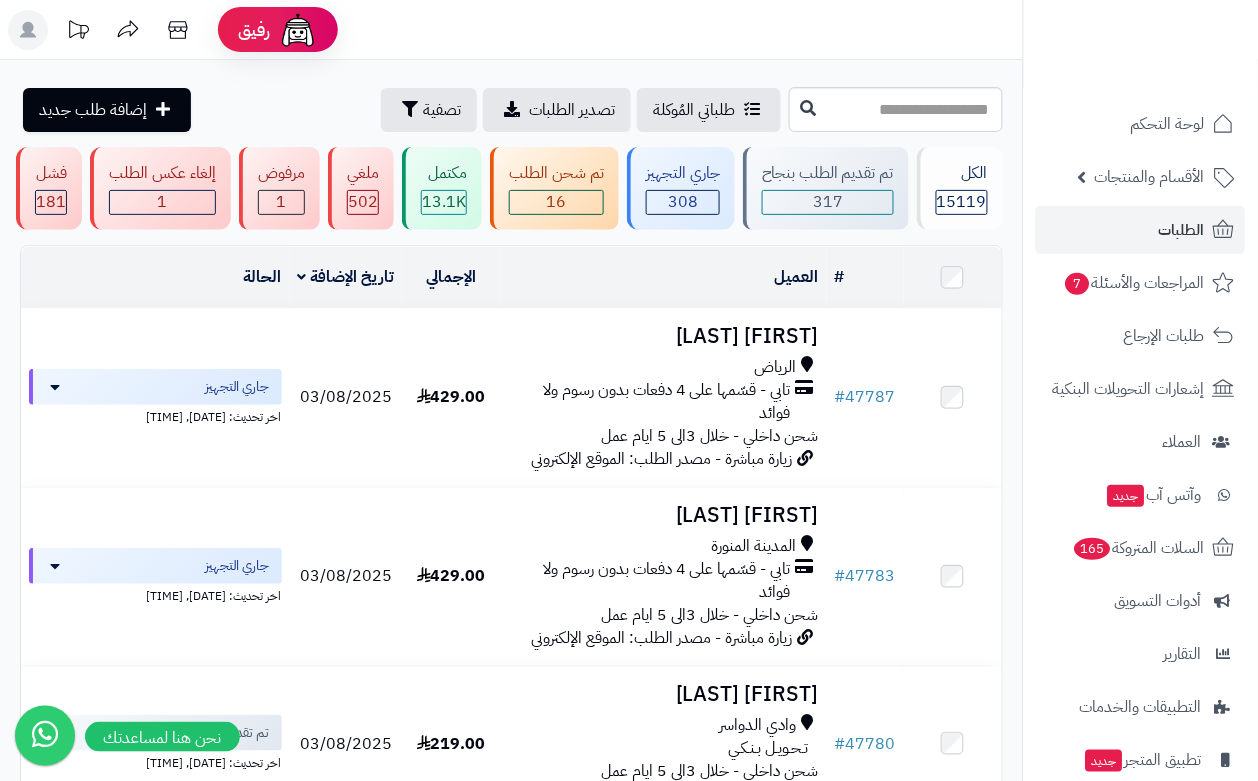 click on "**********" at bounding box center (511, 1921) 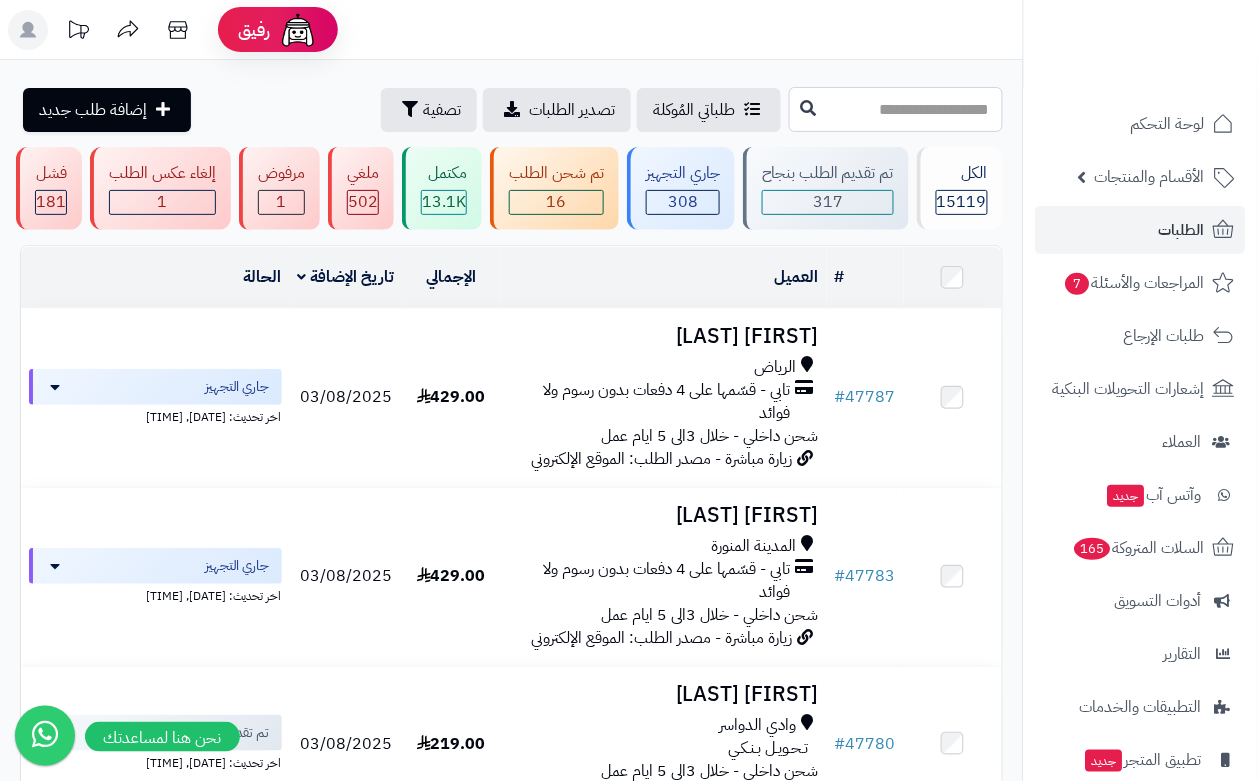 click at bounding box center [896, 109] 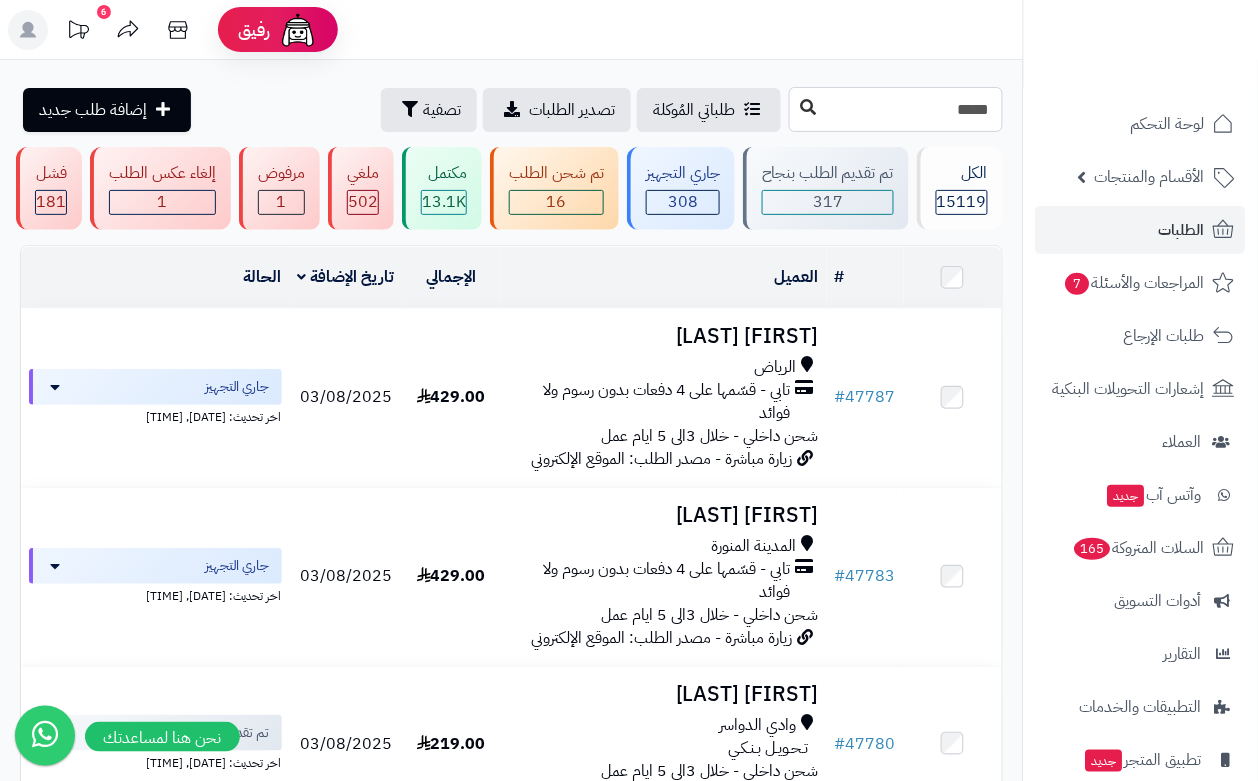 type on "*****" 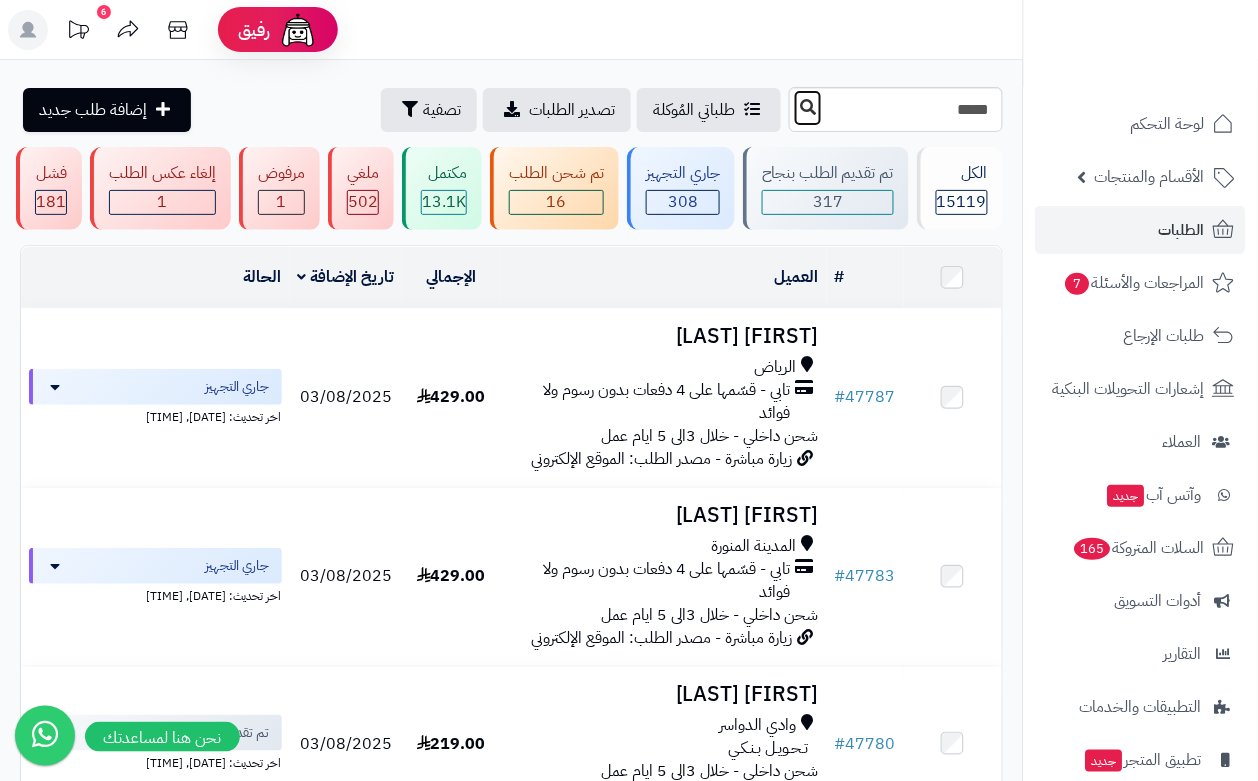 click at bounding box center (808, 107) 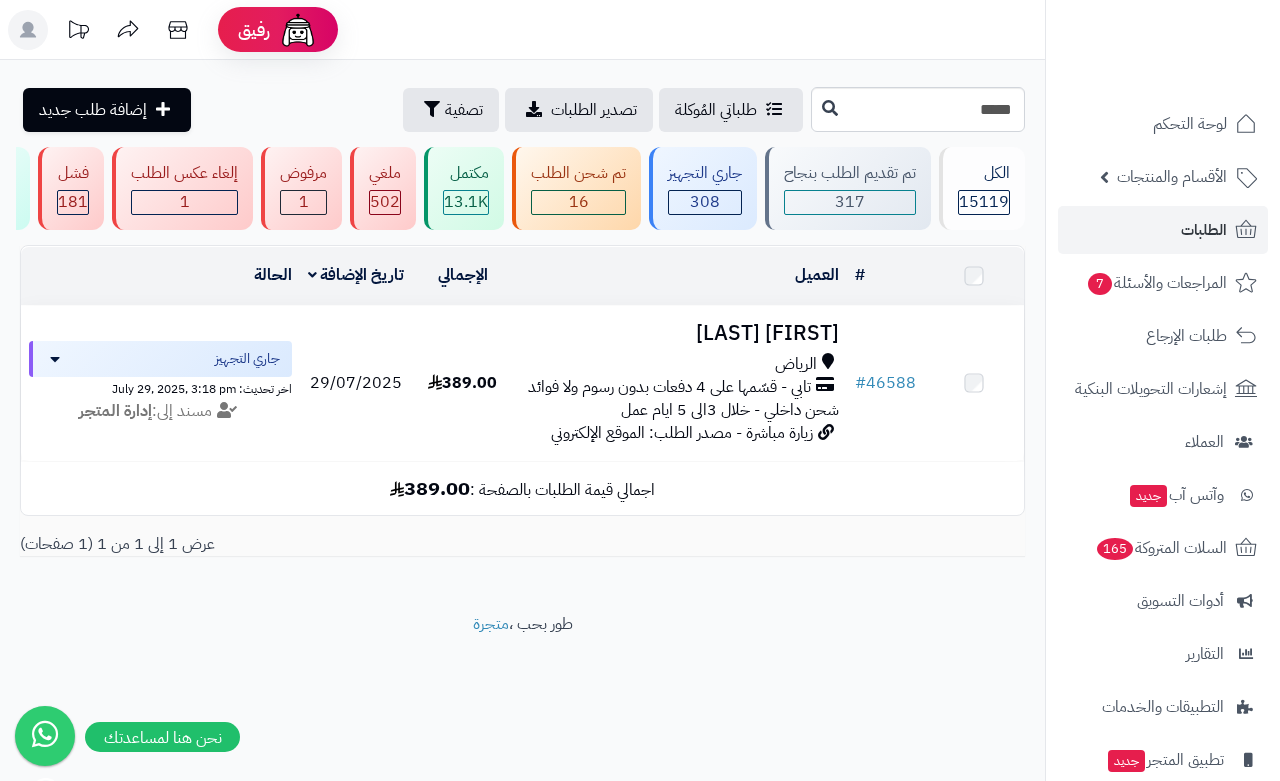 scroll, scrollTop: 0, scrollLeft: 0, axis: both 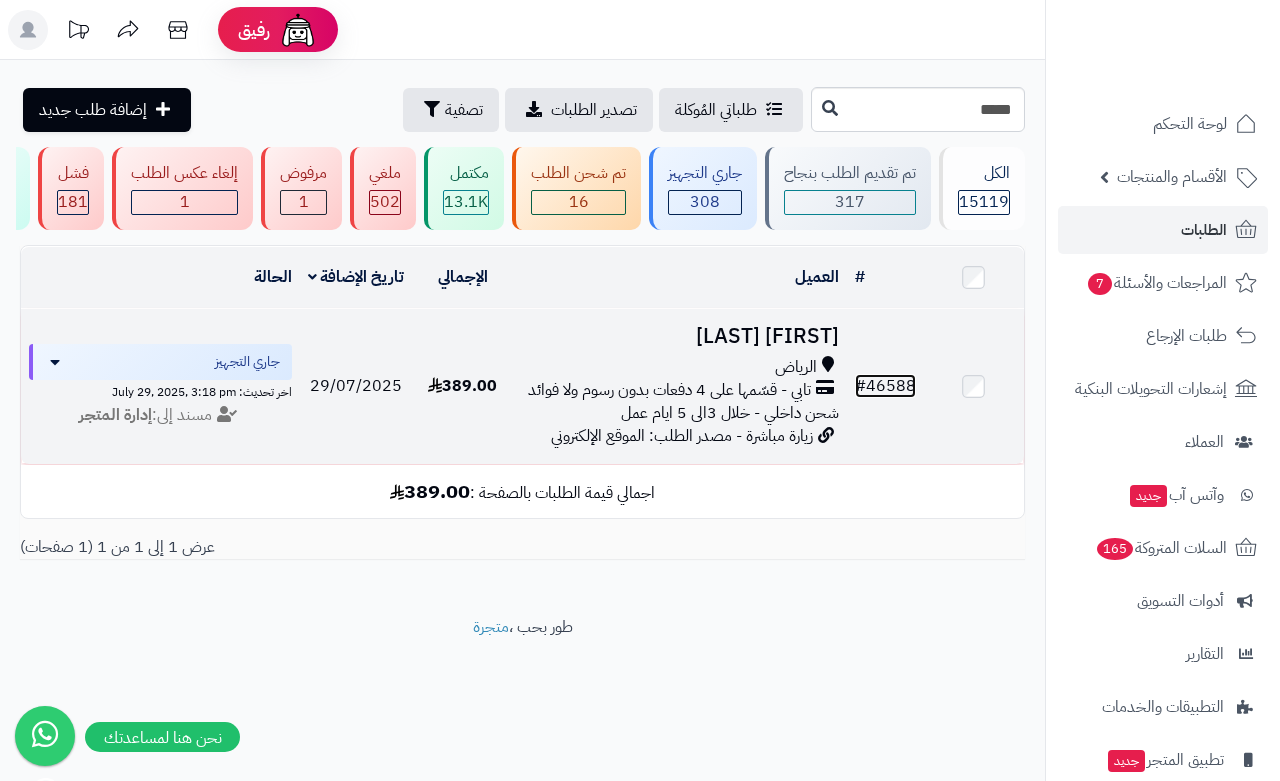 click on "# 46588" at bounding box center [885, 386] 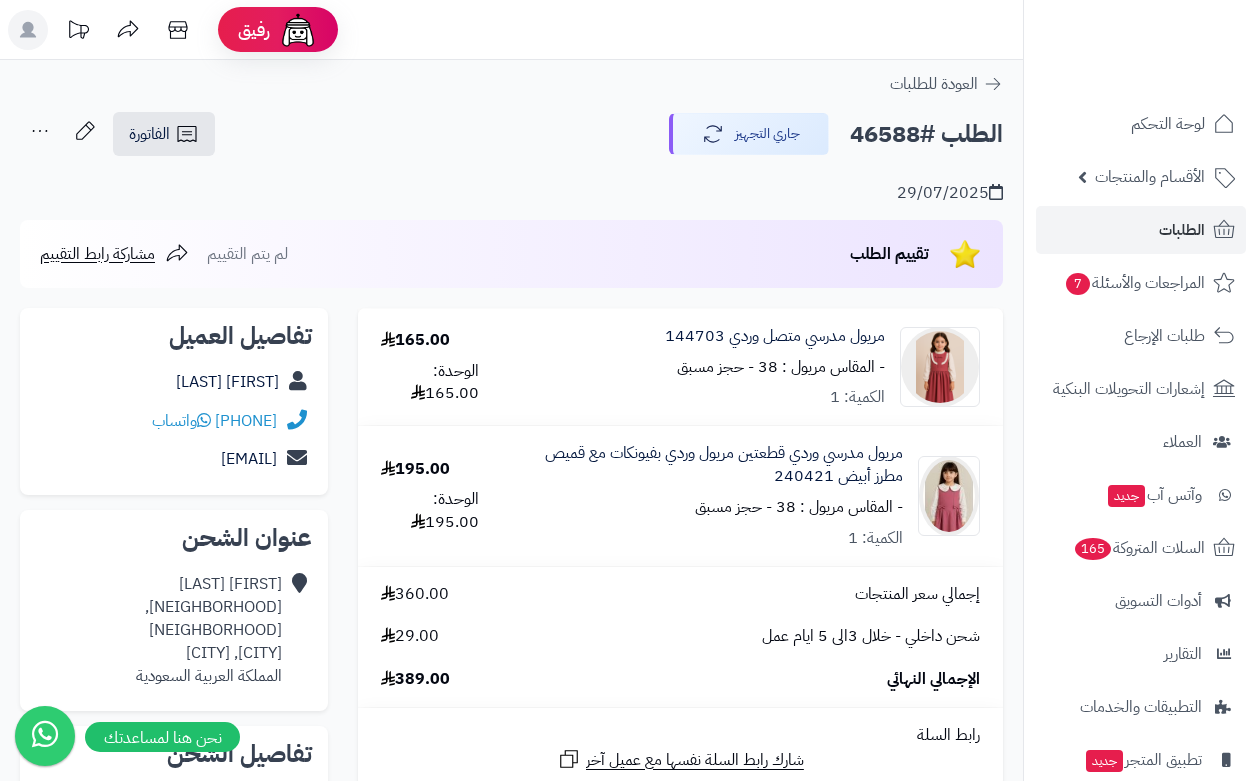 scroll, scrollTop: 0, scrollLeft: 0, axis: both 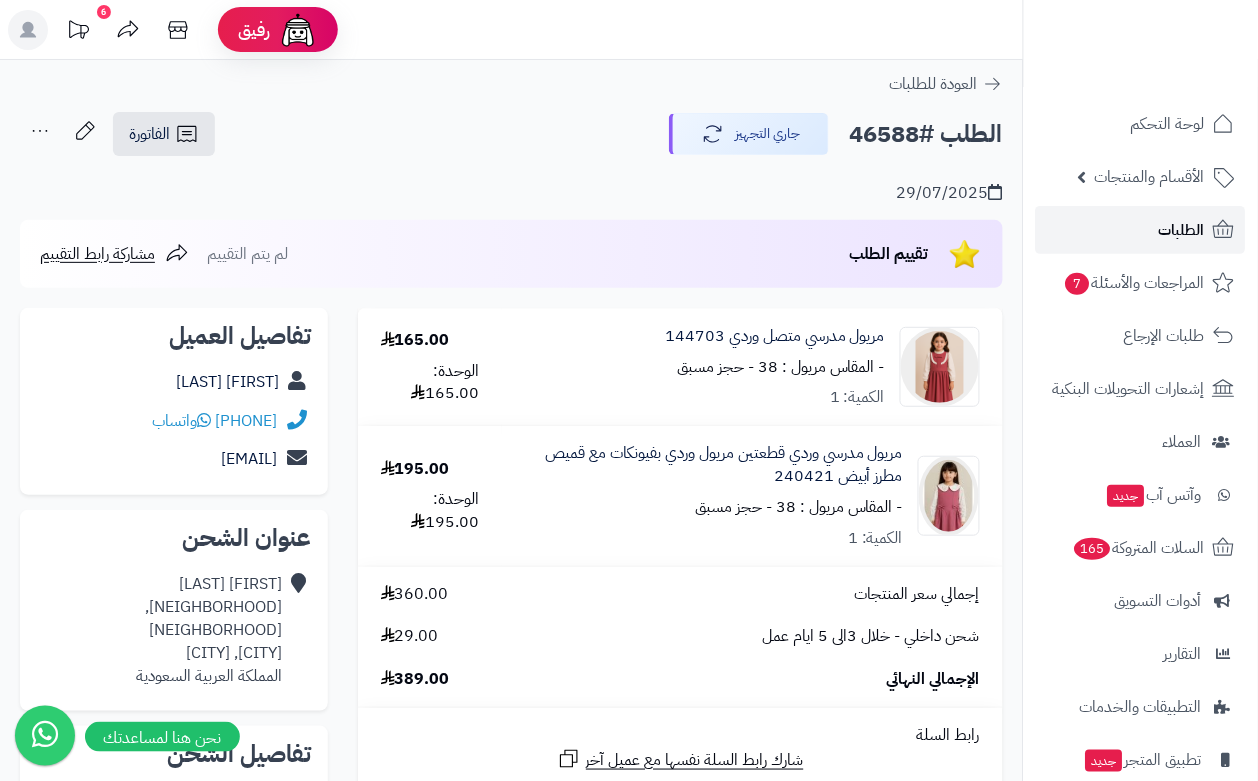 click on "الطلبات" at bounding box center [1182, 230] 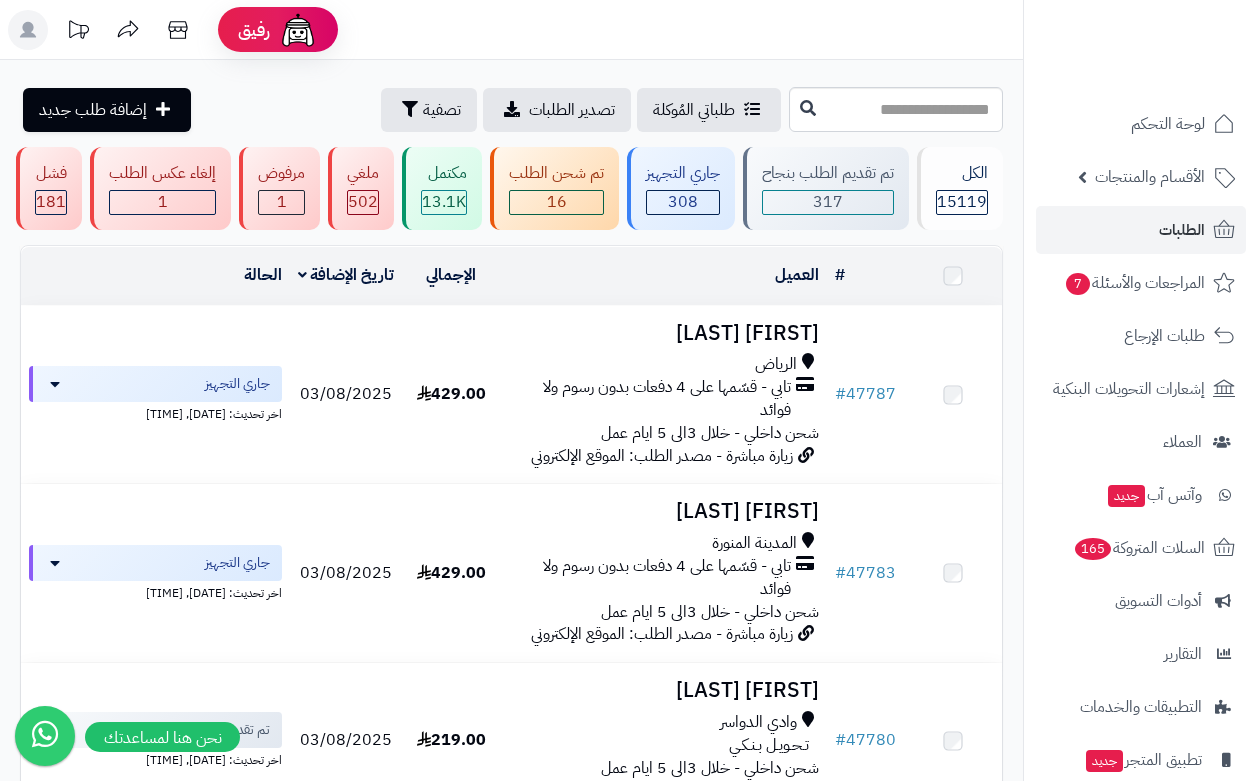 scroll, scrollTop: 0, scrollLeft: 0, axis: both 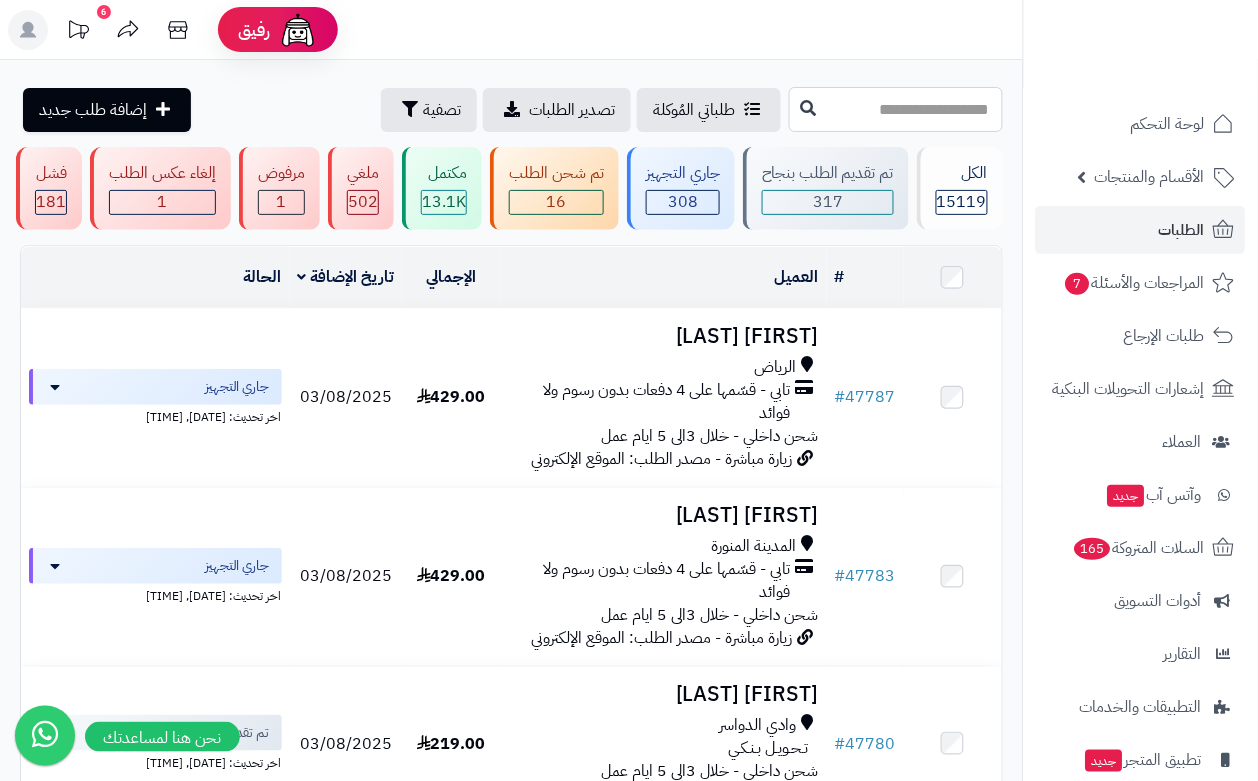 click at bounding box center [896, 109] 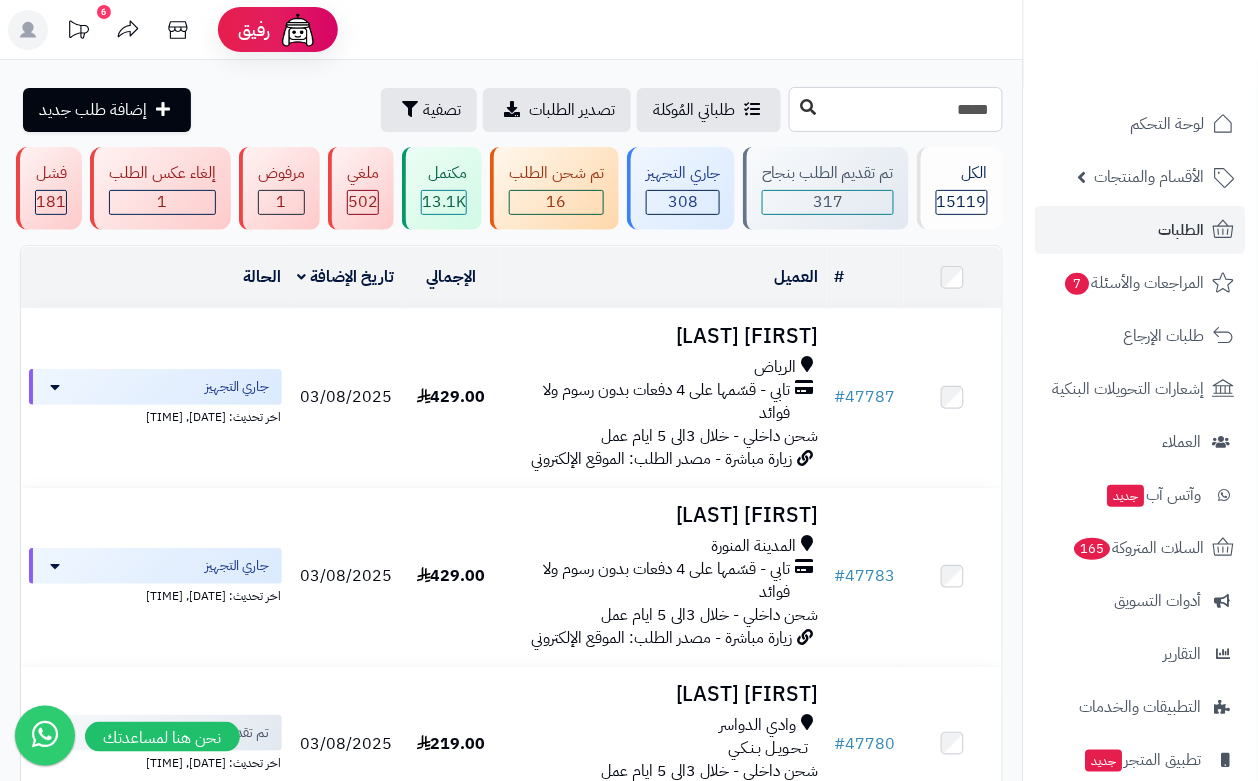type on "*****" 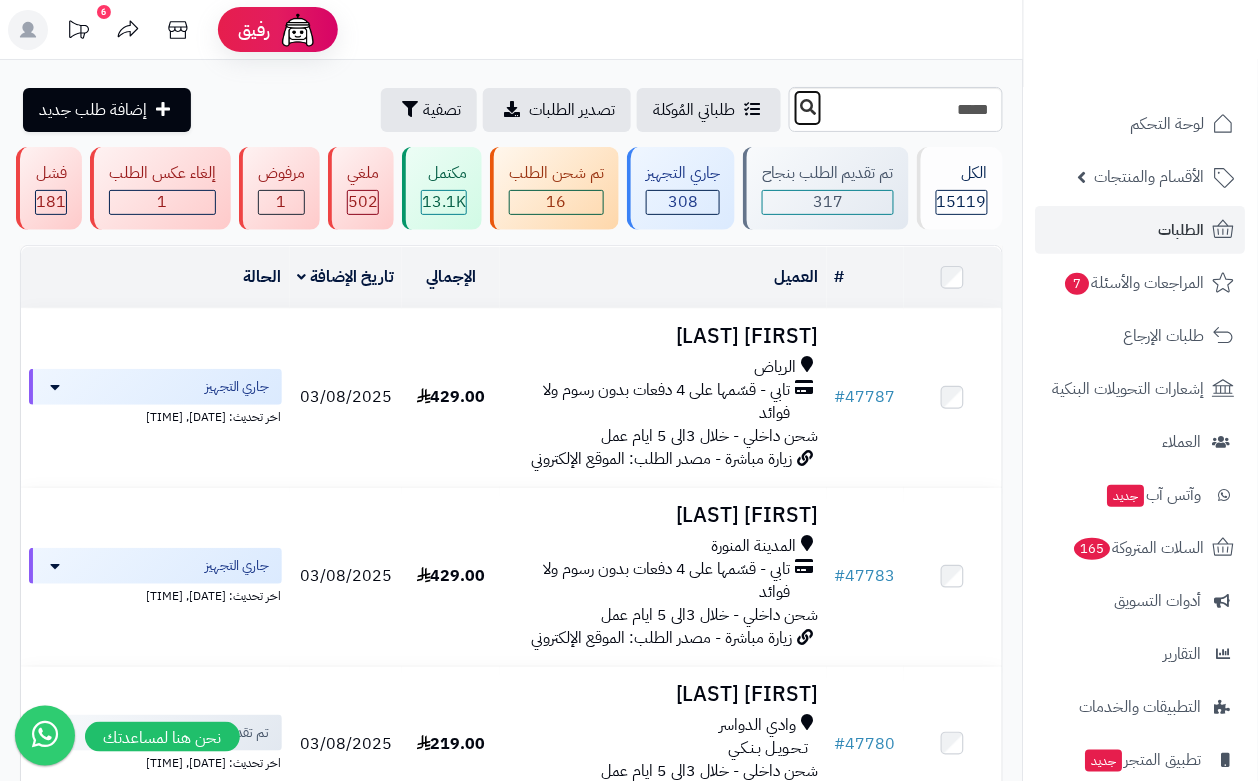 click at bounding box center (808, 107) 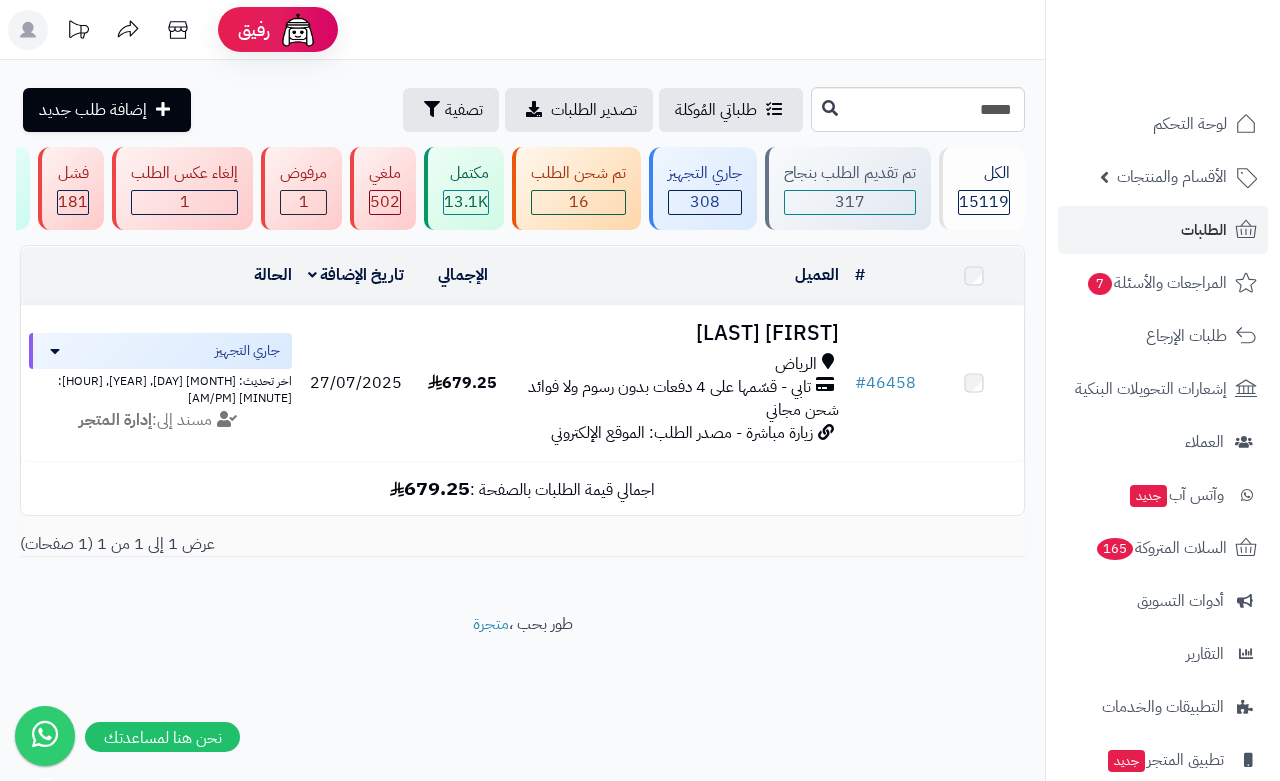 scroll, scrollTop: 0, scrollLeft: 0, axis: both 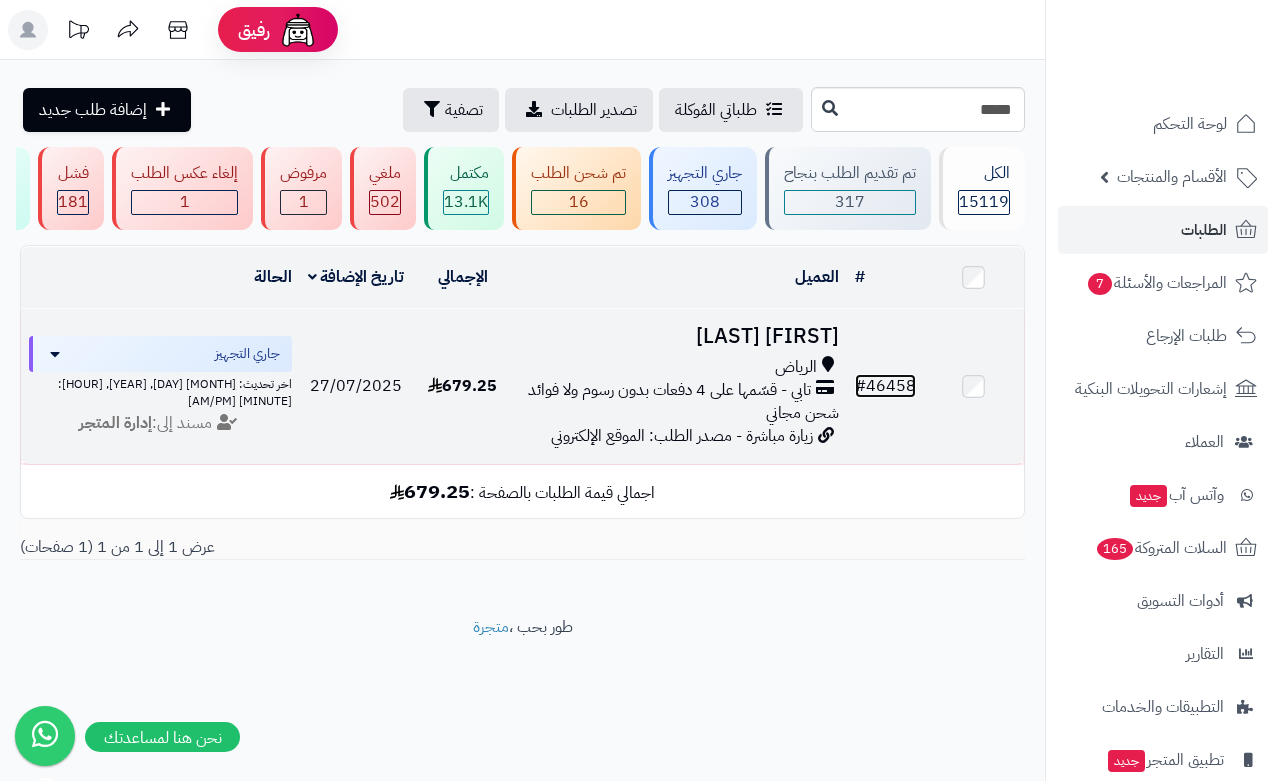 click on "# 46458" at bounding box center (885, 386) 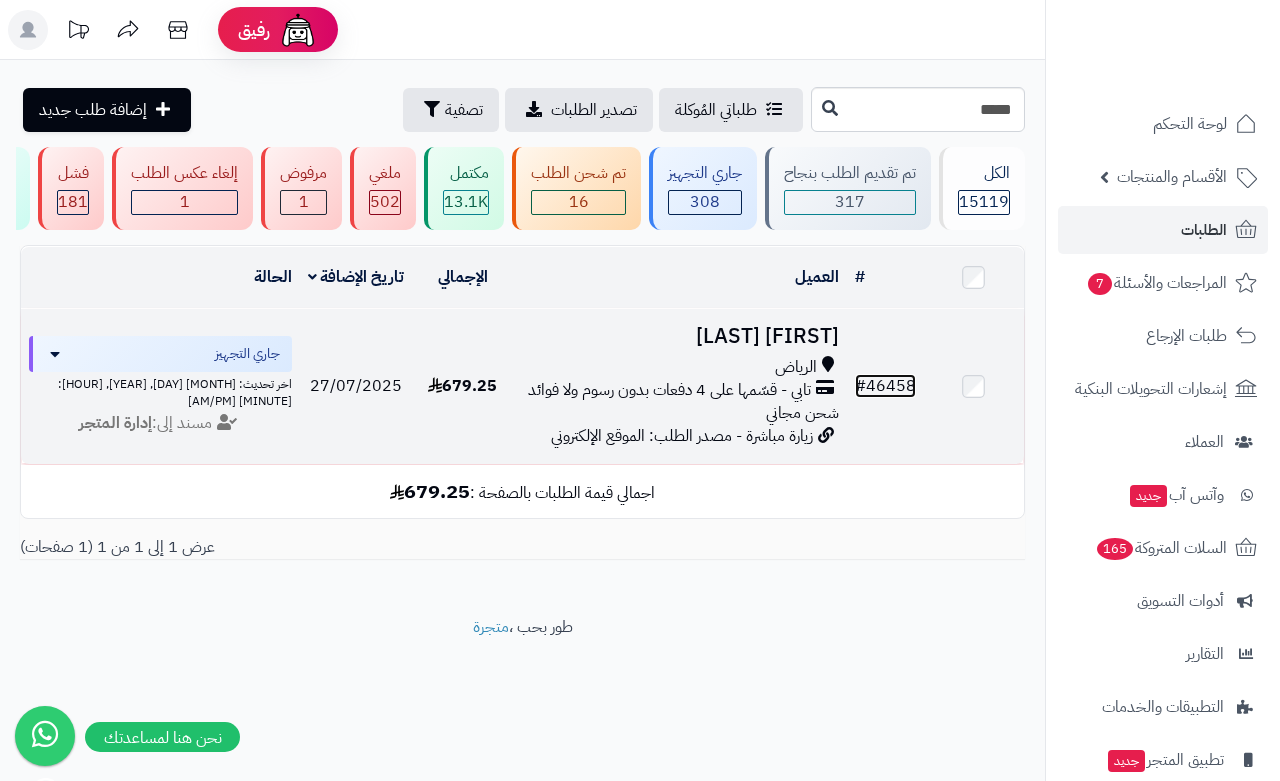 click on "#" at bounding box center (860, 386) 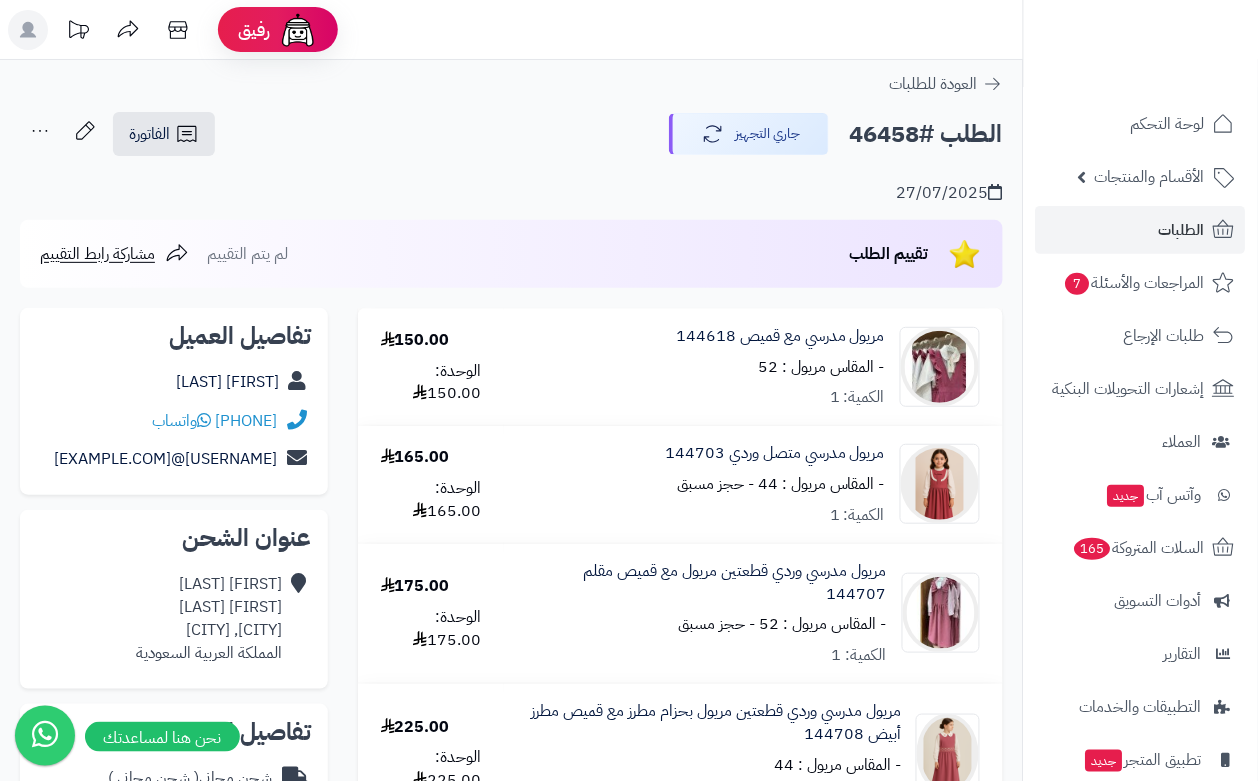 scroll, scrollTop: 116, scrollLeft: 0, axis: vertical 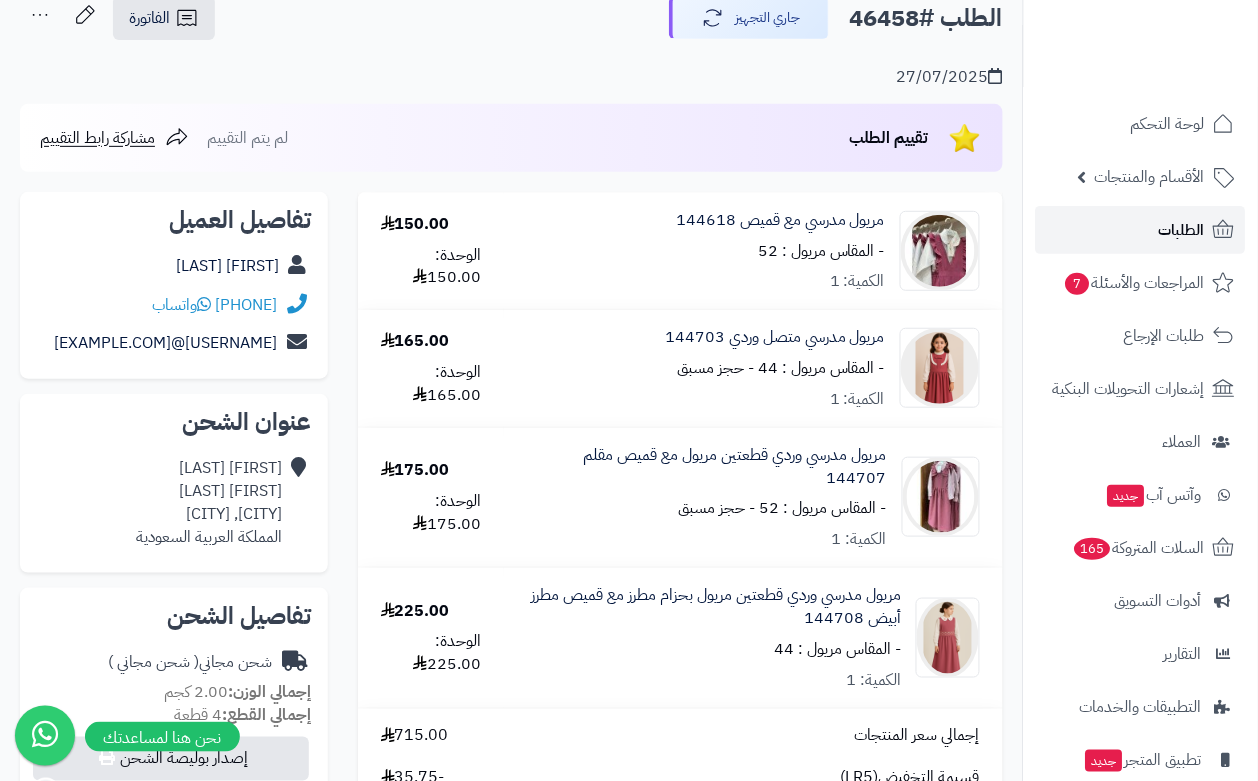 click on "الطلبات" at bounding box center (1182, 230) 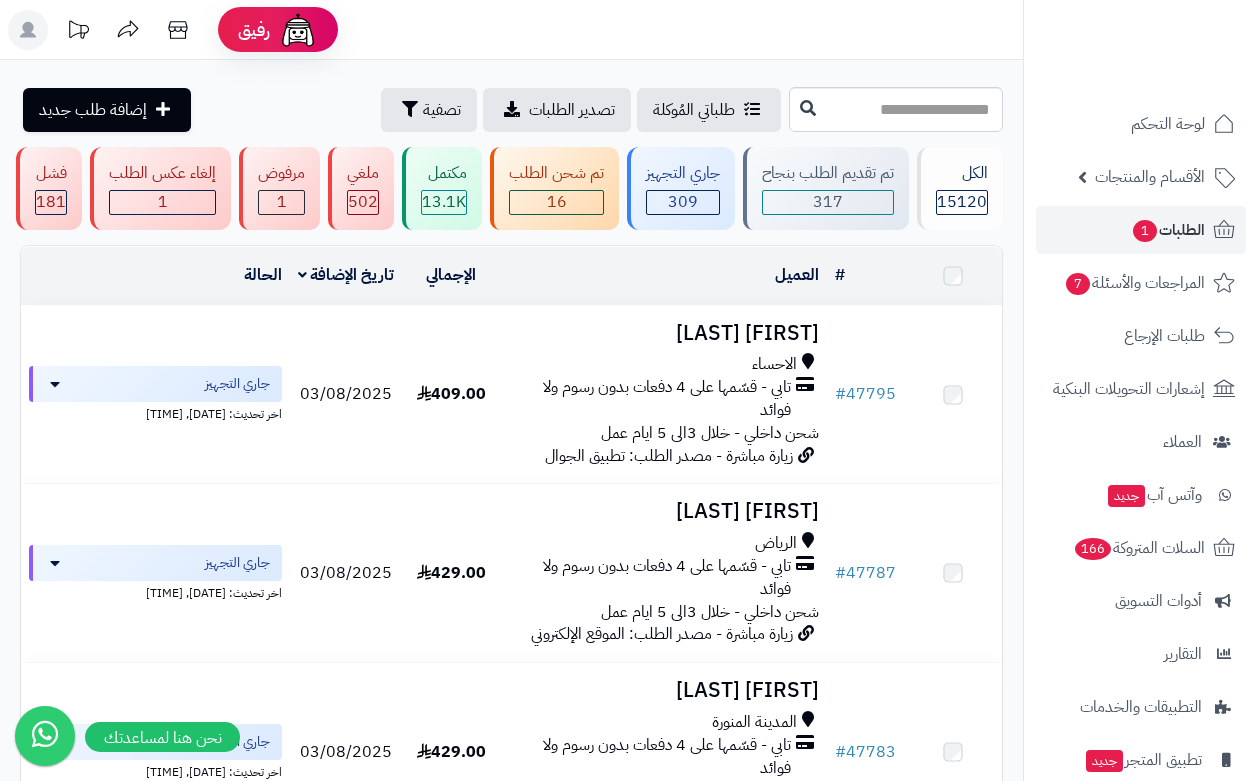 scroll, scrollTop: 0, scrollLeft: 0, axis: both 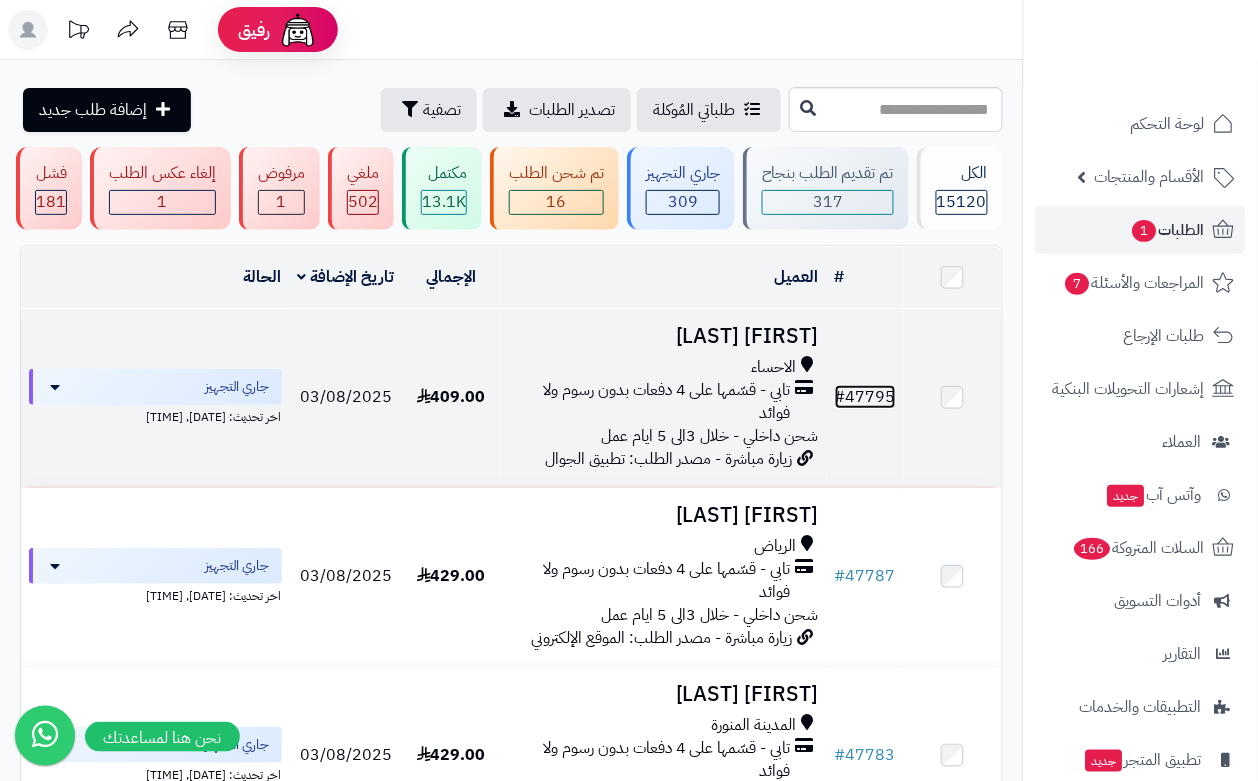 click on "# 47795" at bounding box center [865, 397] 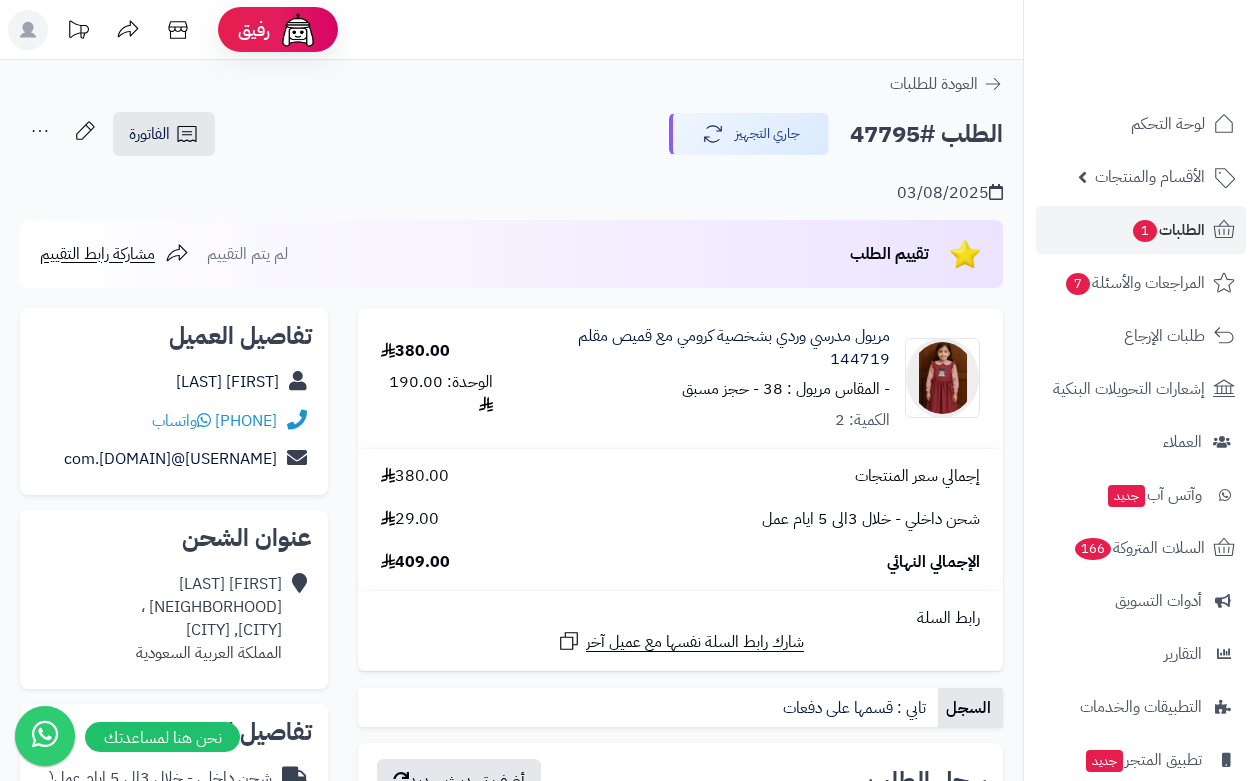scroll, scrollTop: 0, scrollLeft: 0, axis: both 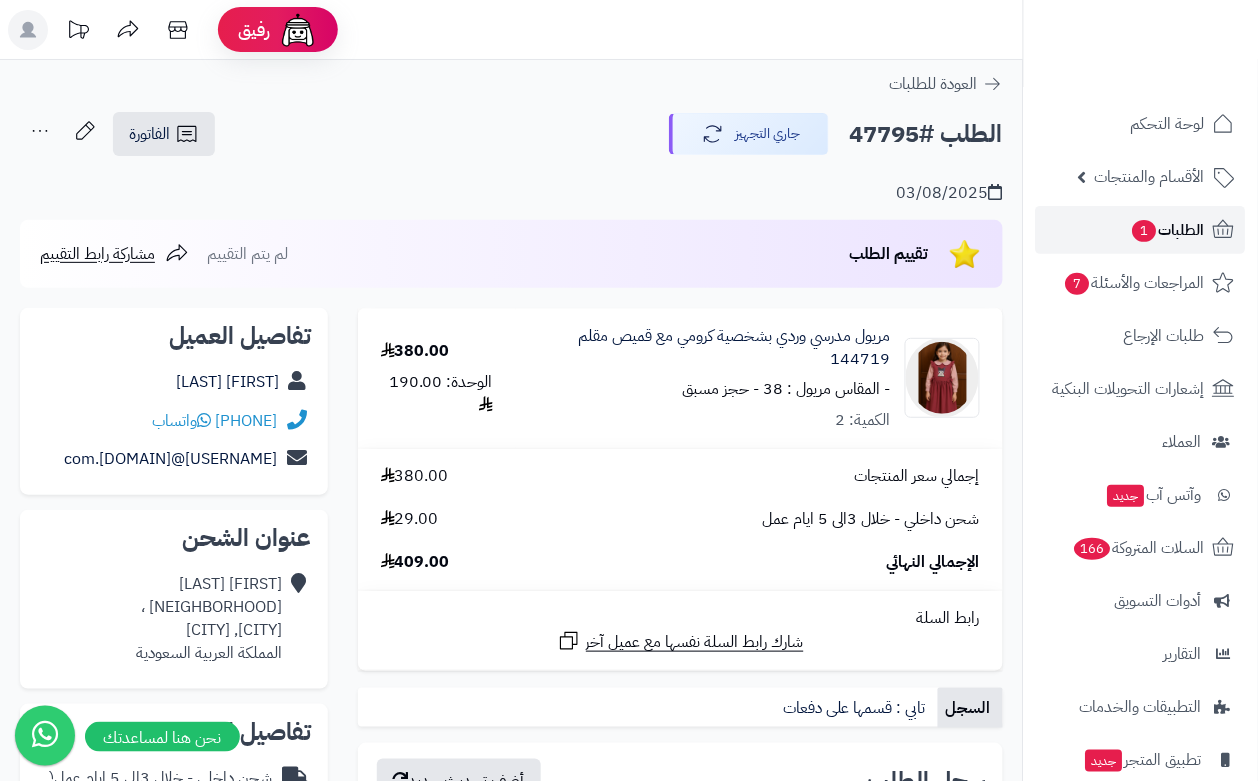 click on "الطلبات  1" at bounding box center [1168, 230] 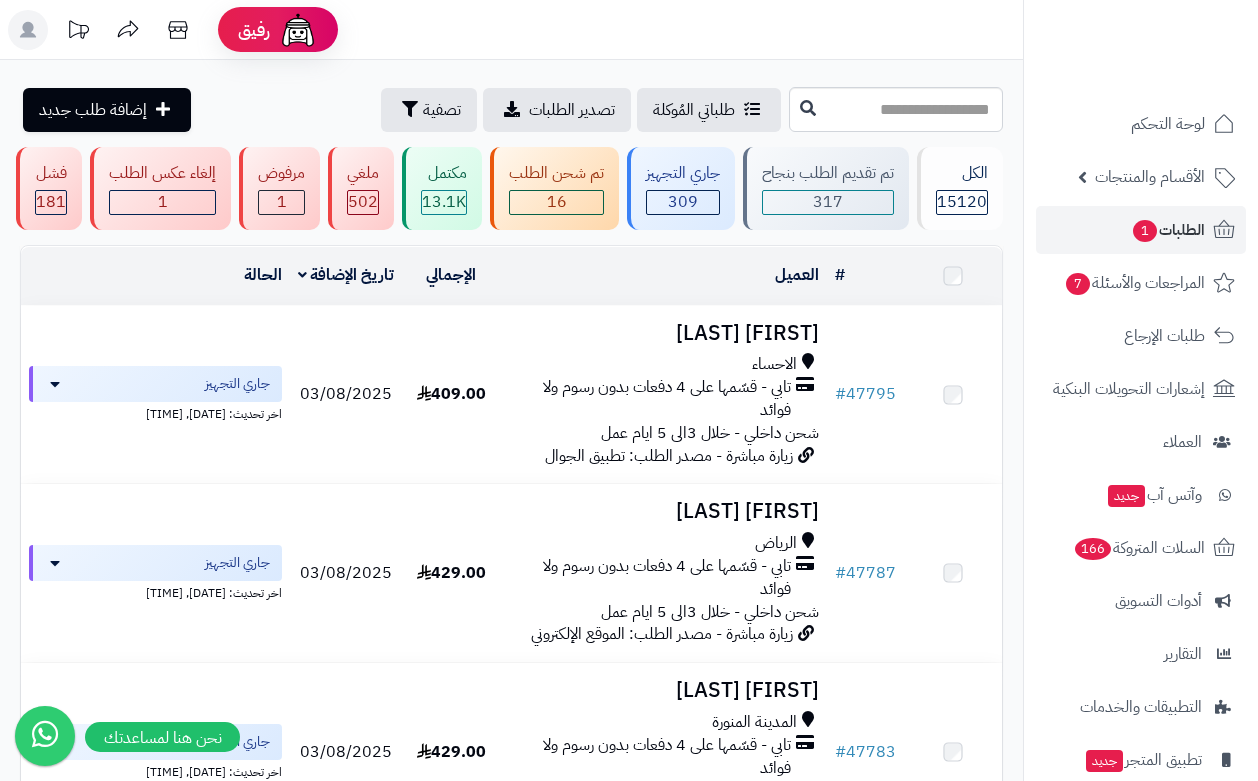 scroll, scrollTop: 0, scrollLeft: 0, axis: both 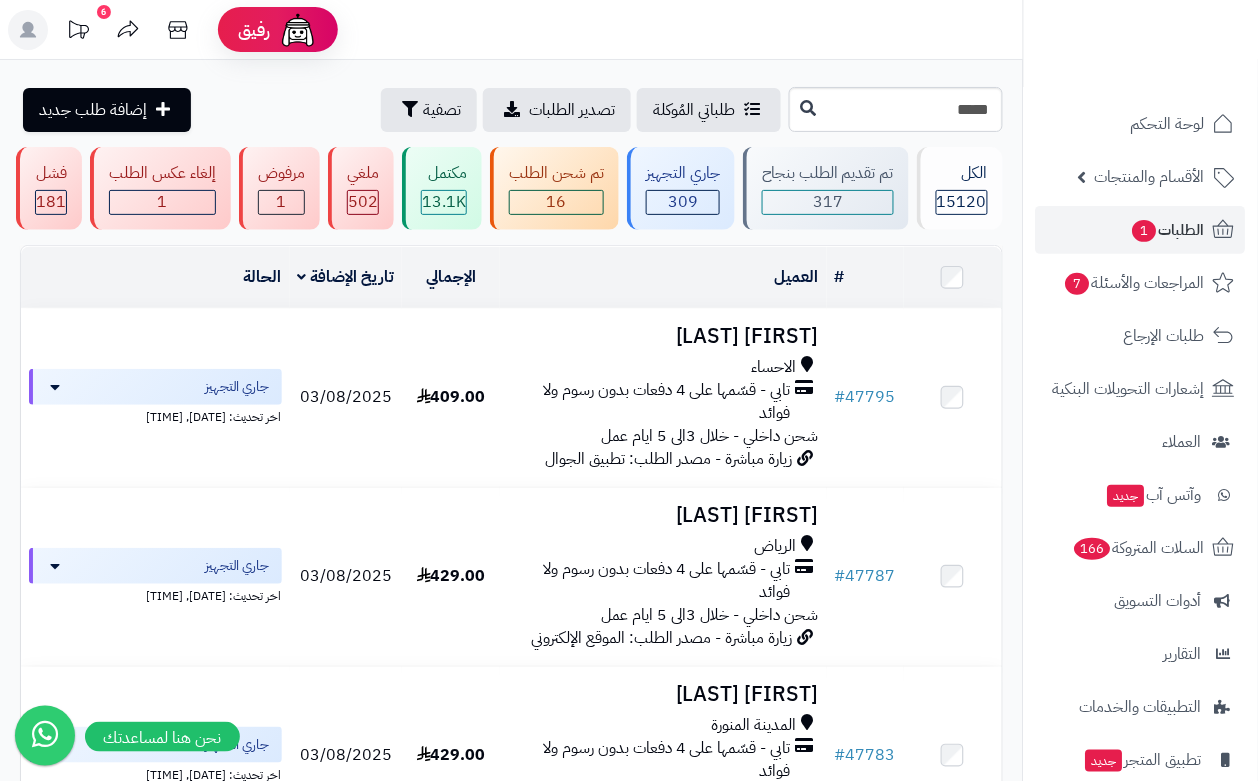 click on "*****" at bounding box center (896, 109) 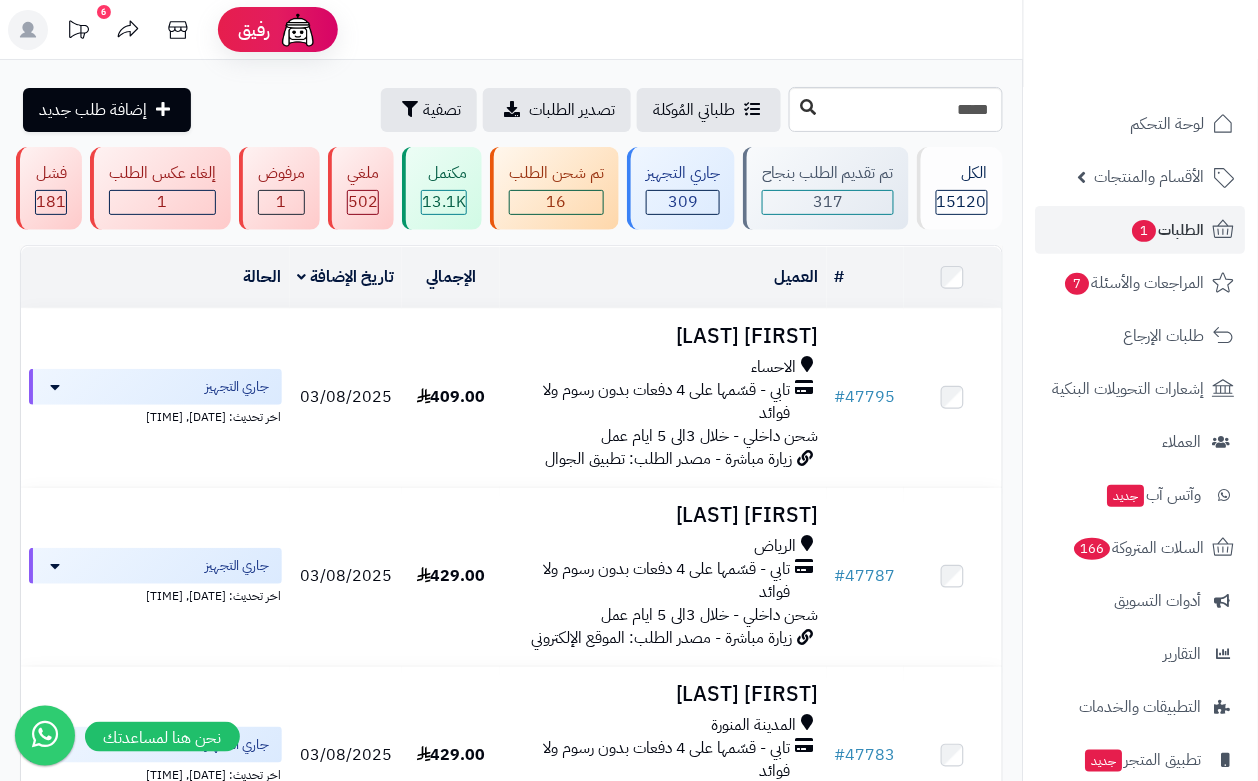 type on "*****" 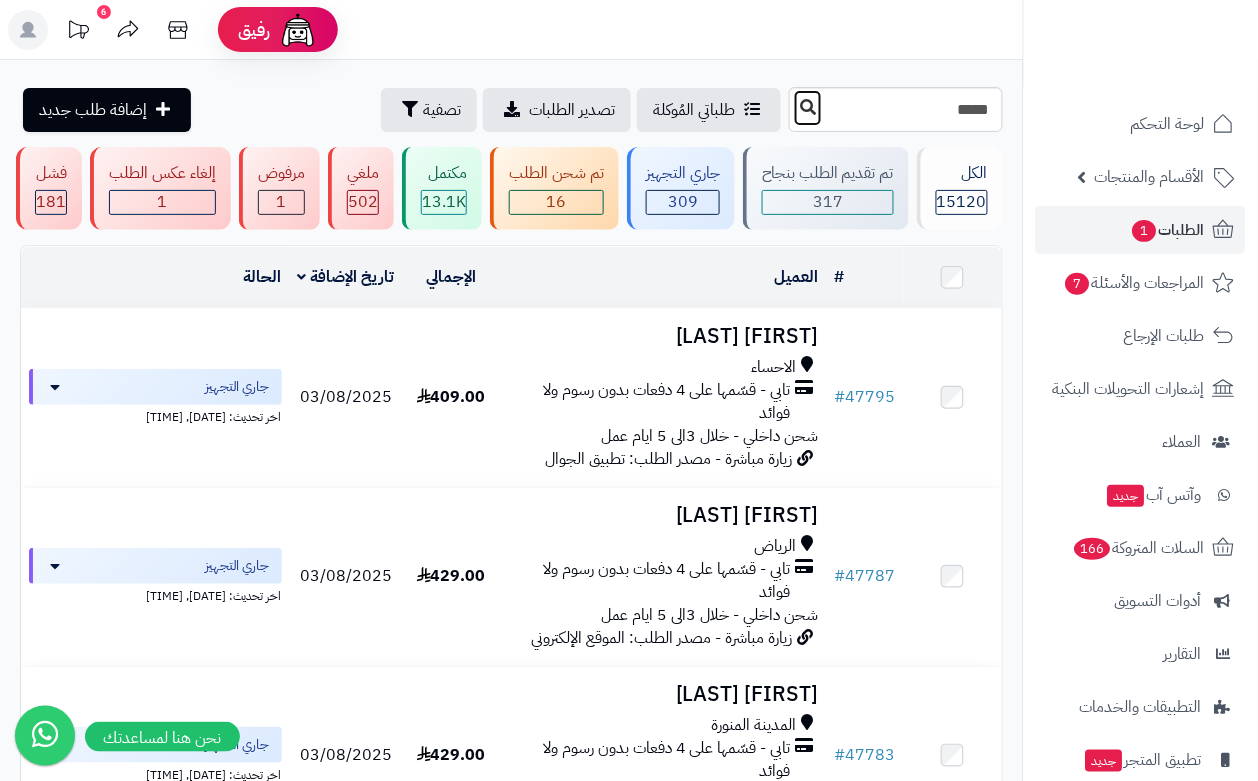 click at bounding box center (808, 107) 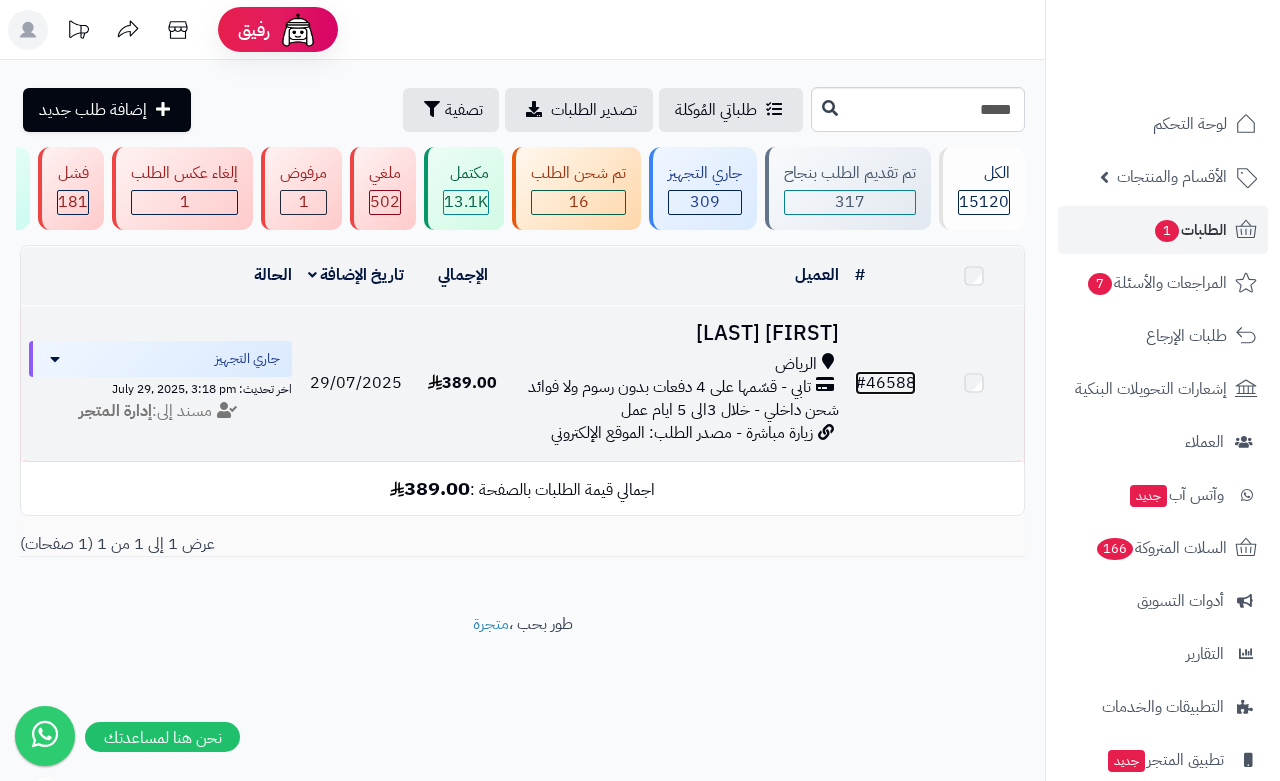 click on "# 46588" at bounding box center [885, 383] 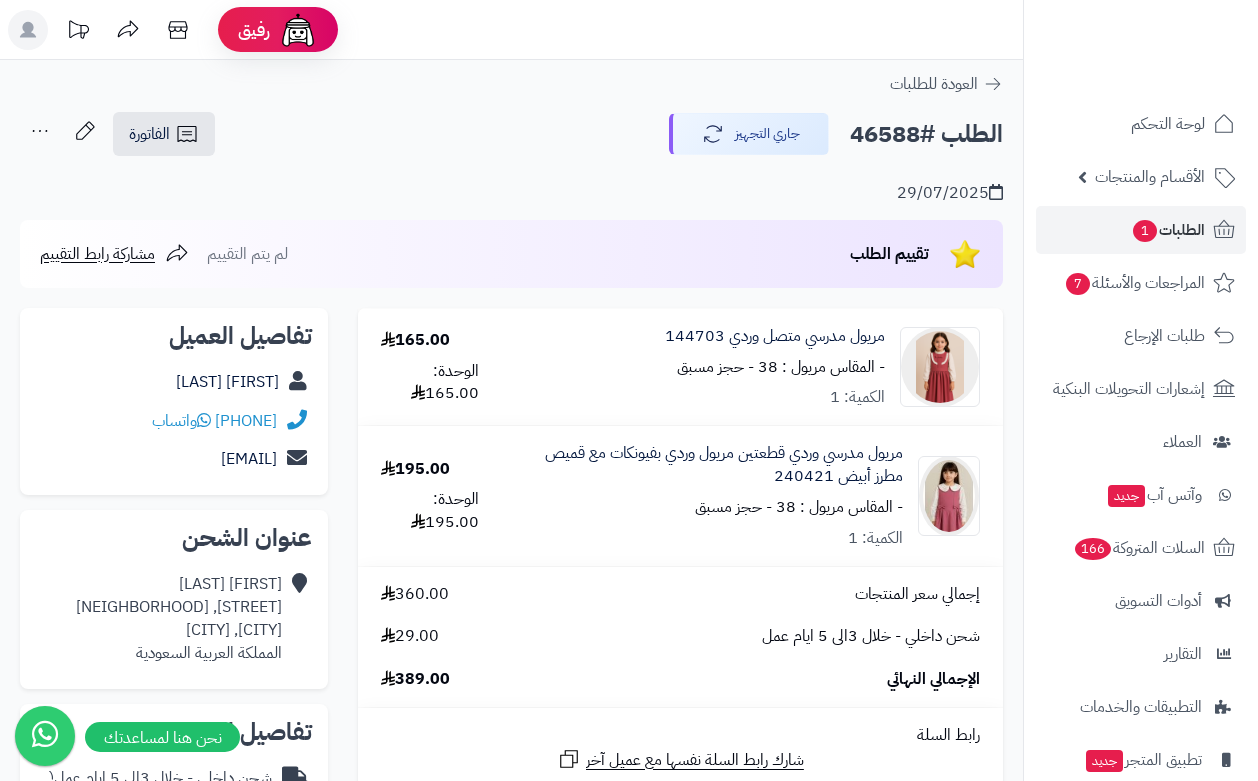 scroll, scrollTop: 0, scrollLeft: 0, axis: both 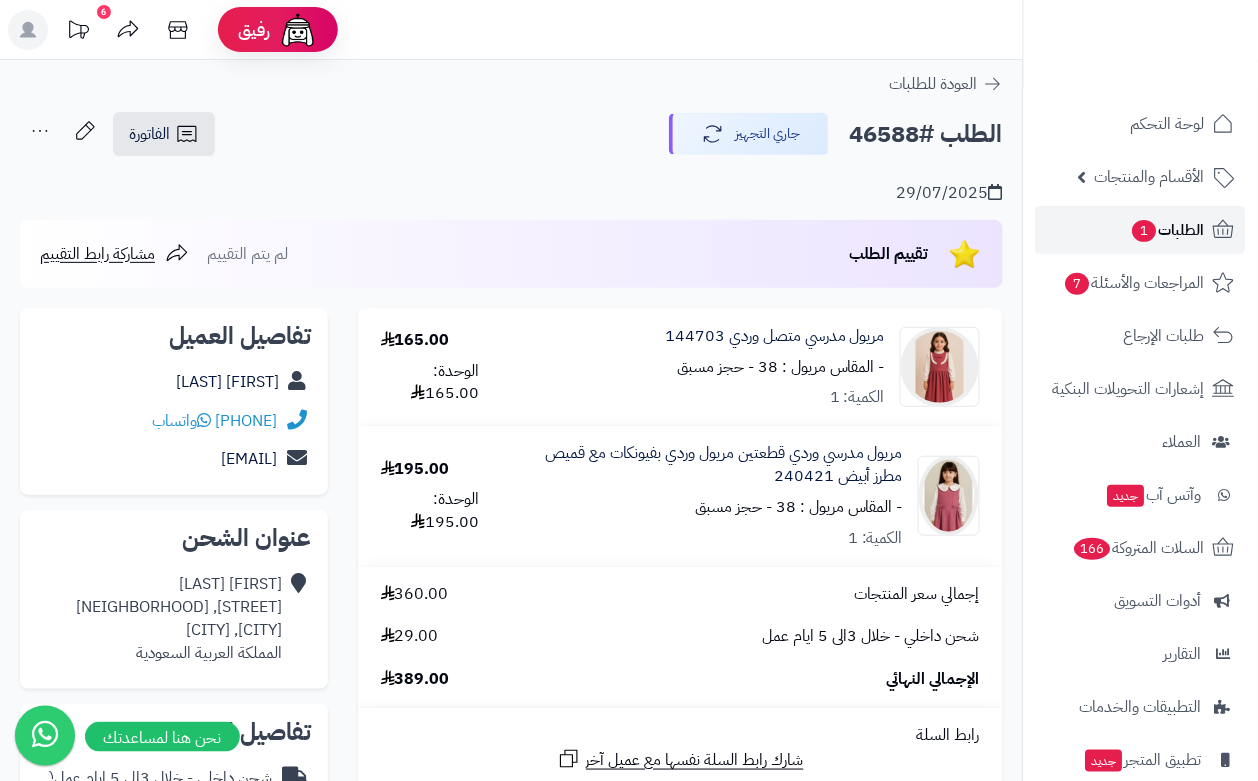 click on "الطلبات  1" at bounding box center (1168, 230) 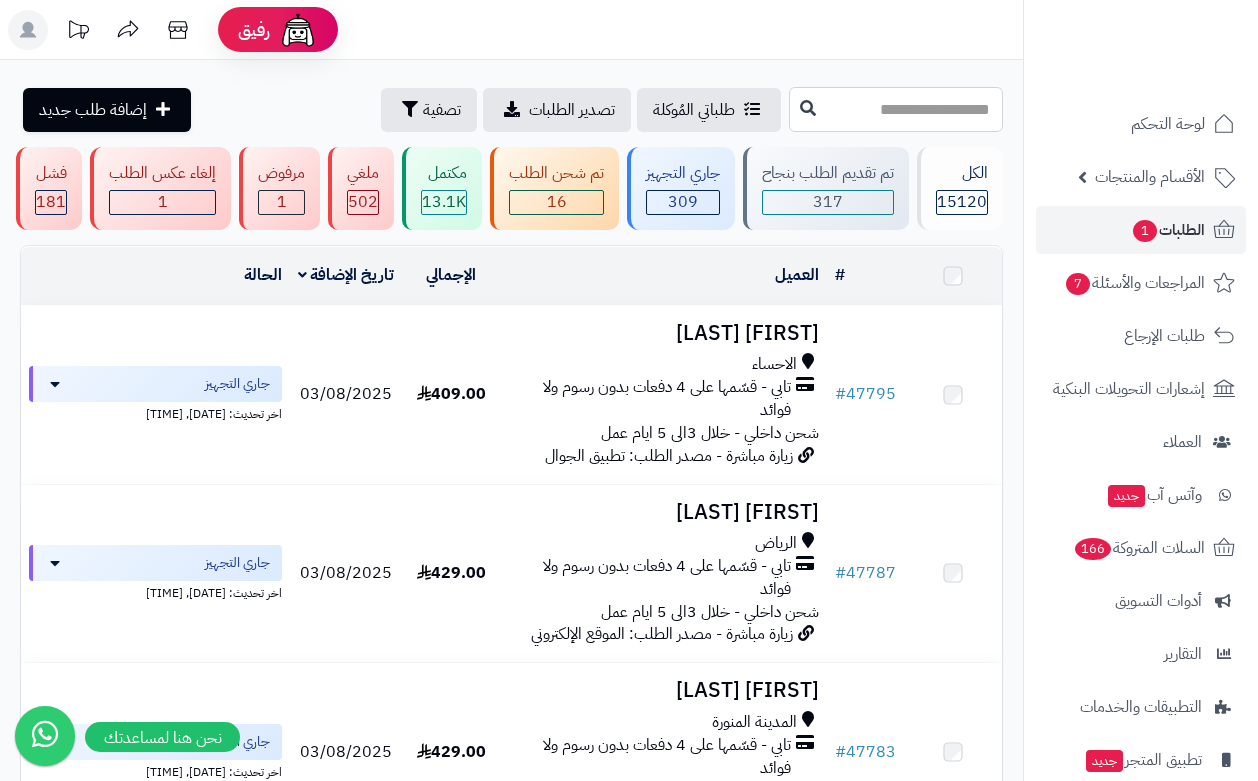 click at bounding box center (896, 109) 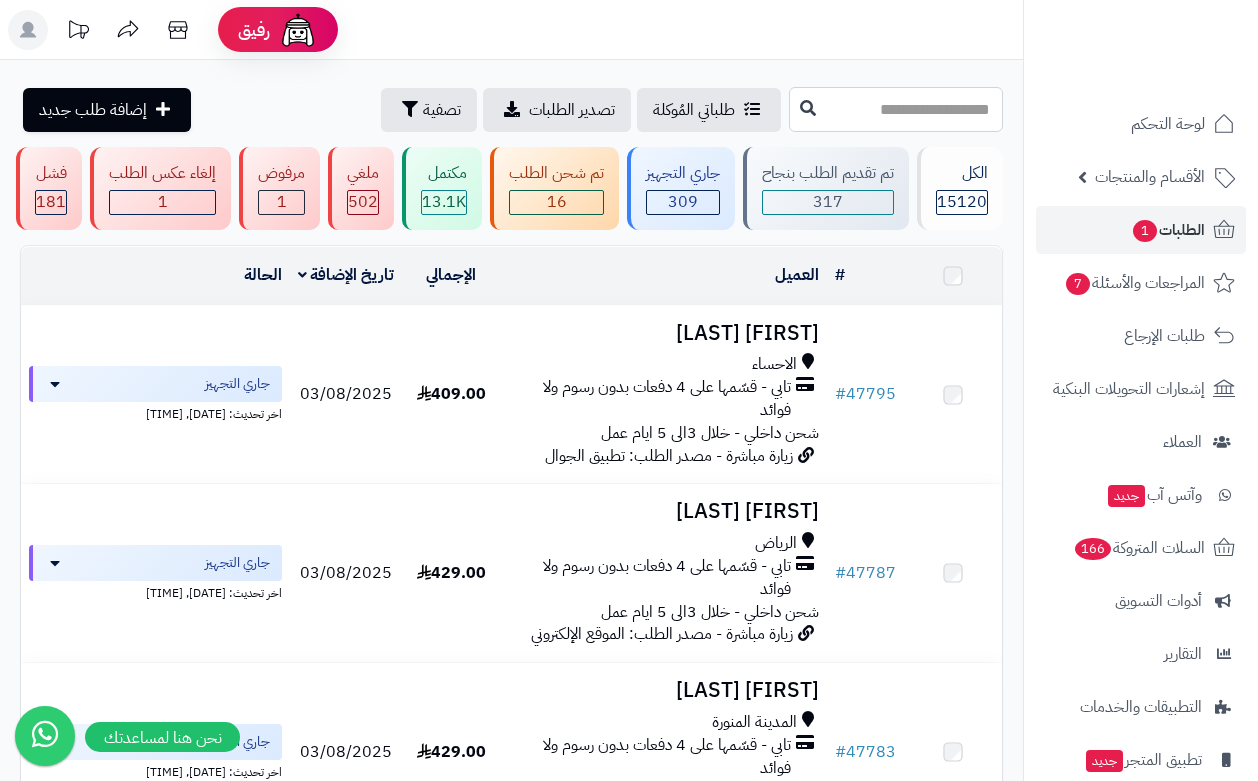 scroll, scrollTop: 0, scrollLeft: 0, axis: both 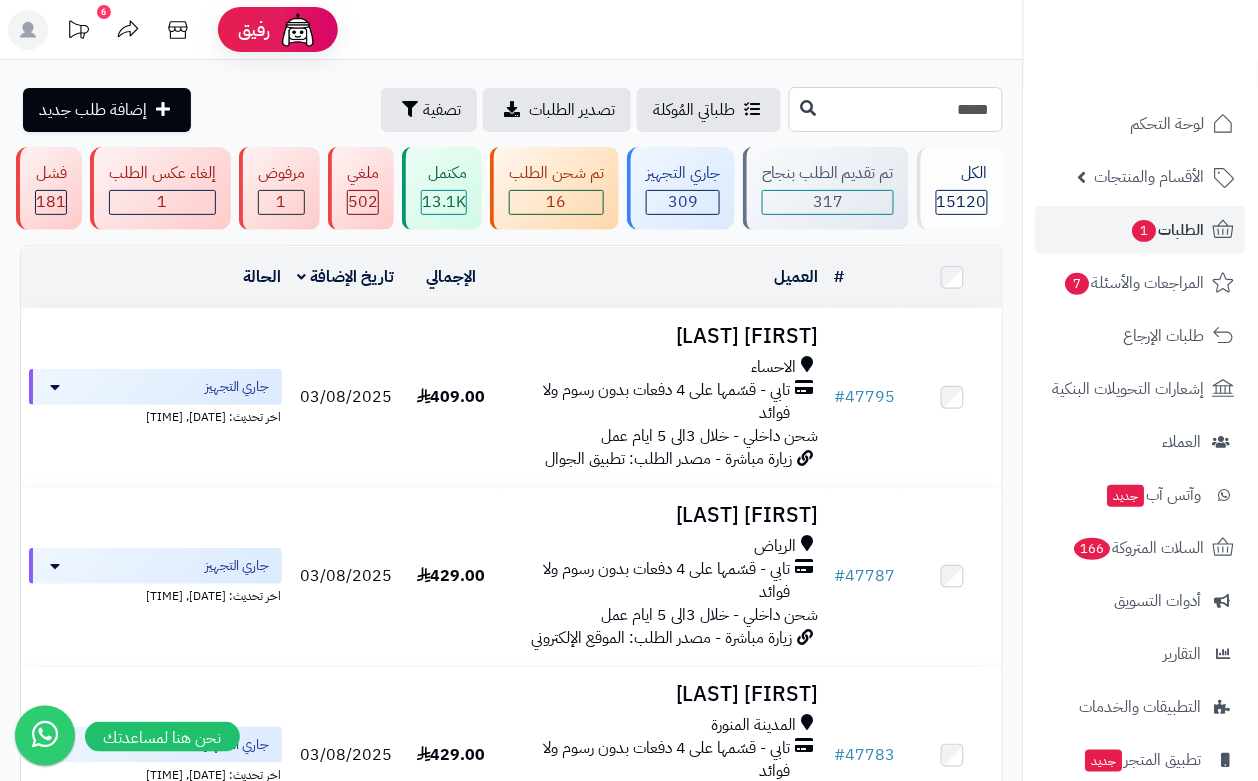 type on "*****" 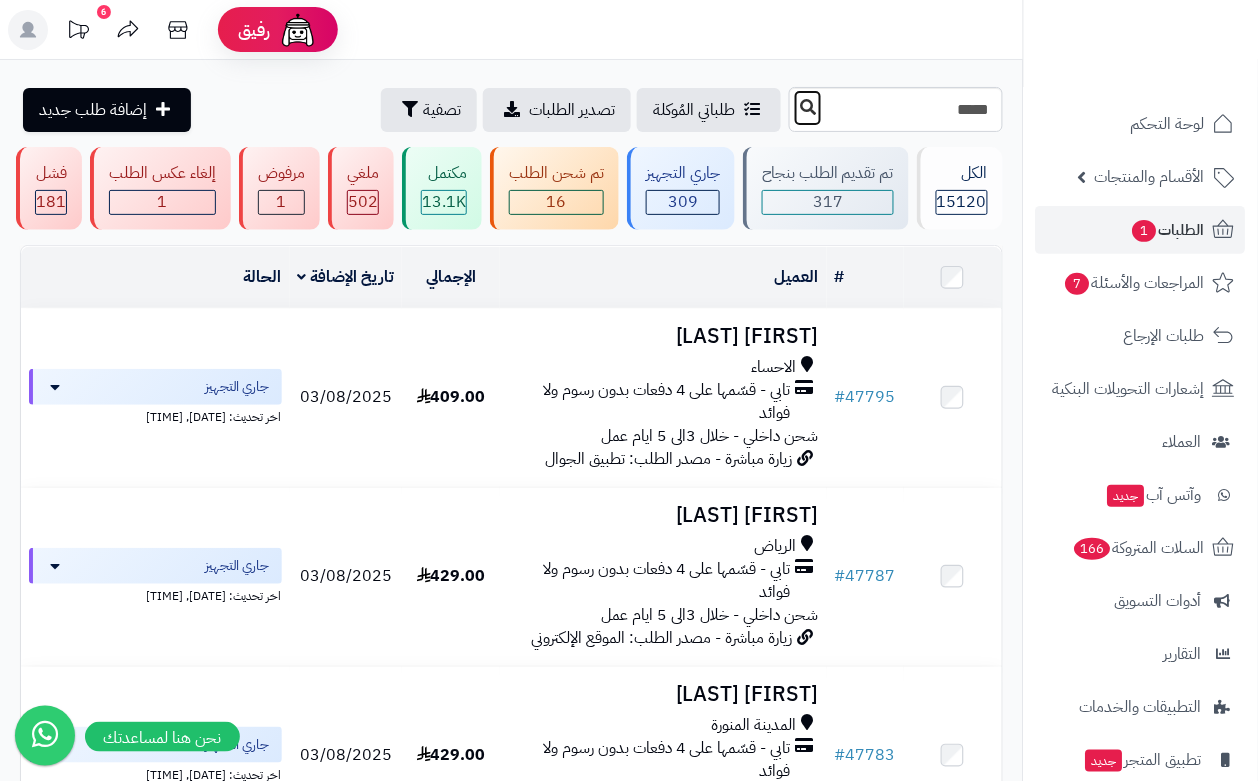 click at bounding box center [808, 107] 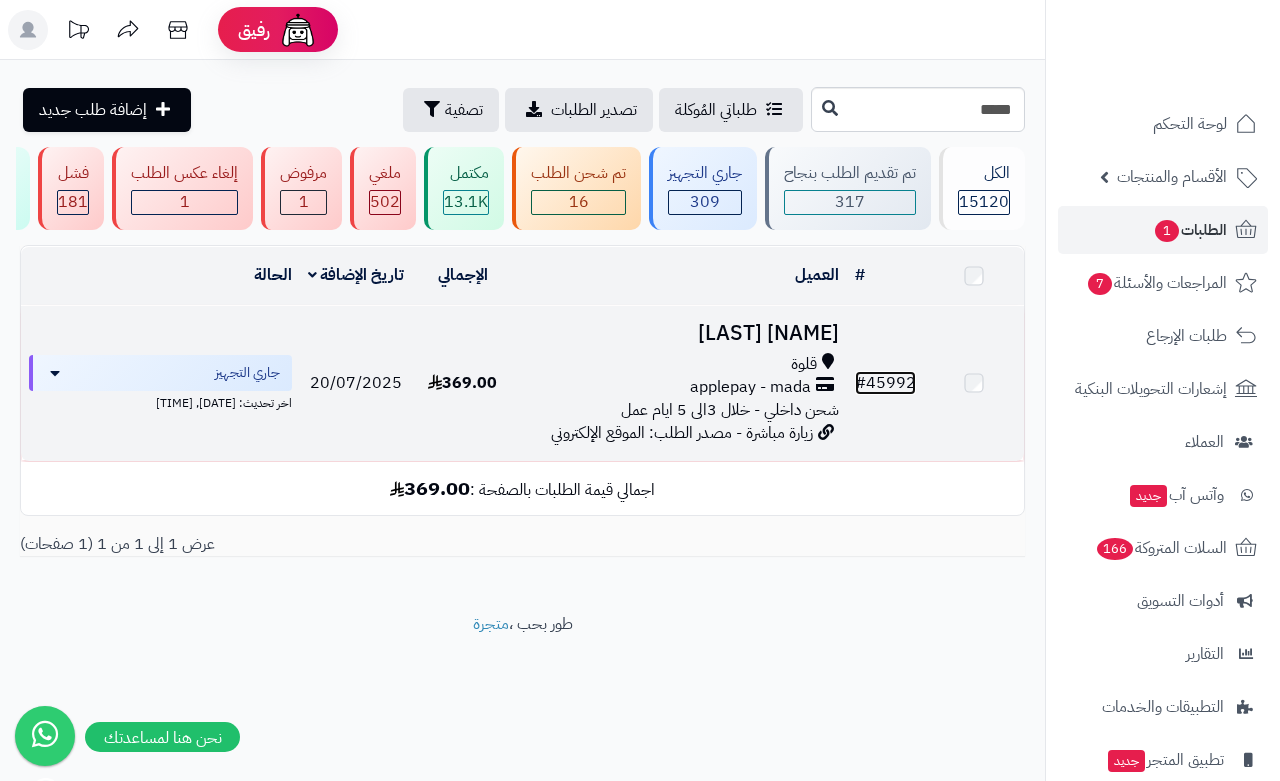click on "# 45992" at bounding box center (885, 383) 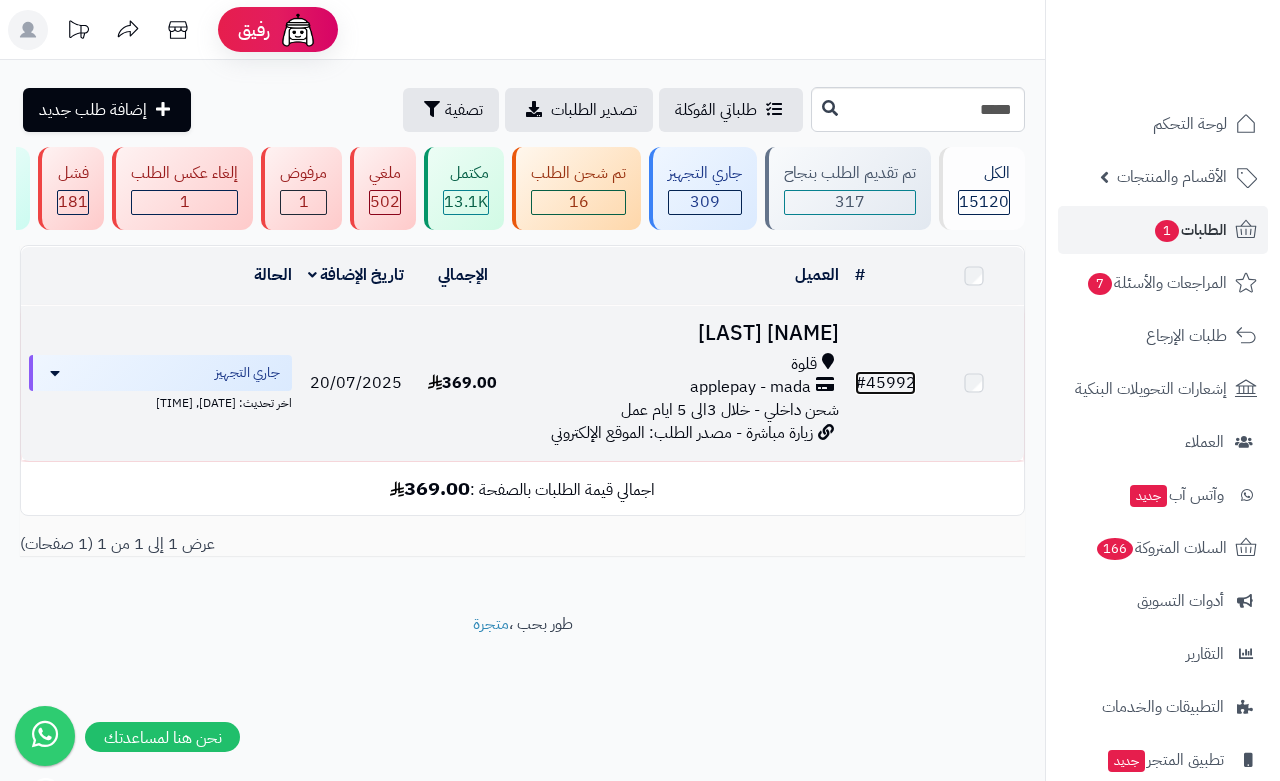 scroll, scrollTop: 0, scrollLeft: 0, axis: both 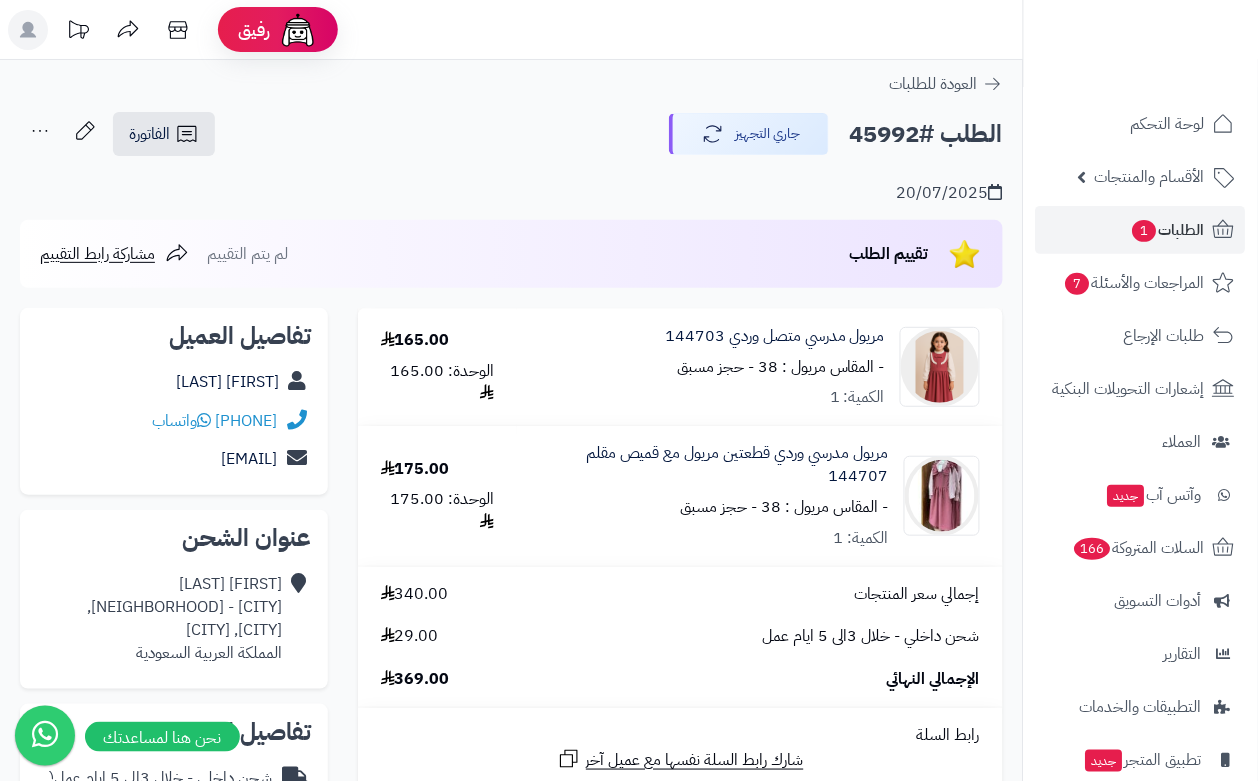 click on "تقييم الطلب
لم يتم التقييم
مشاركة رابط التقييم" at bounding box center (511, 254) 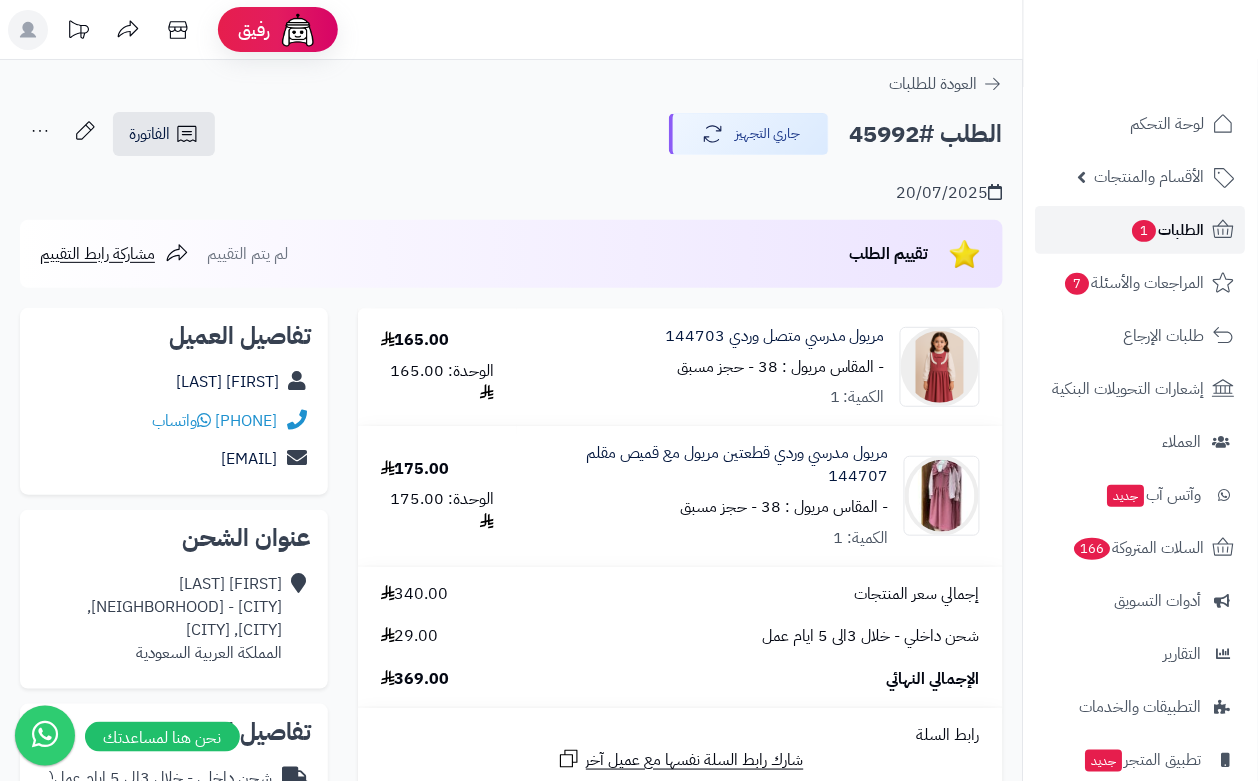 click on "الطلبات  1" at bounding box center [1141, 230] 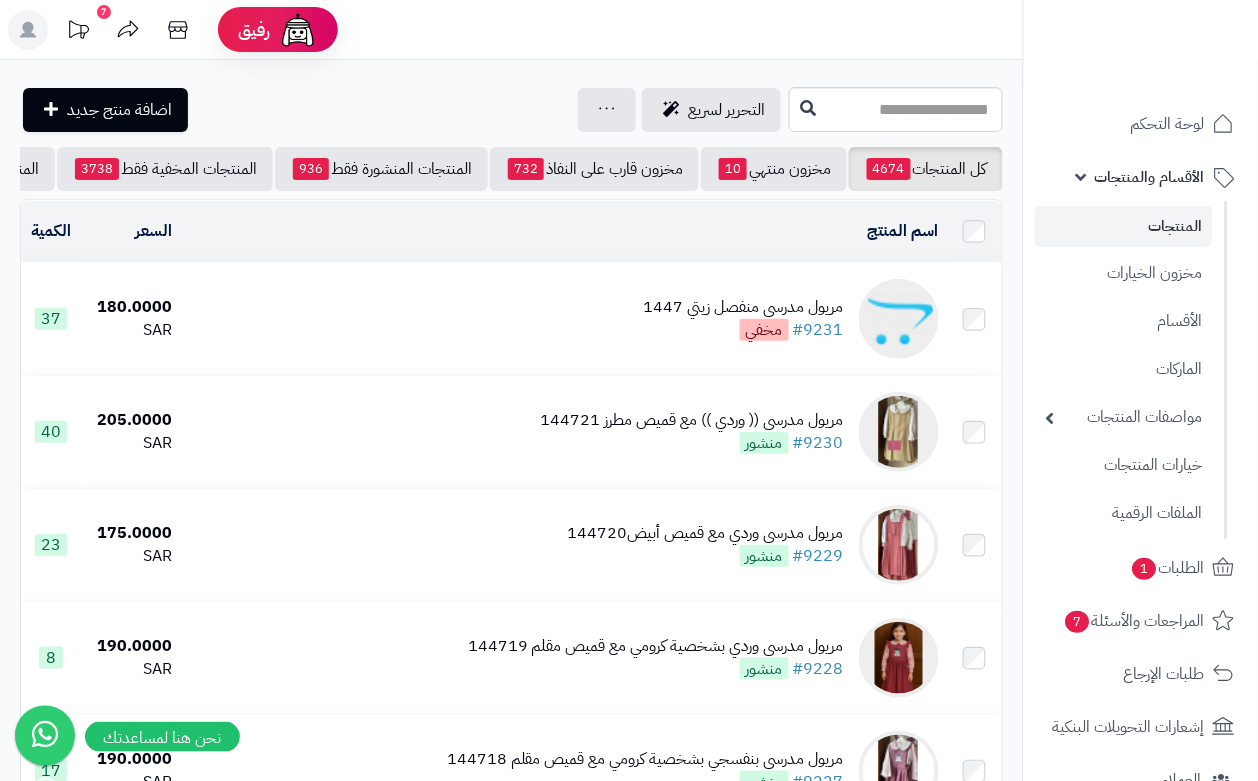 scroll, scrollTop: 125, scrollLeft: 0, axis: vertical 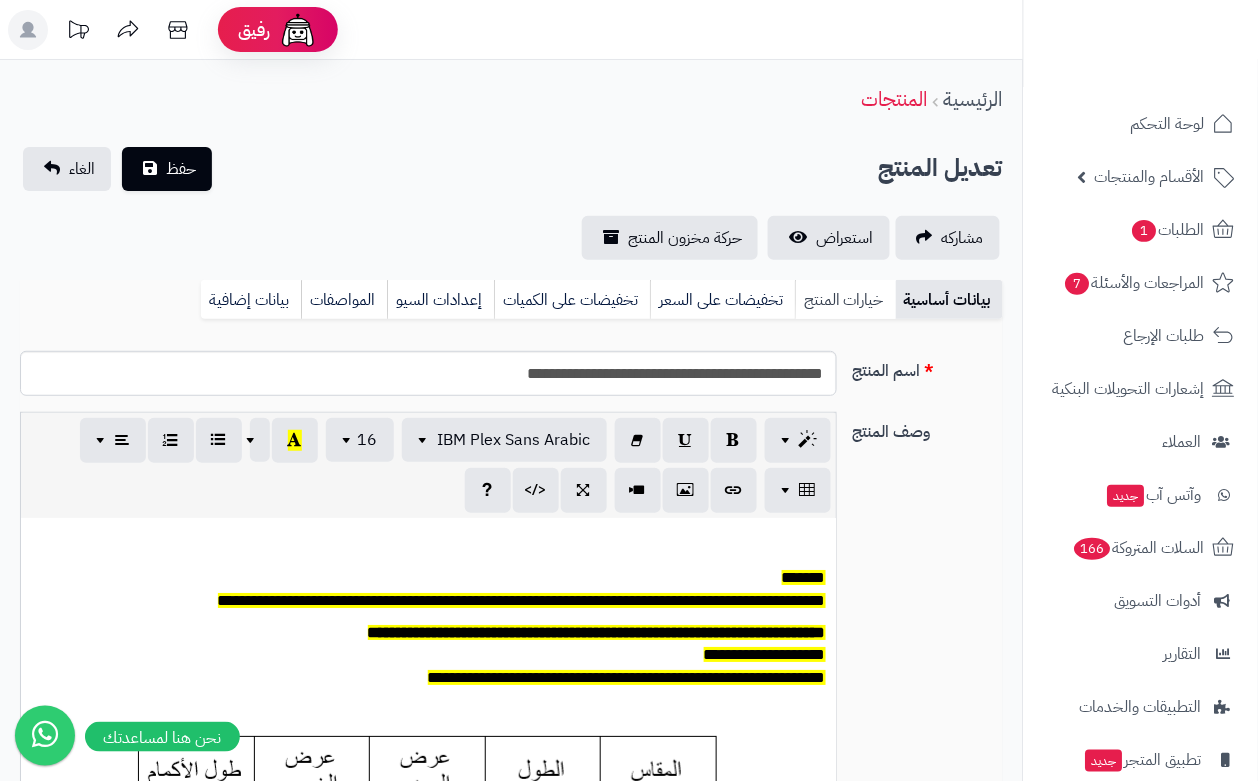 click on "خيارات المنتج" at bounding box center (845, 300) 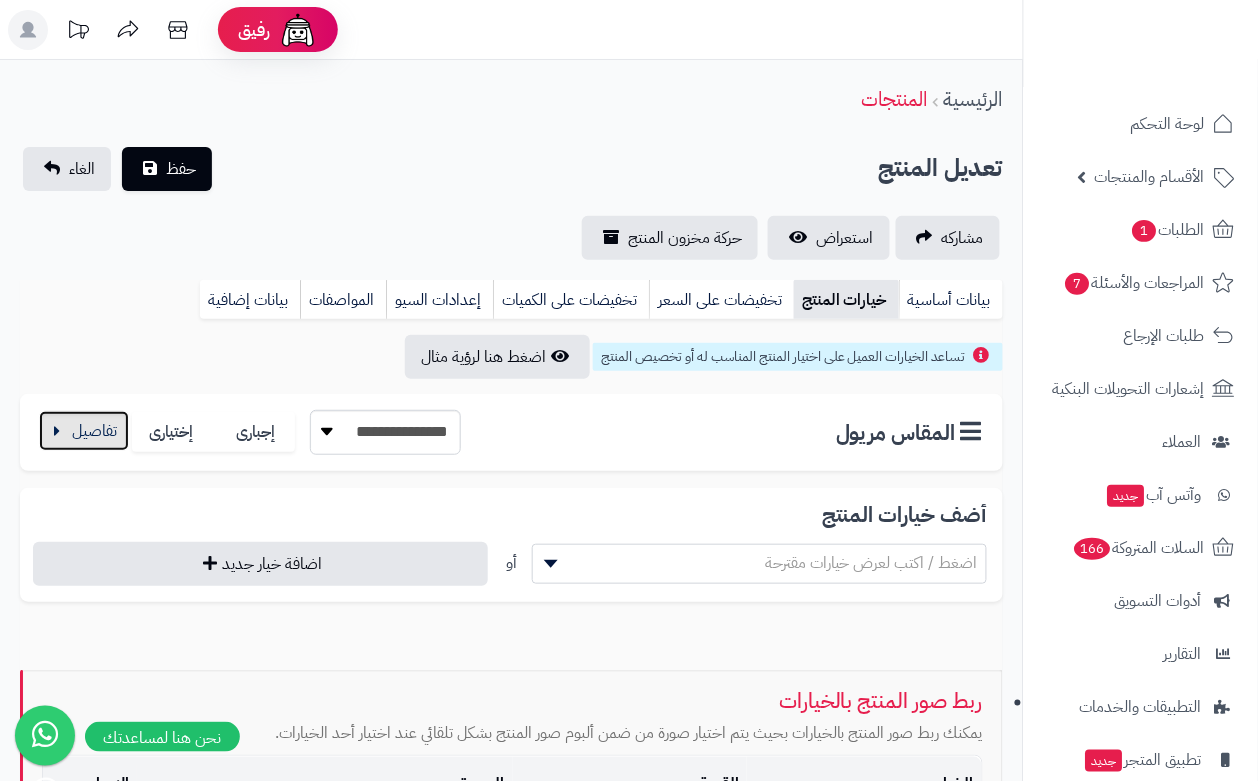 click at bounding box center [84, 431] 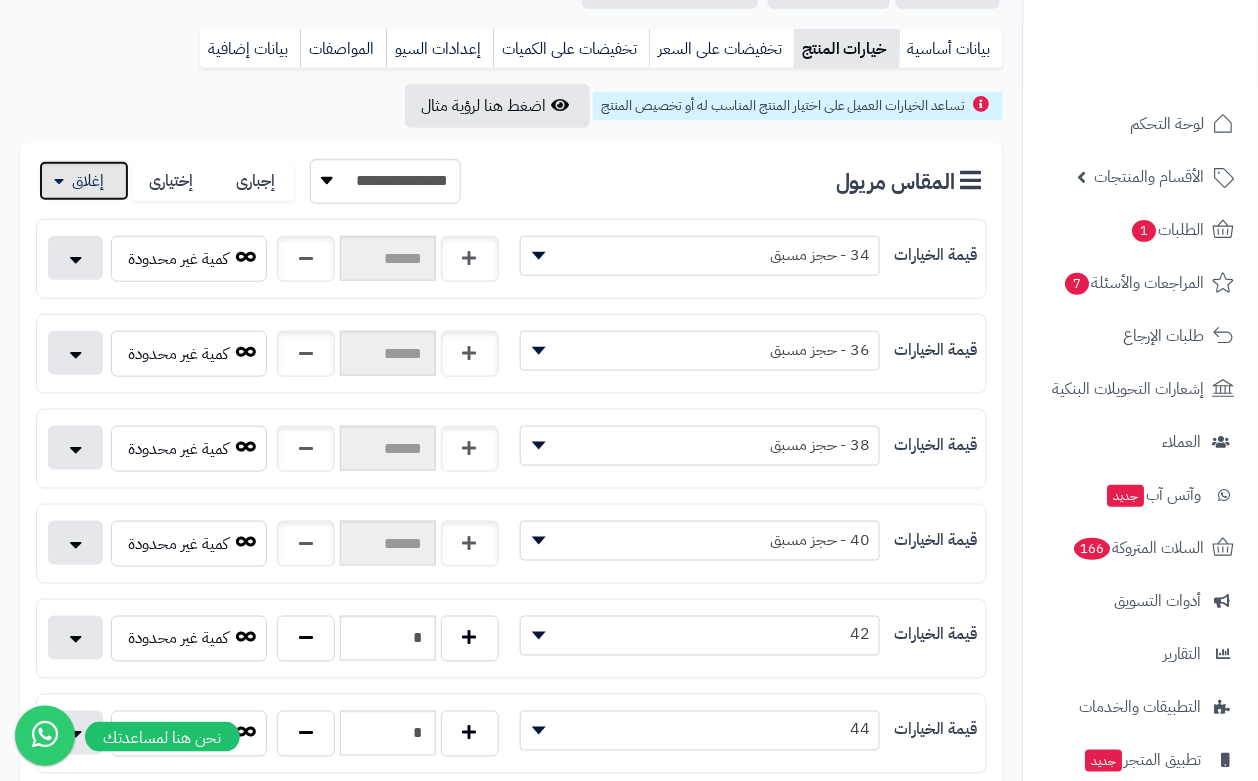 scroll, scrollTop: 250, scrollLeft: 0, axis: vertical 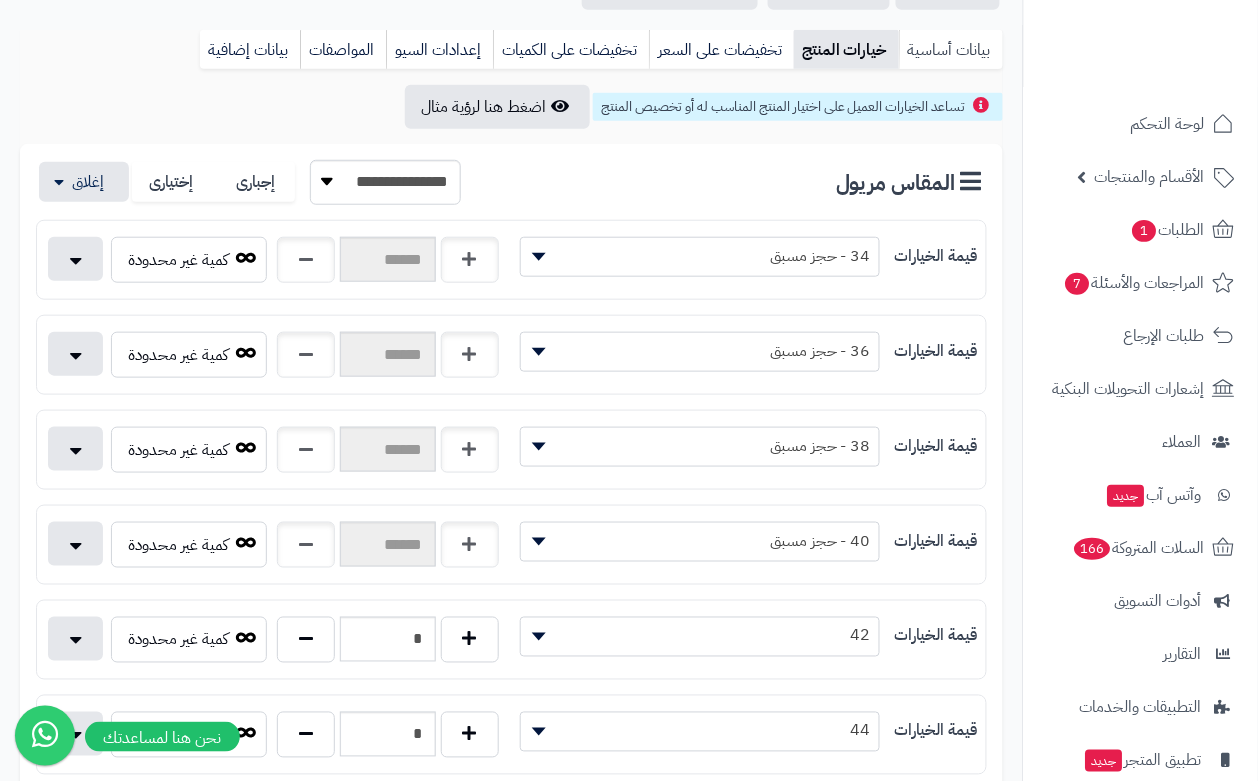 click on "بيانات أساسية" at bounding box center [951, 50] 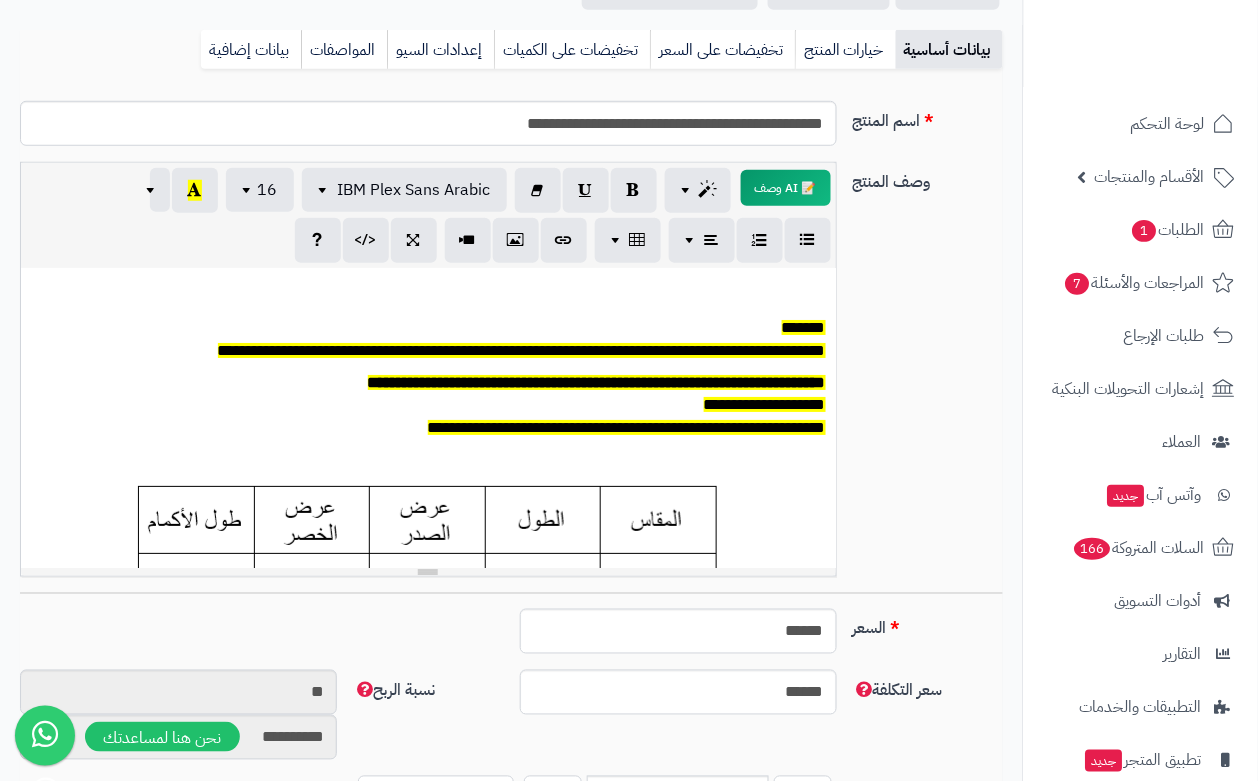 scroll, scrollTop: 0, scrollLeft: 0, axis: both 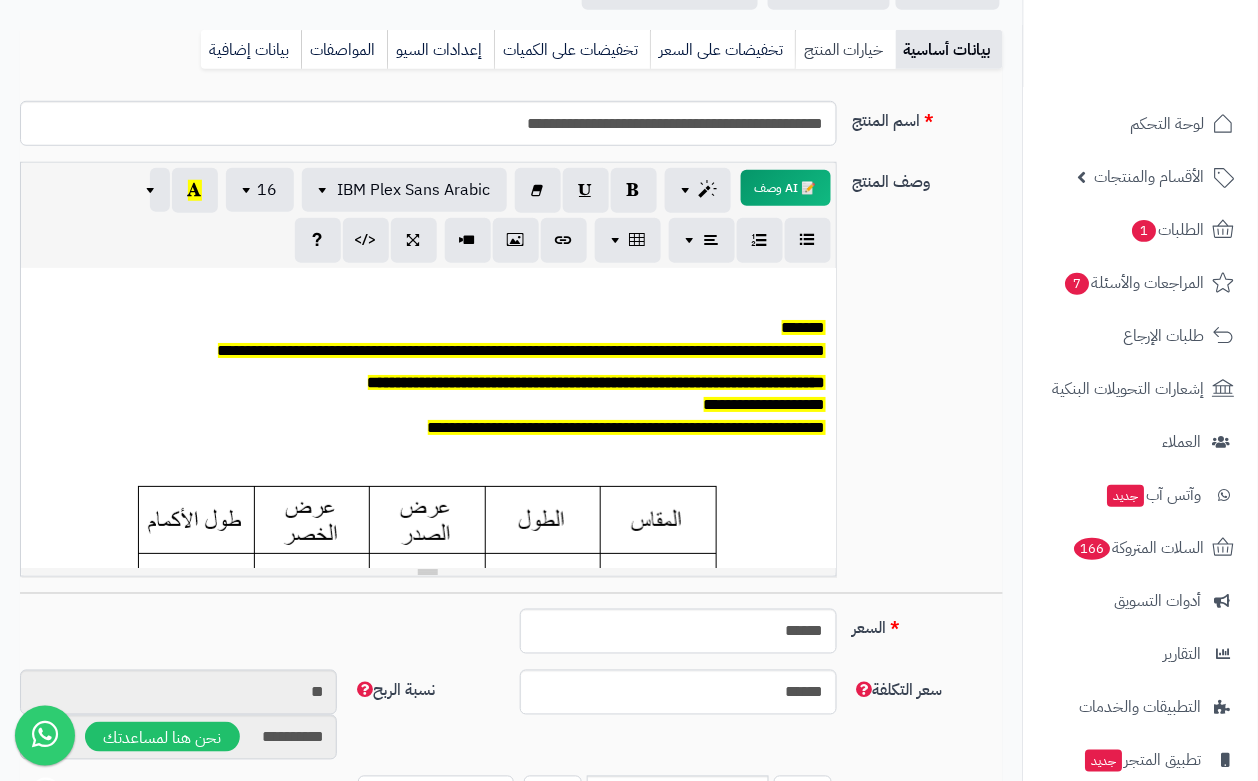 click on "خيارات المنتج" at bounding box center (845, 50) 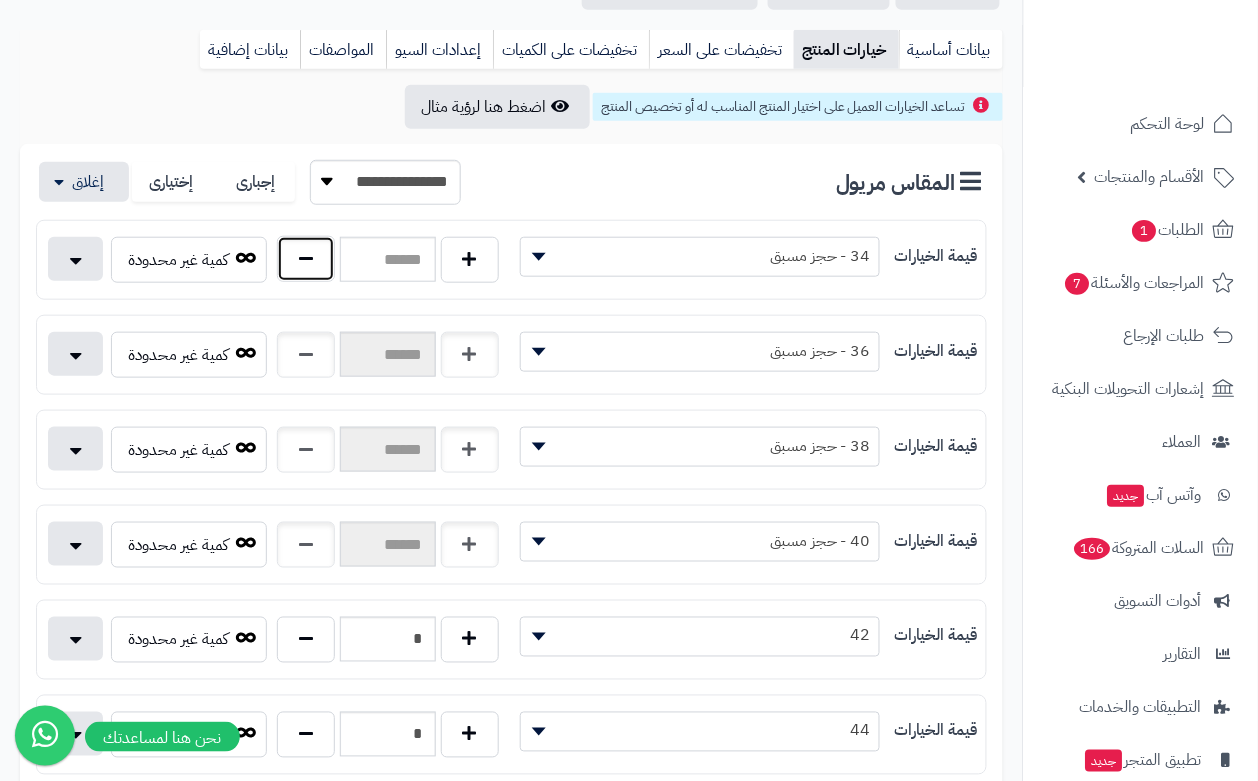 click at bounding box center (306, 259) 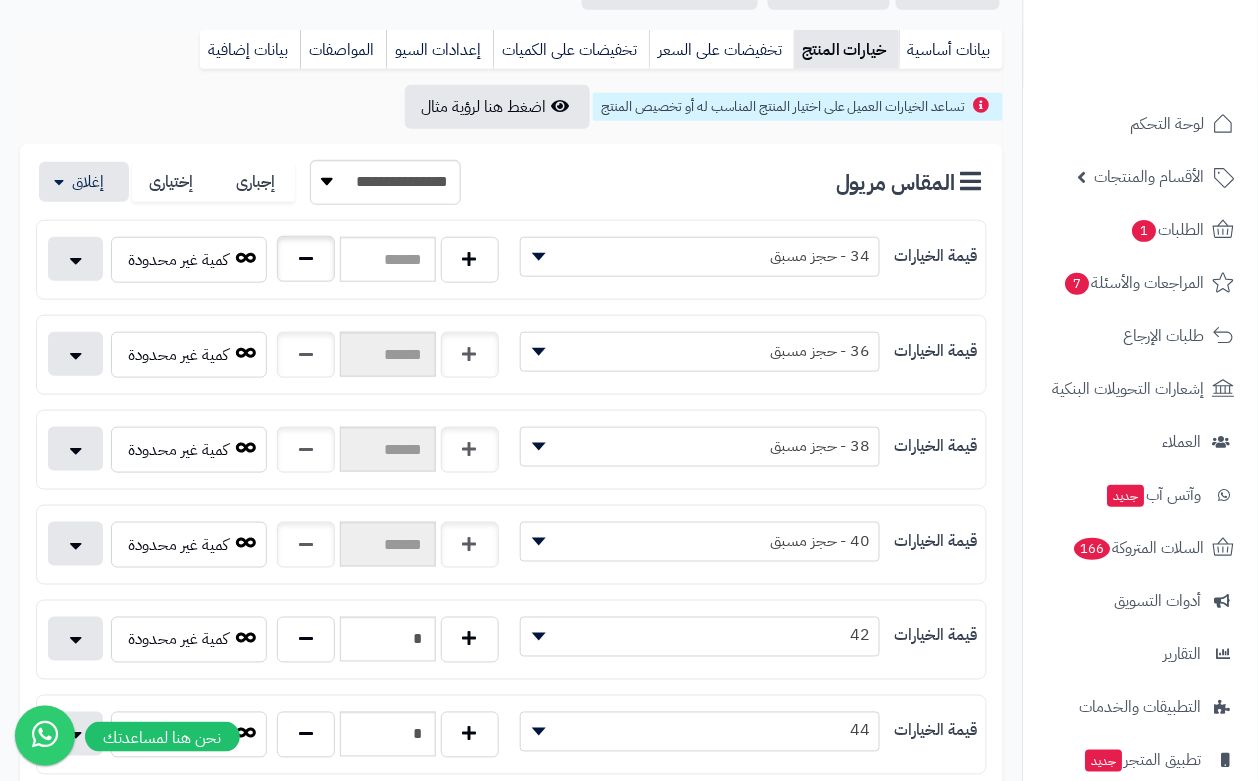type on "*" 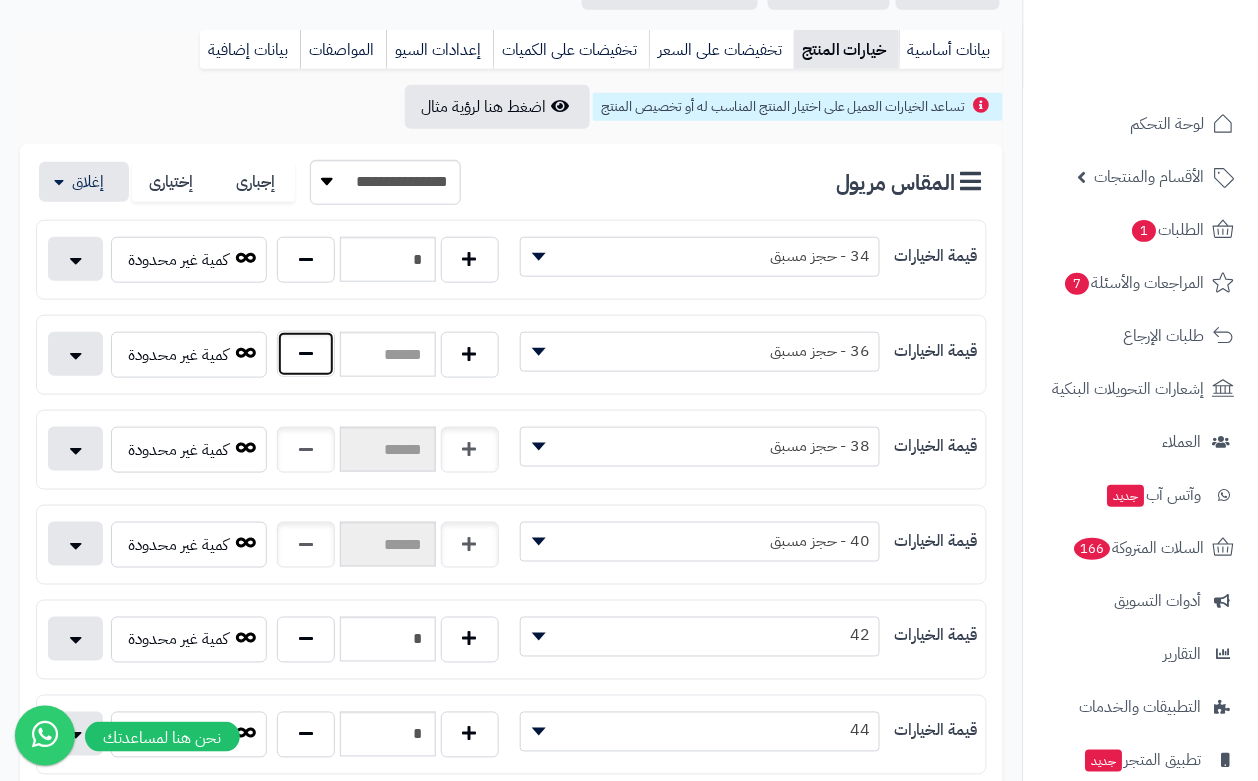 click at bounding box center [306, 354] 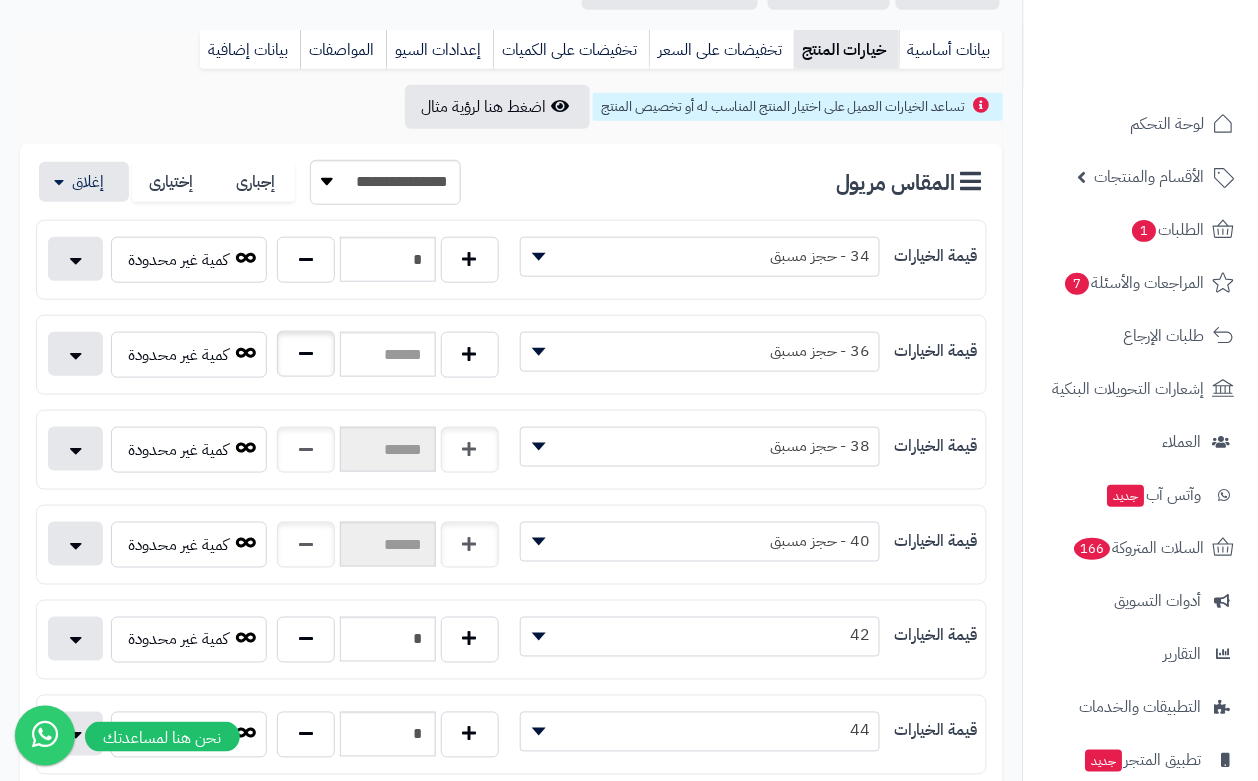type on "*" 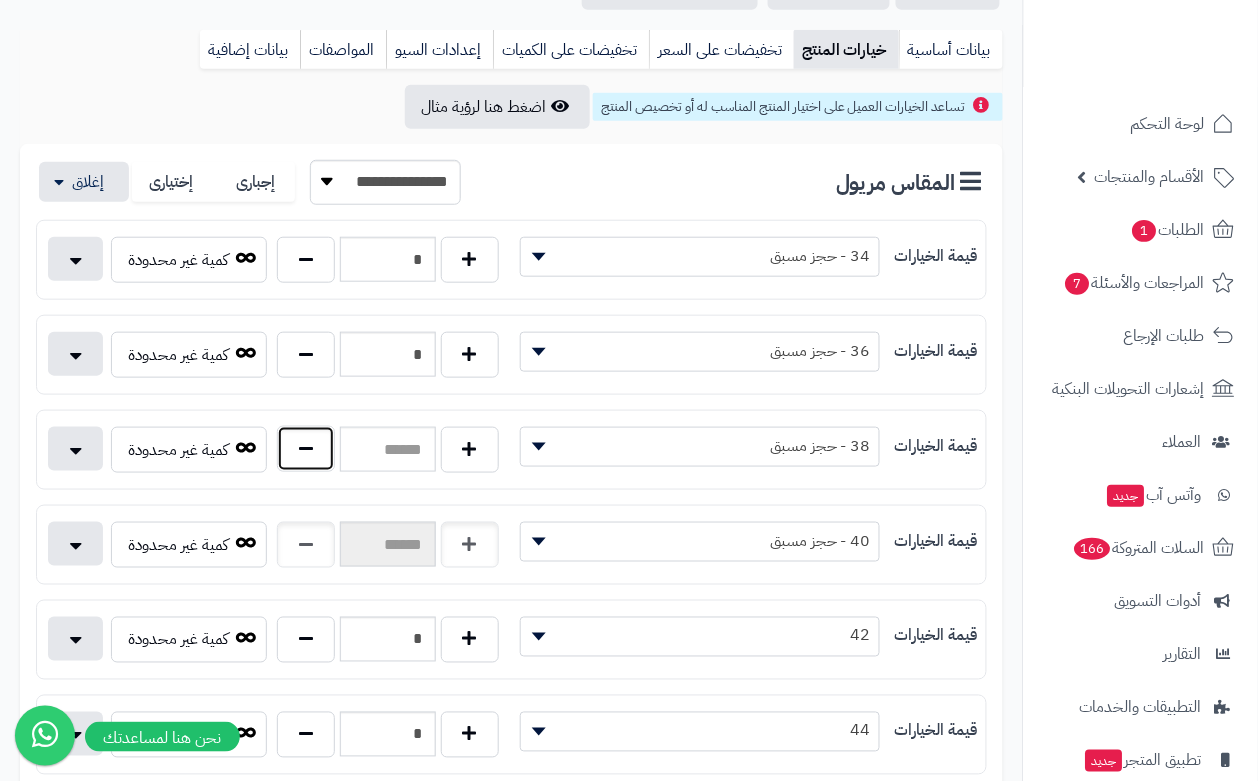 click at bounding box center [306, 449] 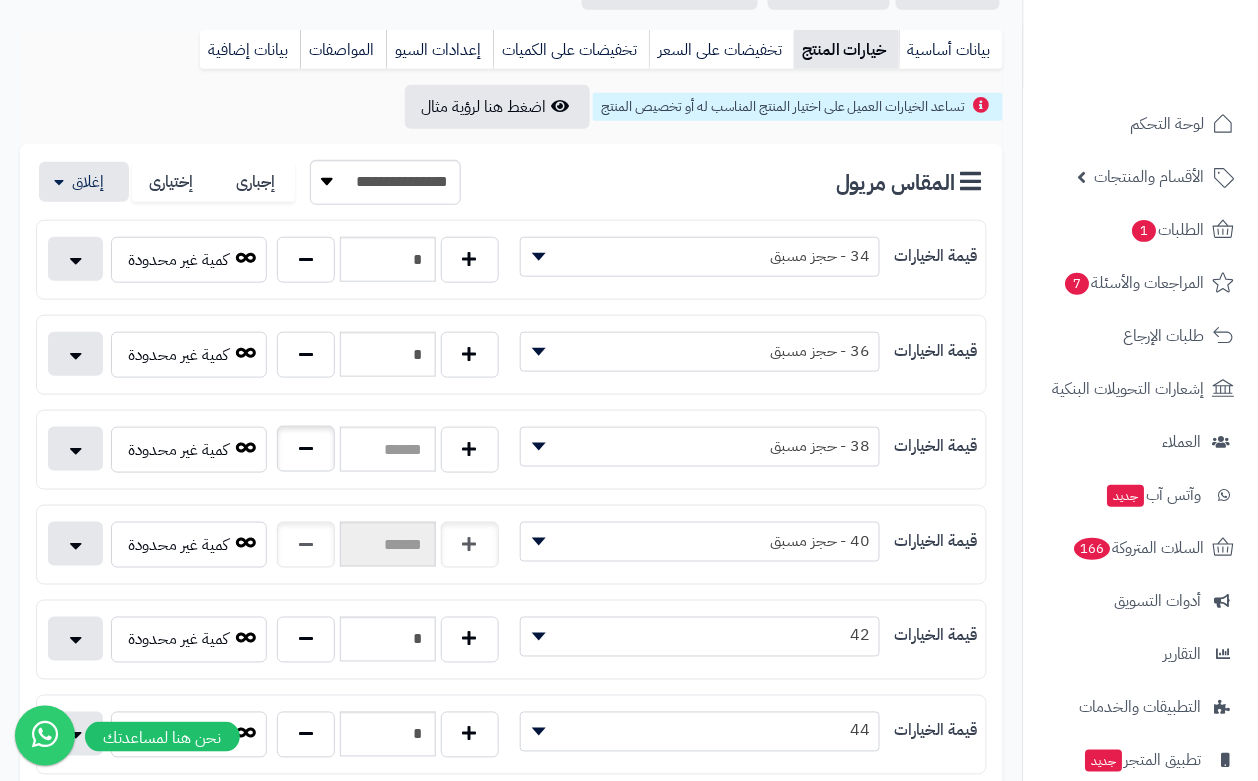 type on "*" 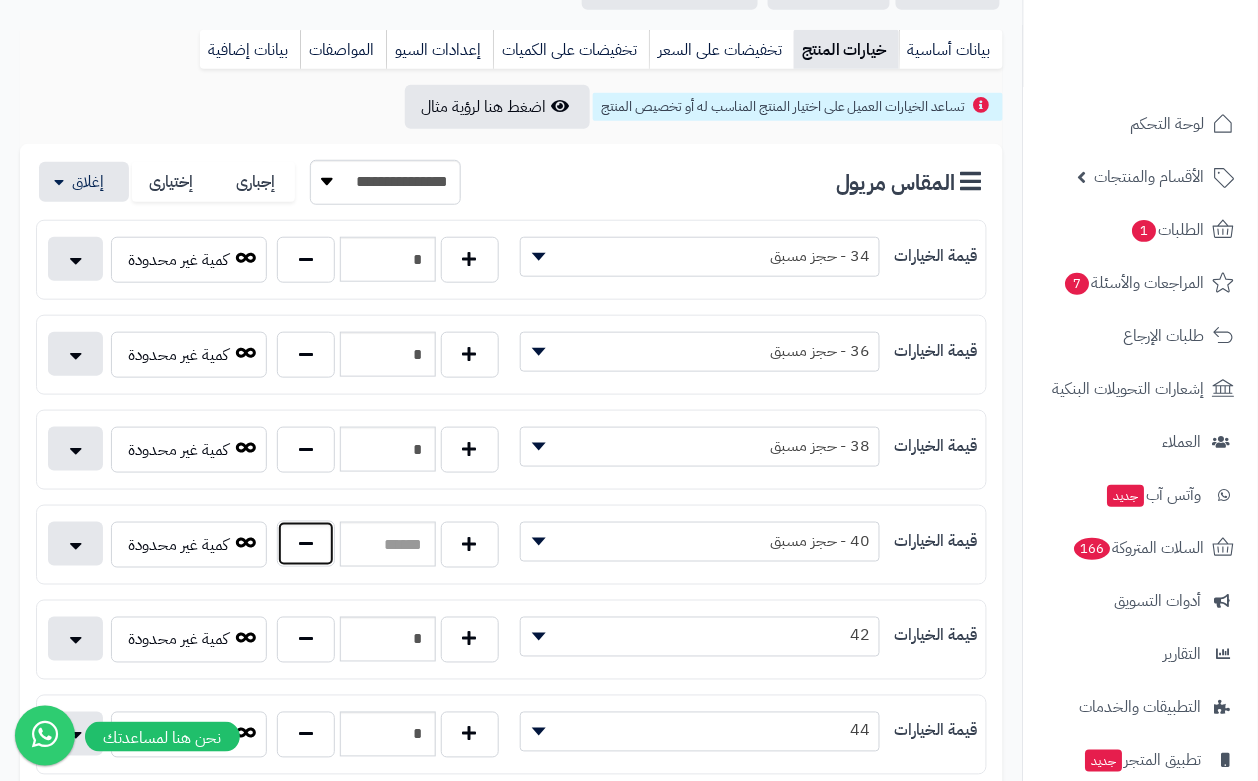click at bounding box center [306, 544] 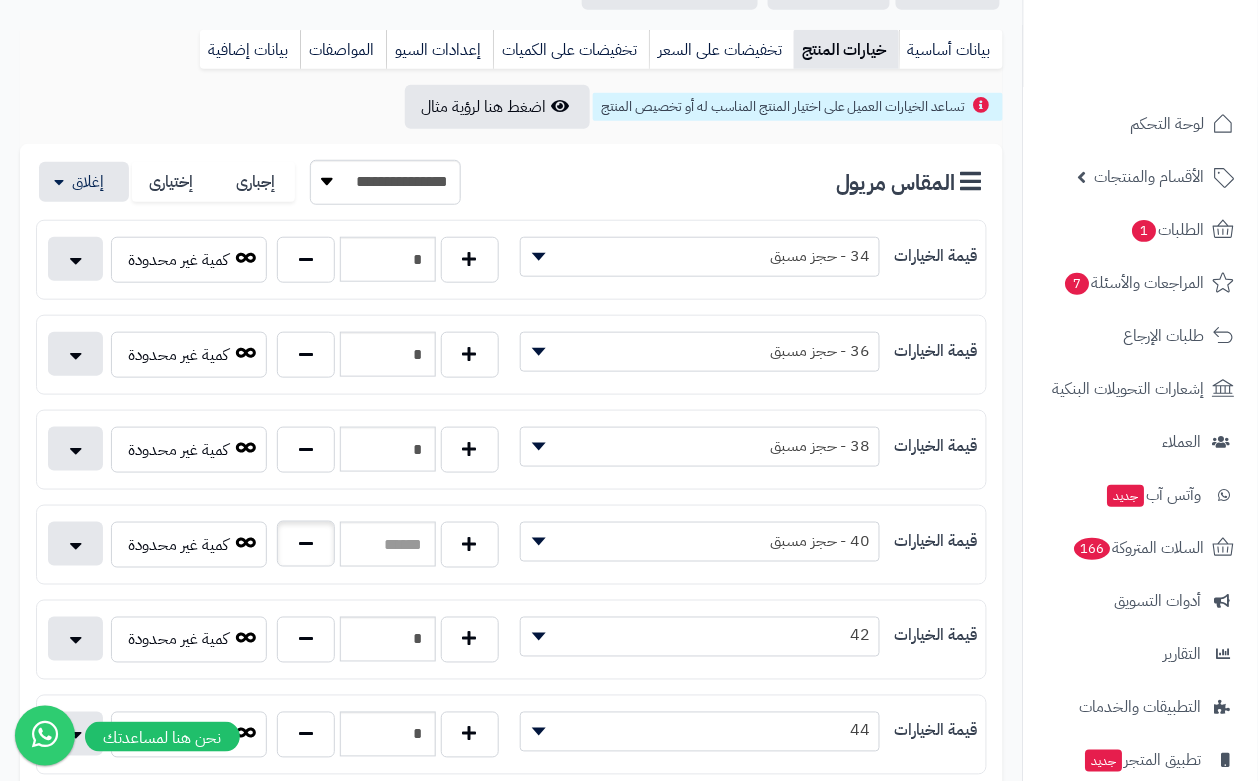 type on "*" 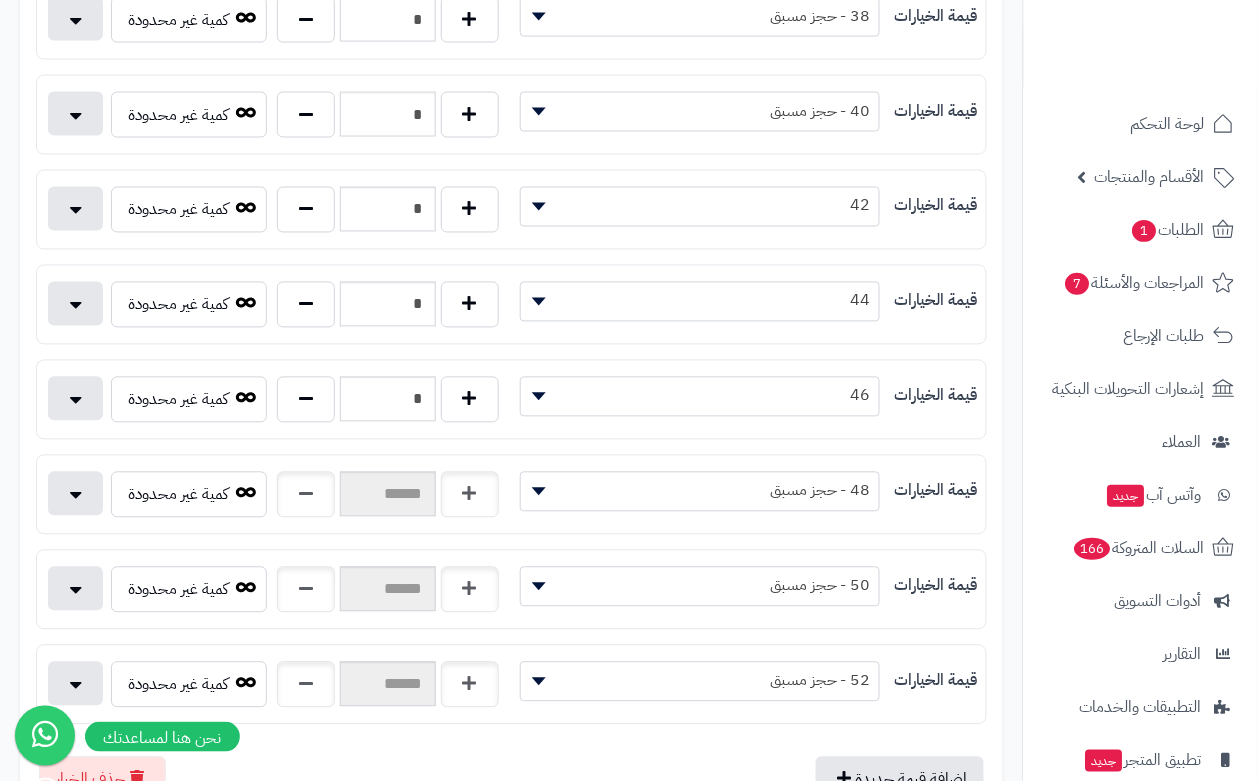 scroll, scrollTop: 750, scrollLeft: 0, axis: vertical 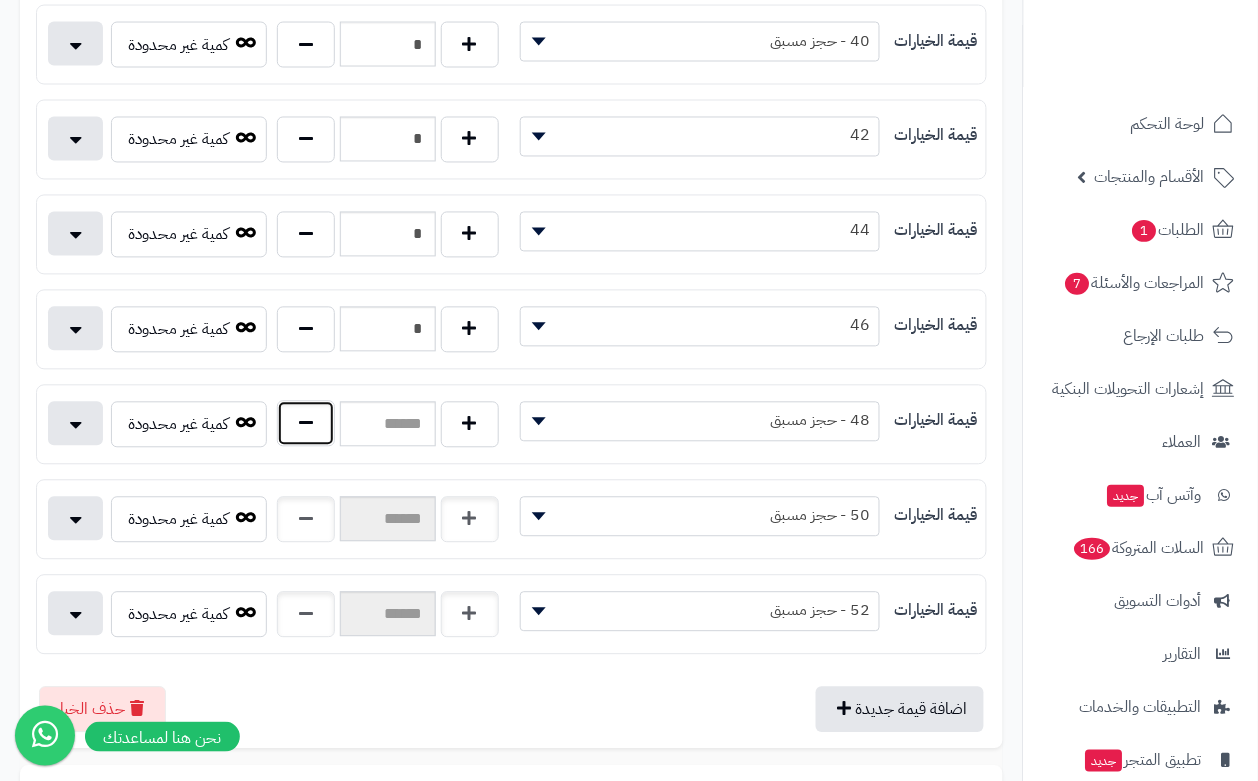 click at bounding box center (306, 424) 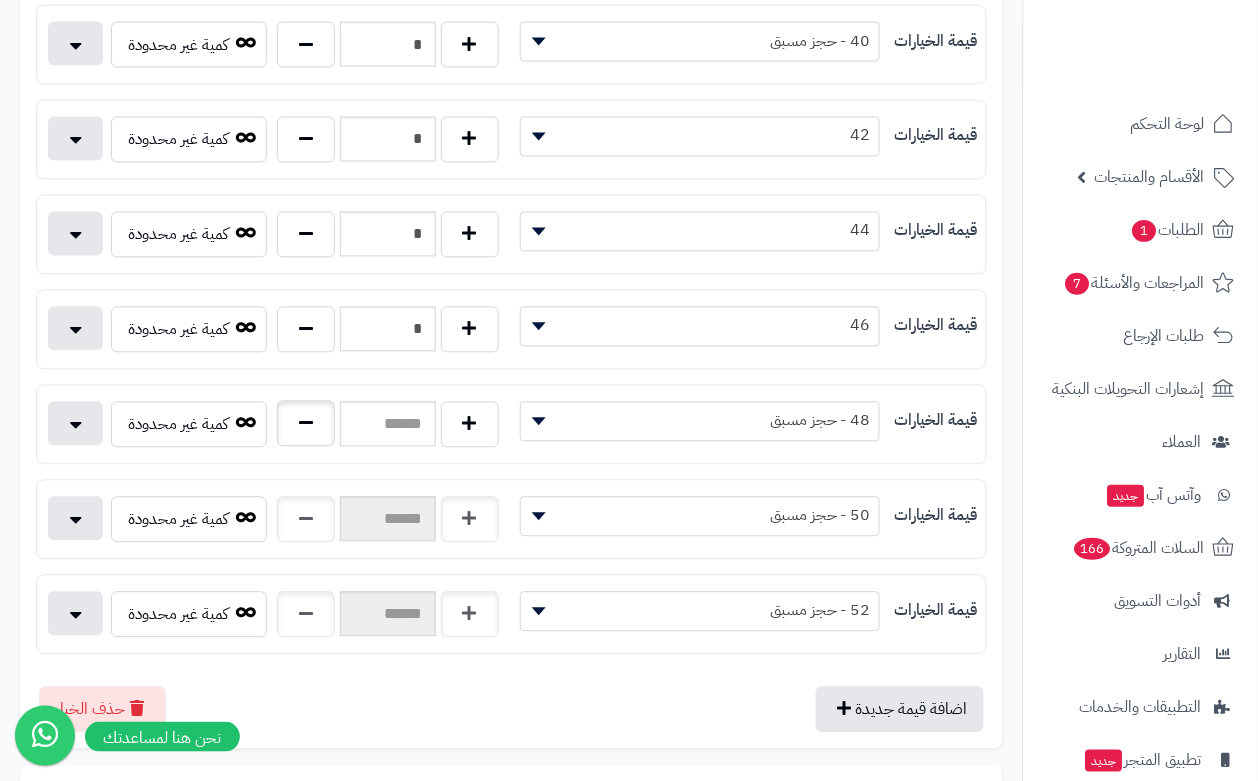 type on "*" 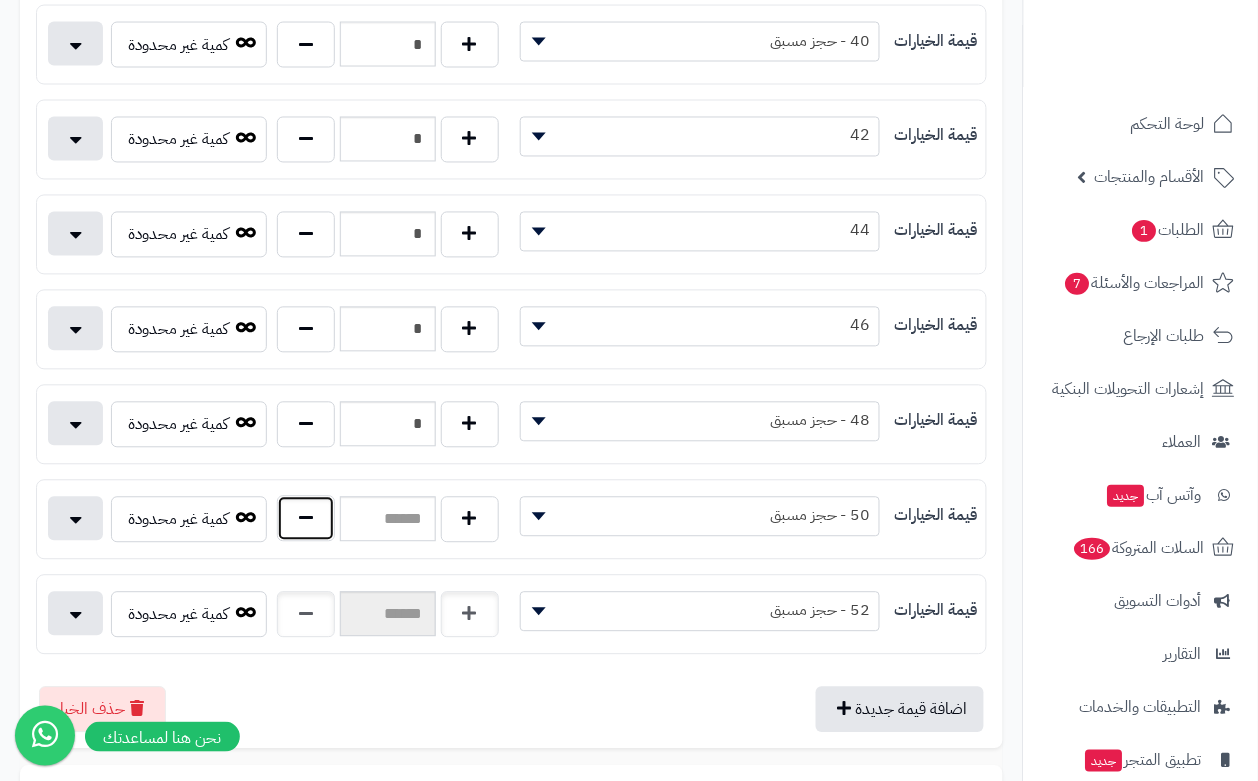 click at bounding box center [306, 519] 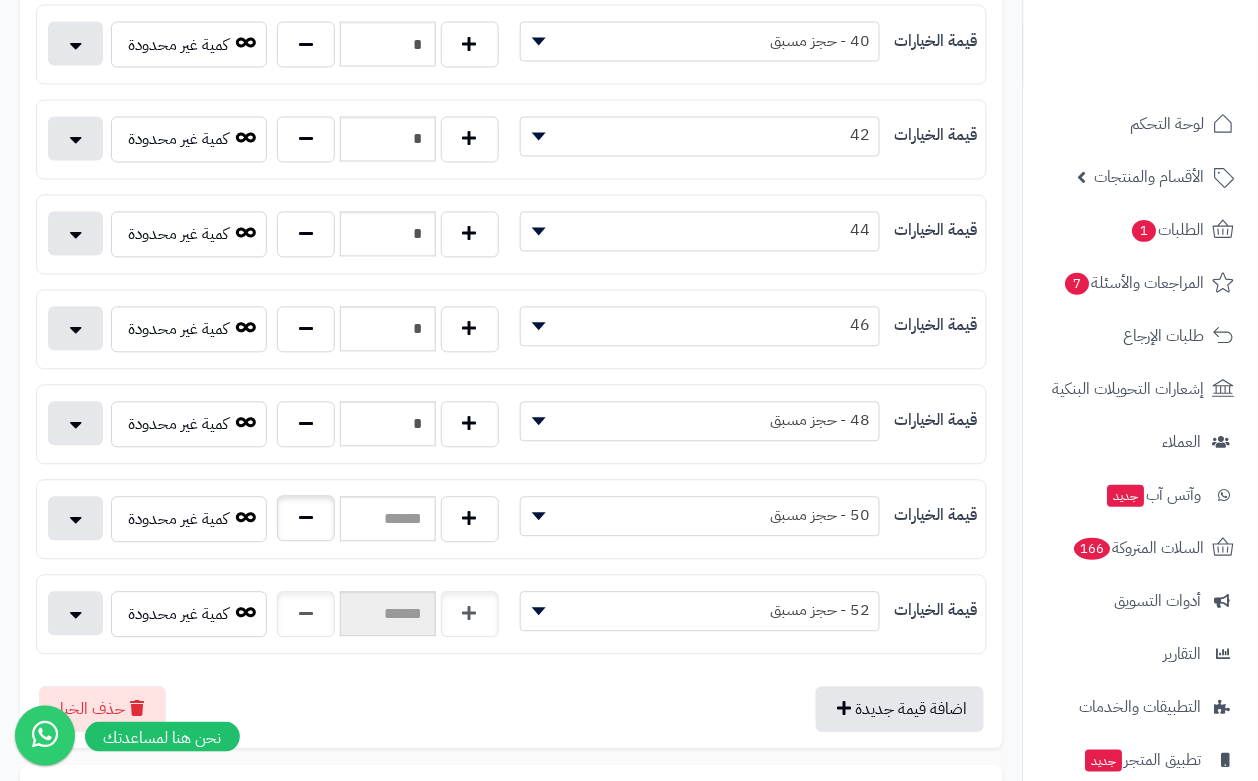 type on "*" 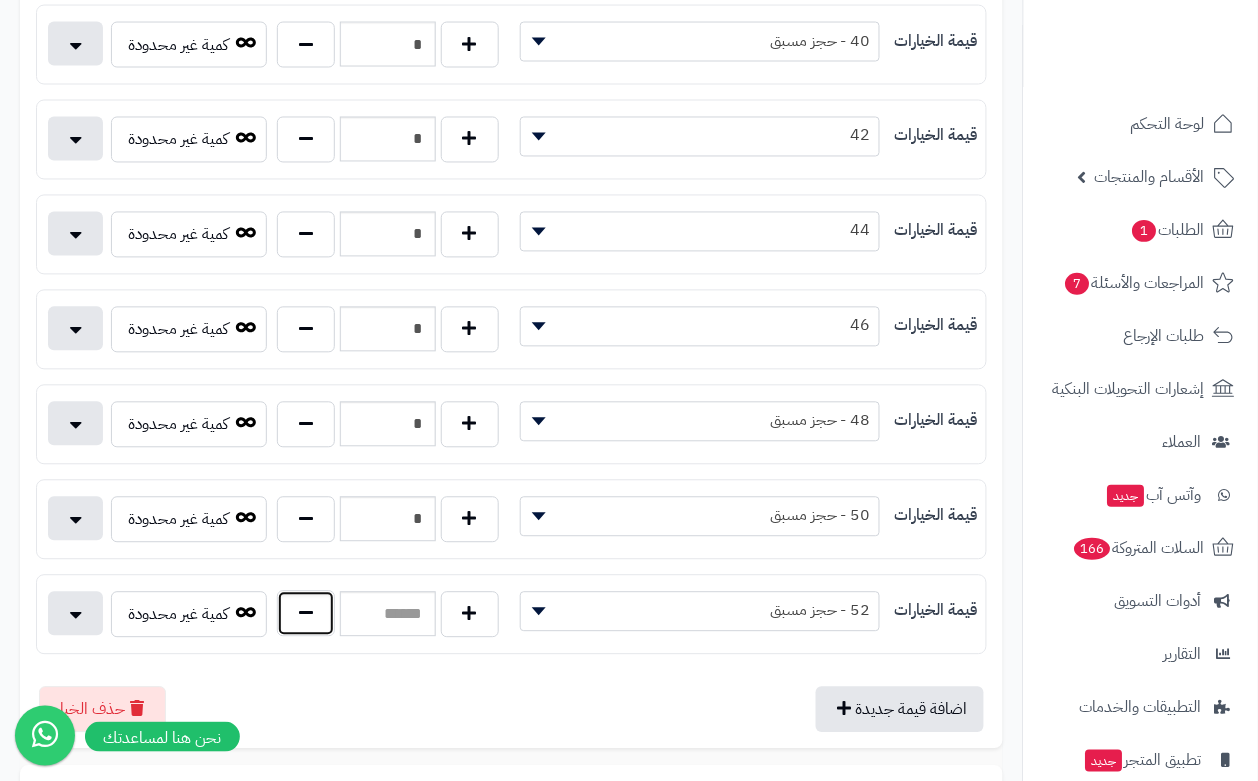 click at bounding box center [306, 614] 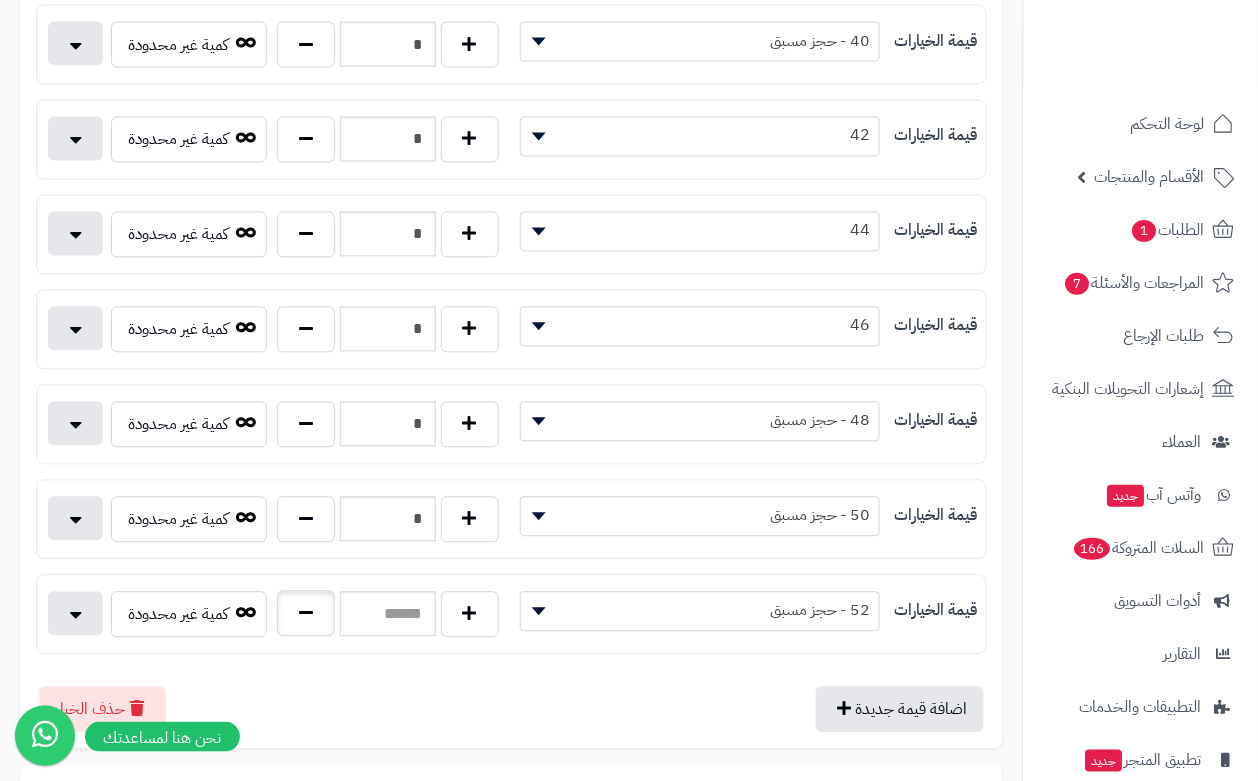 type on "*" 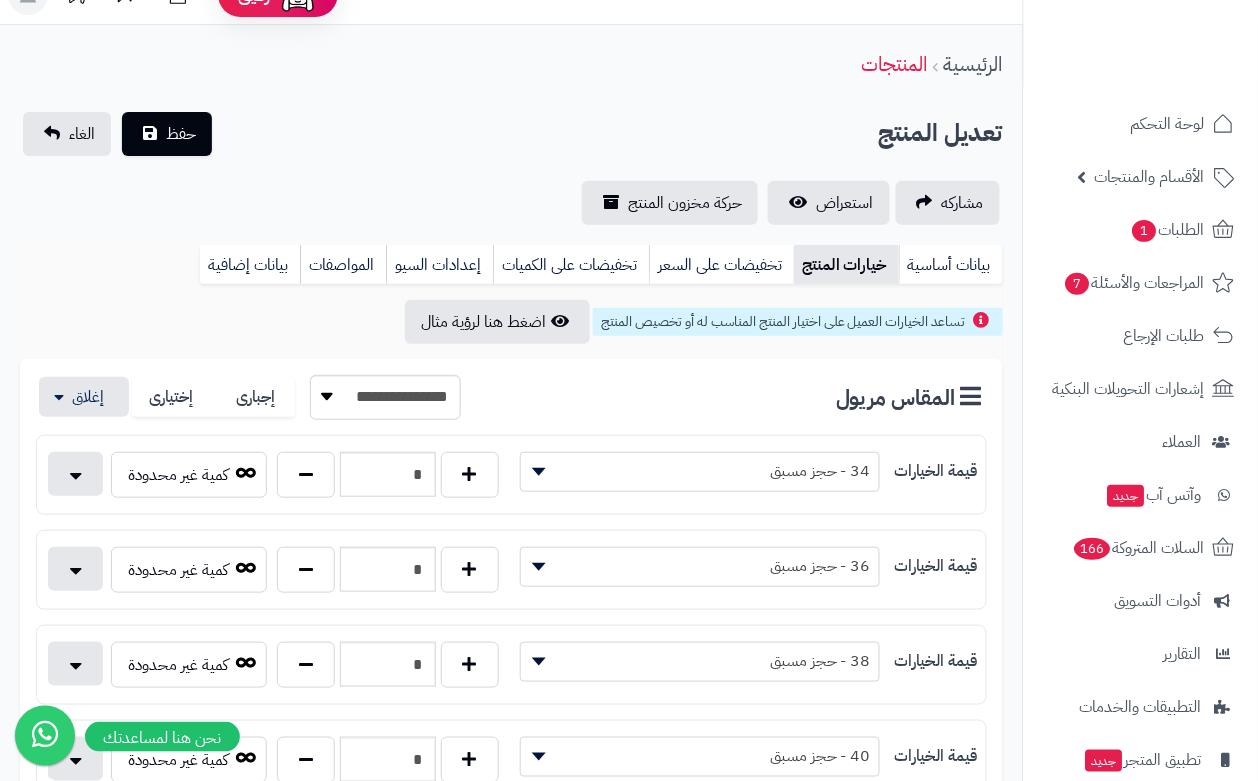 scroll, scrollTop: 0, scrollLeft: 0, axis: both 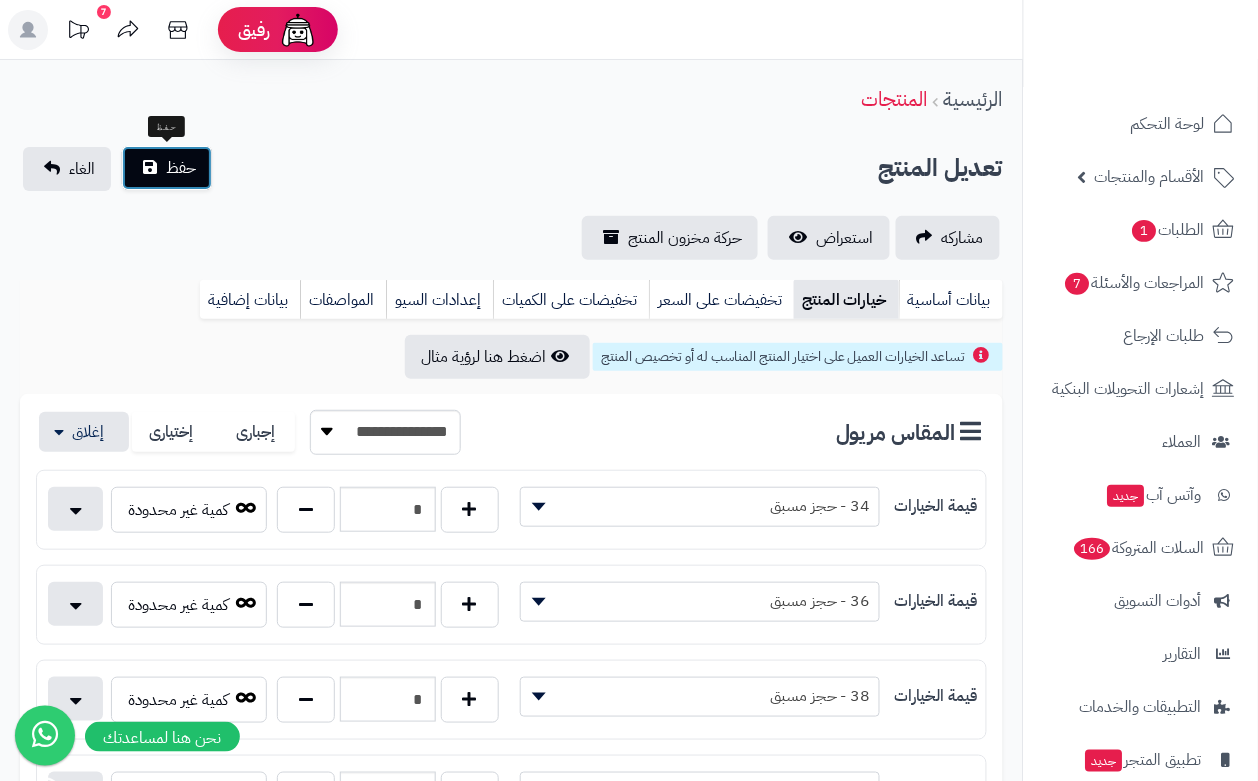 click on "حفظ" at bounding box center [167, 168] 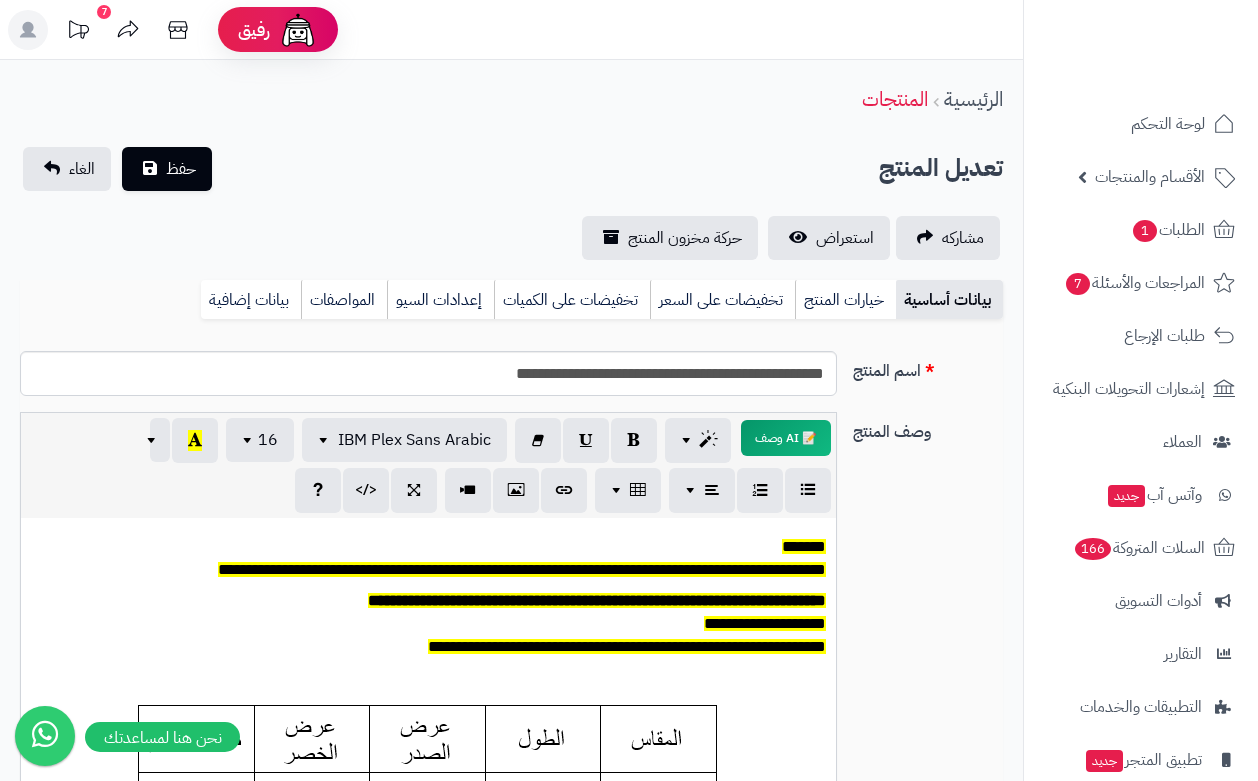 scroll, scrollTop: 0, scrollLeft: 0, axis: both 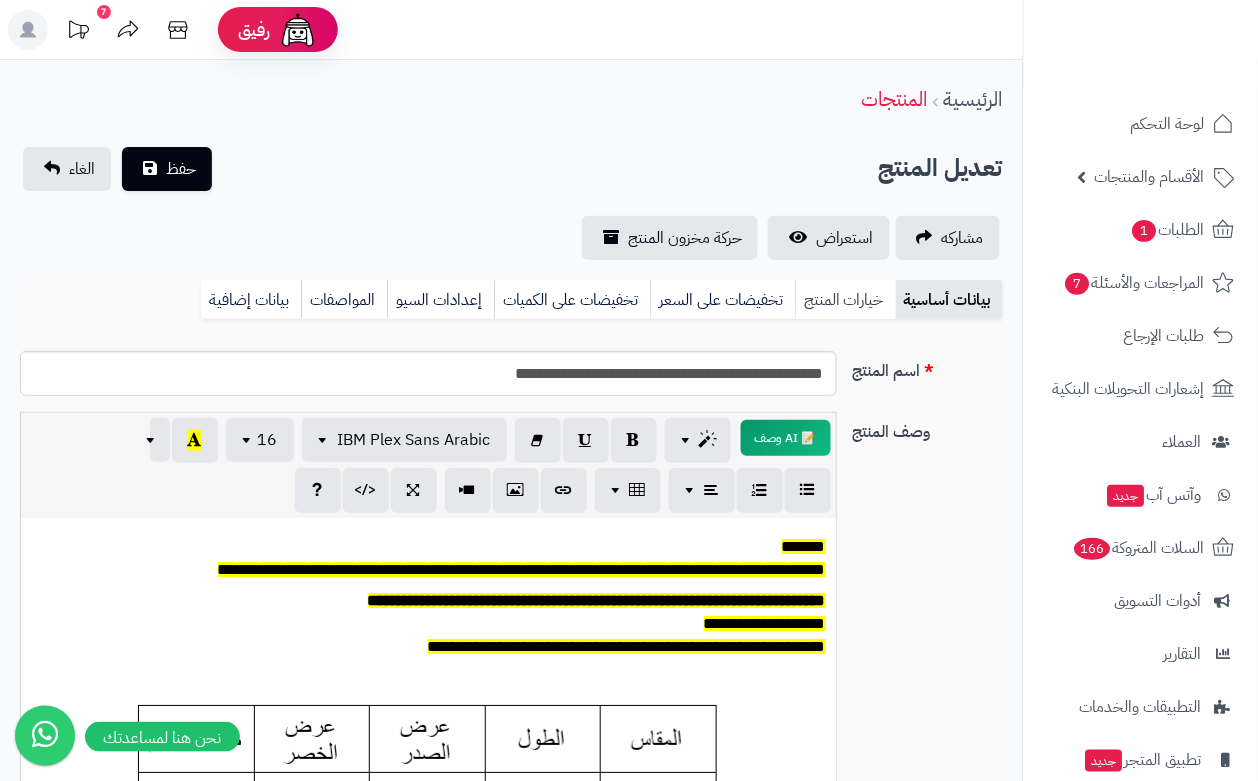 click on "خيارات المنتج" at bounding box center (845, 300) 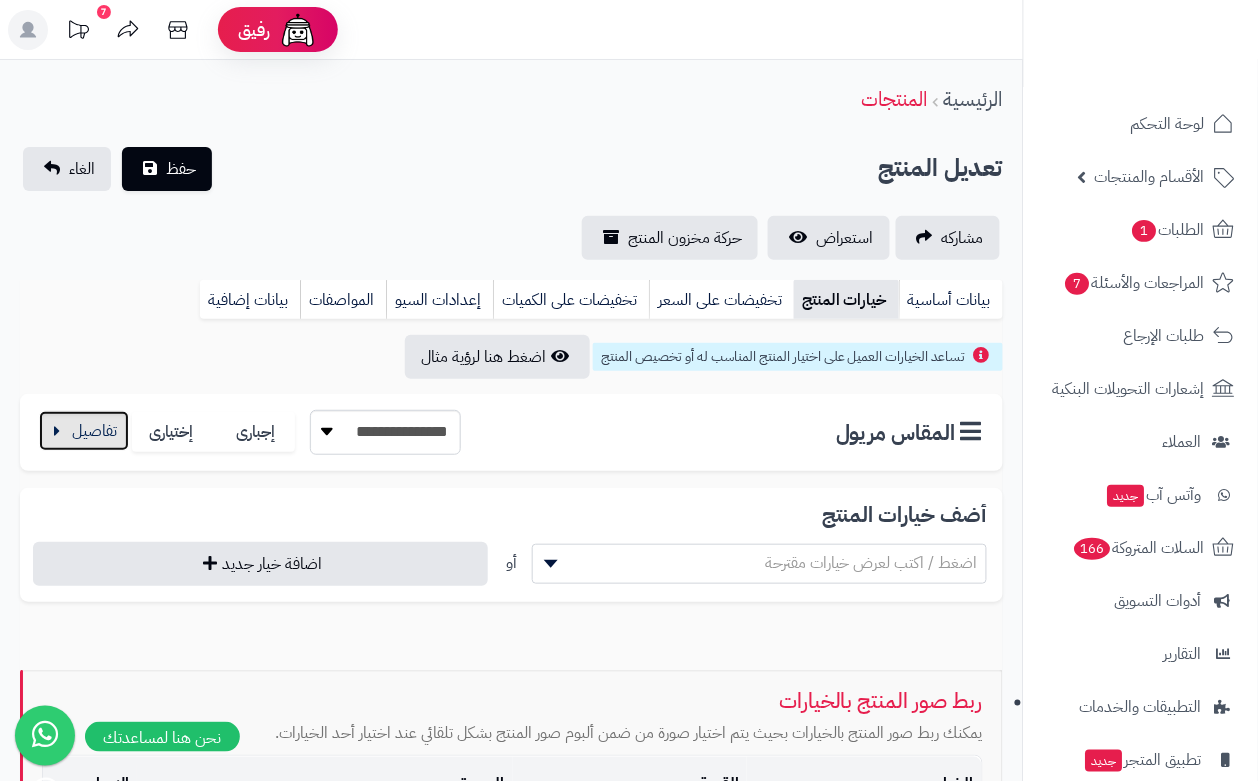 click at bounding box center (84, 431) 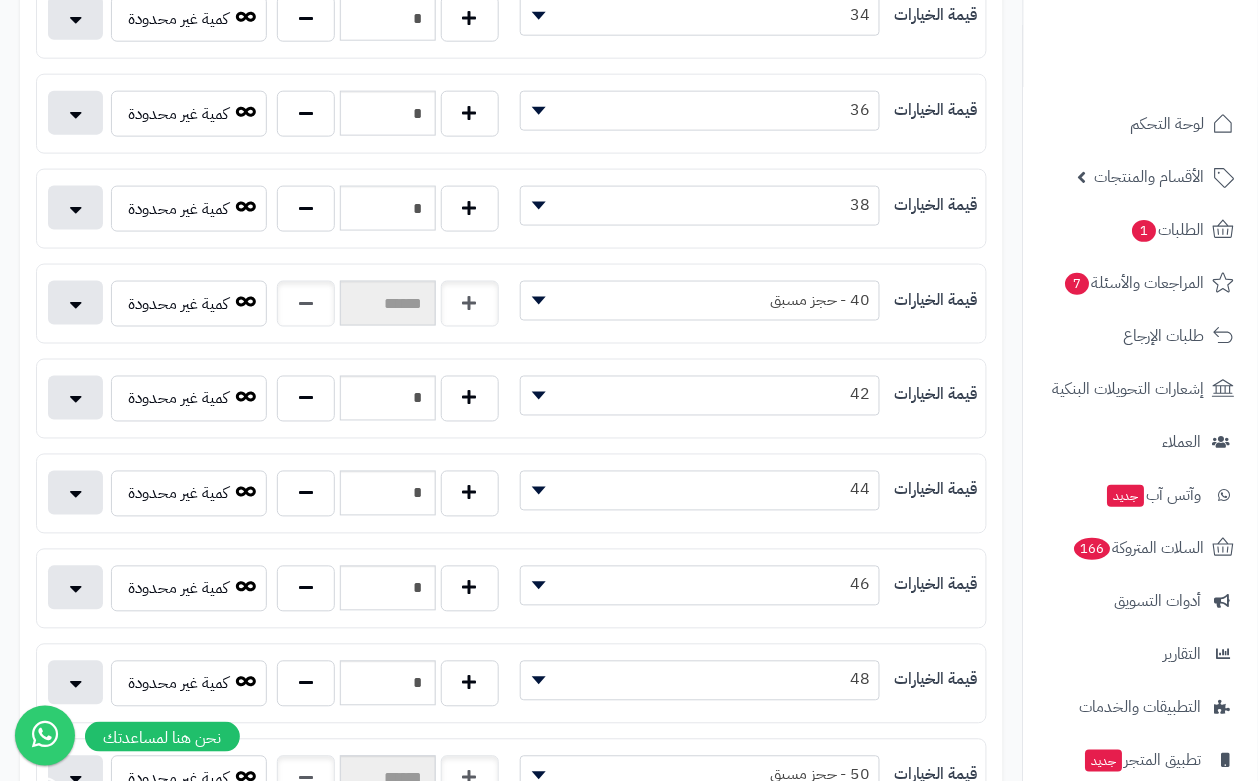 scroll, scrollTop: 500, scrollLeft: 0, axis: vertical 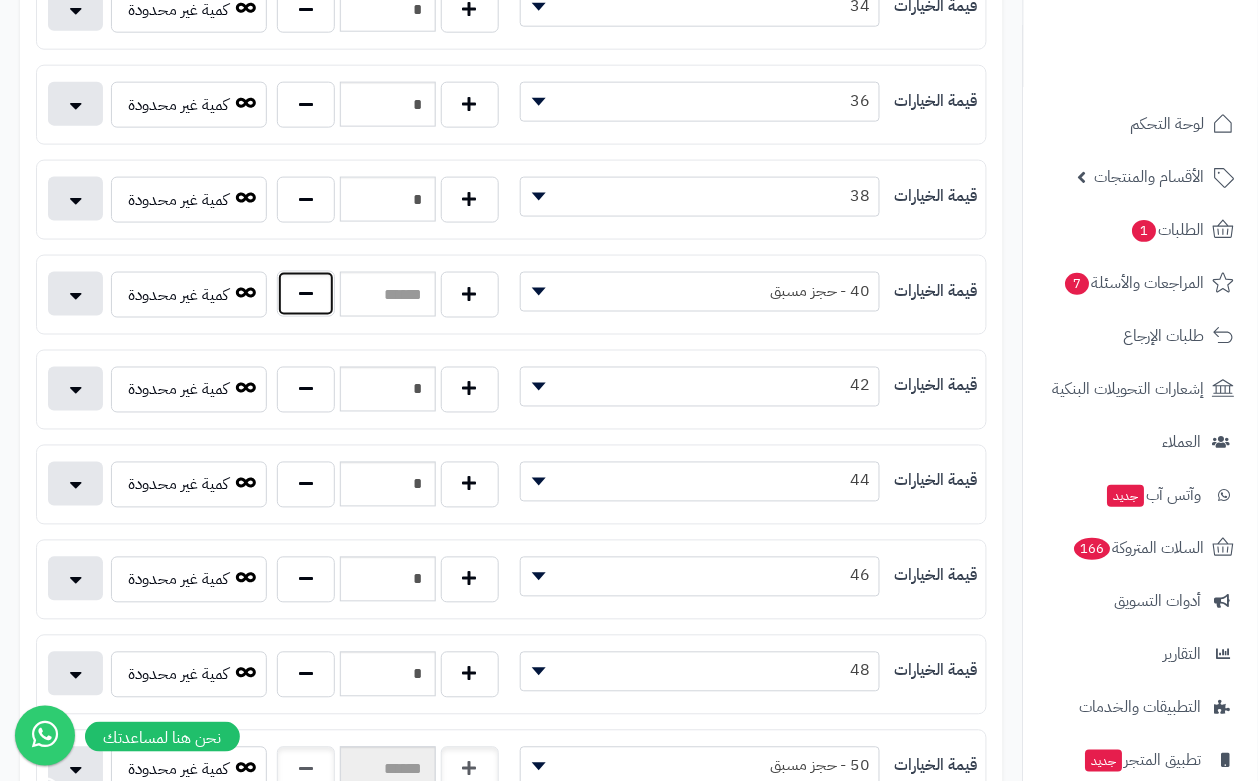 click at bounding box center (306, 294) 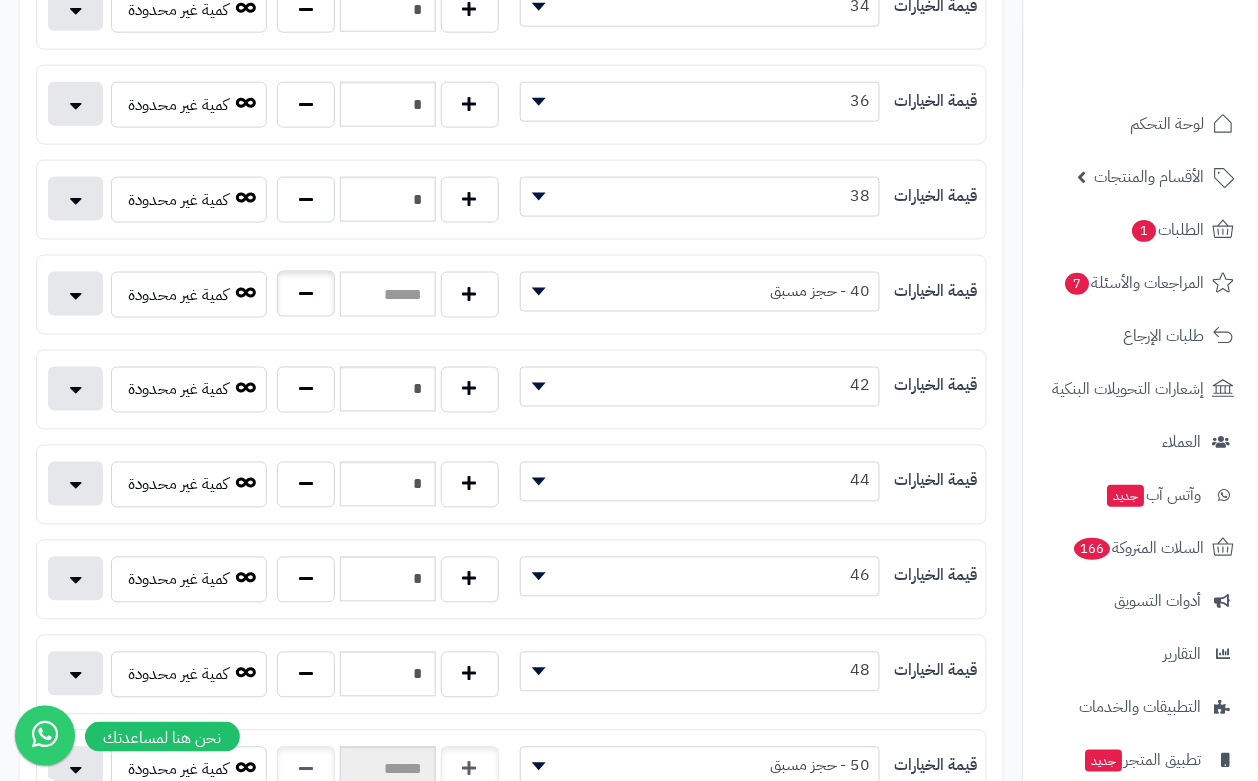 type on "*" 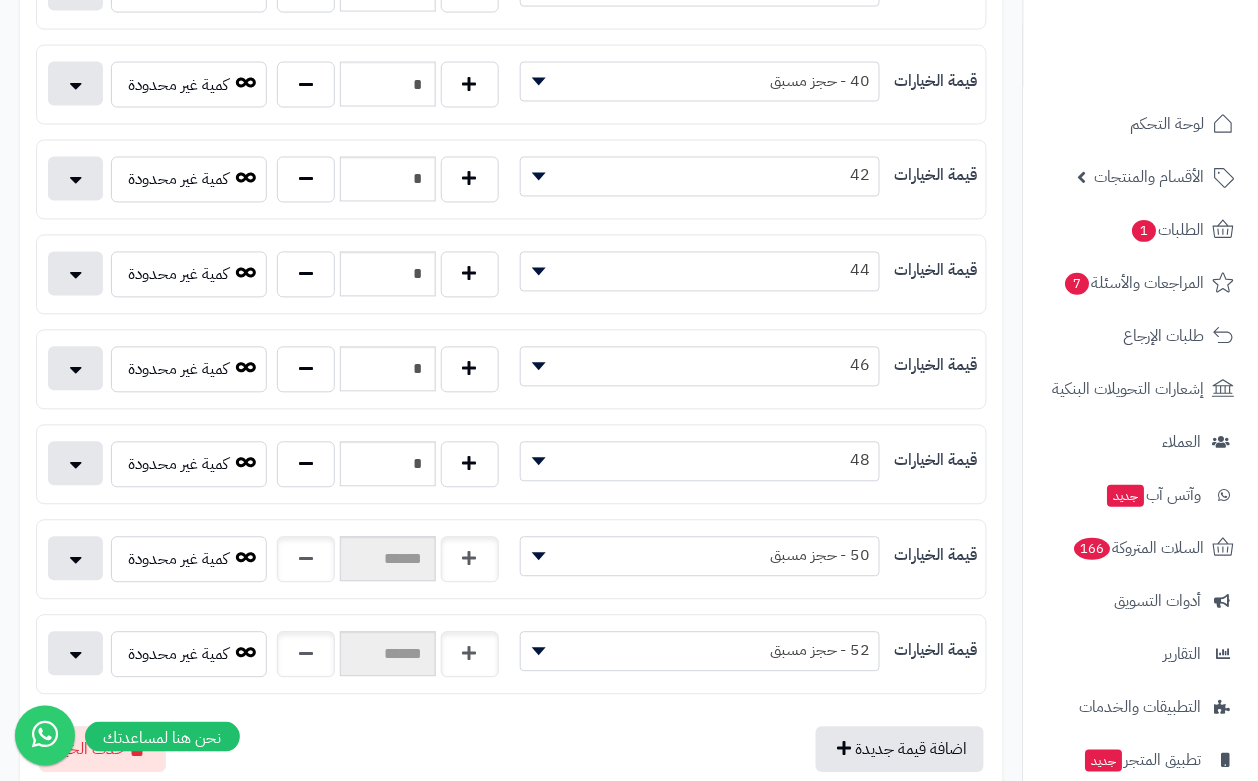 scroll, scrollTop: 750, scrollLeft: 0, axis: vertical 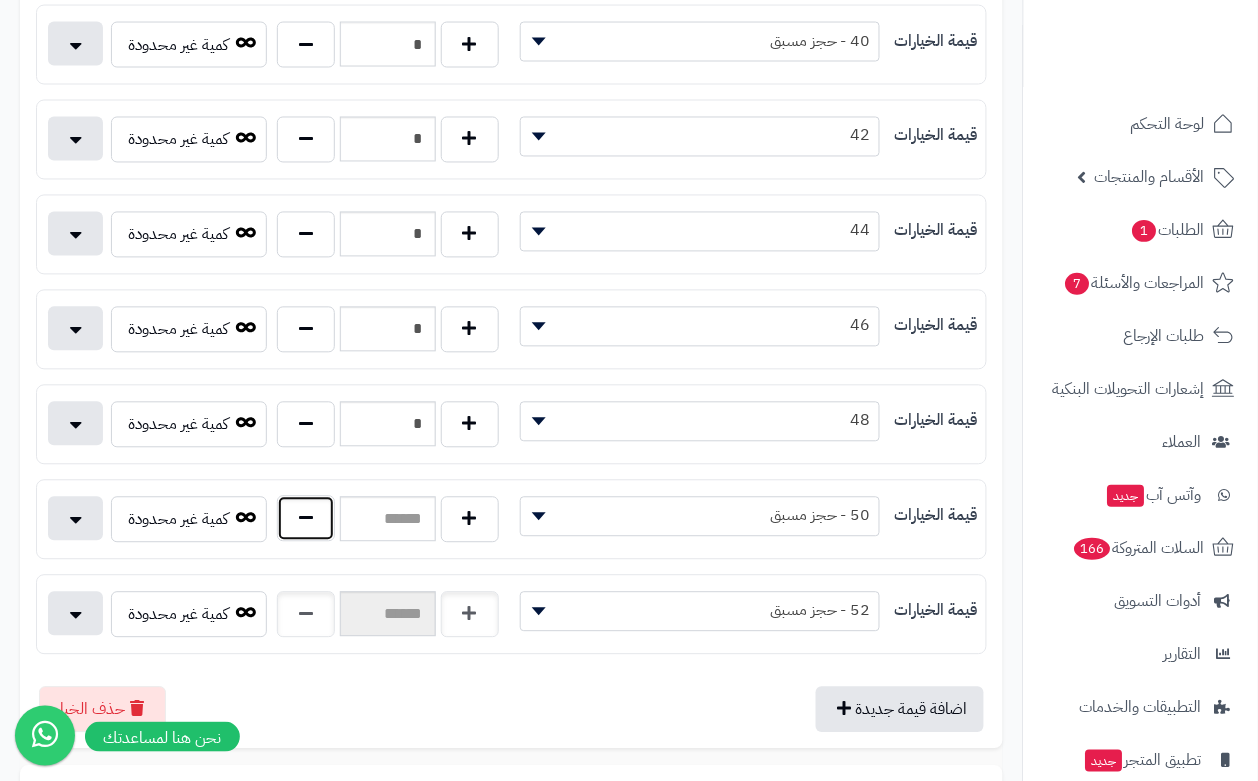 click at bounding box center [306, 519] 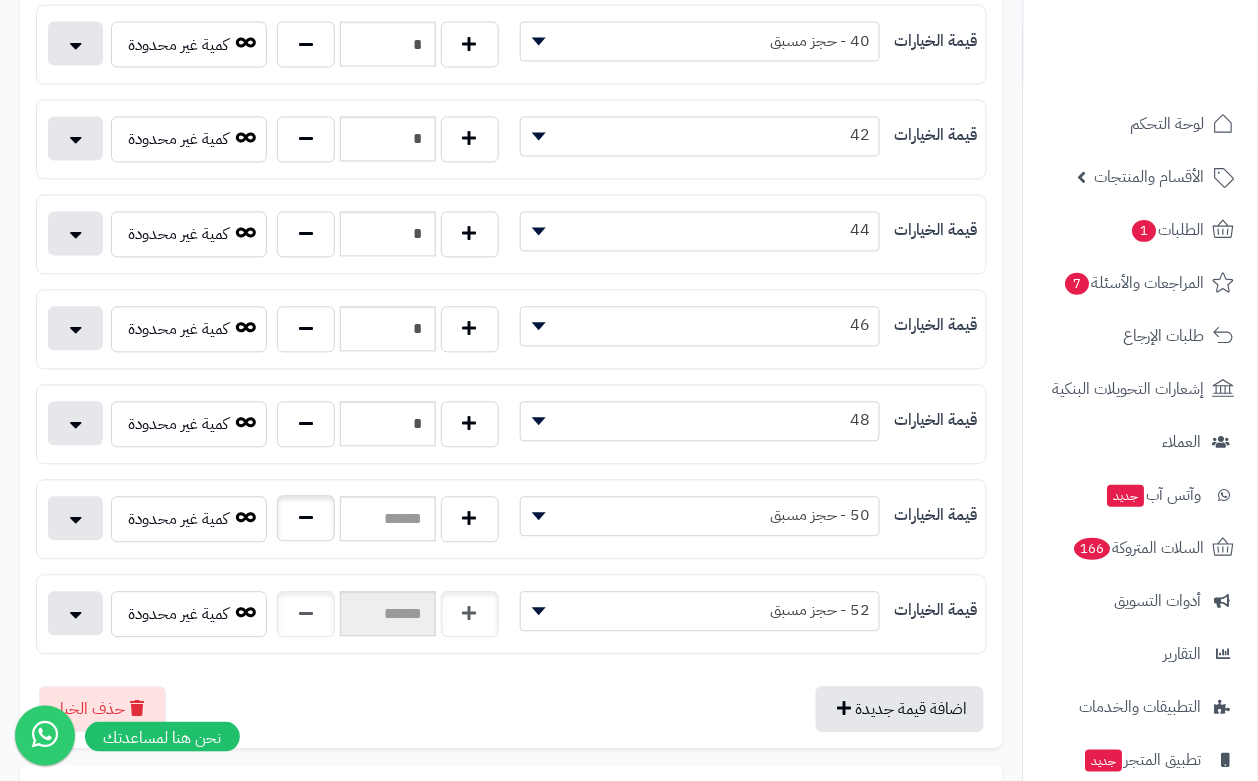 type on "*" 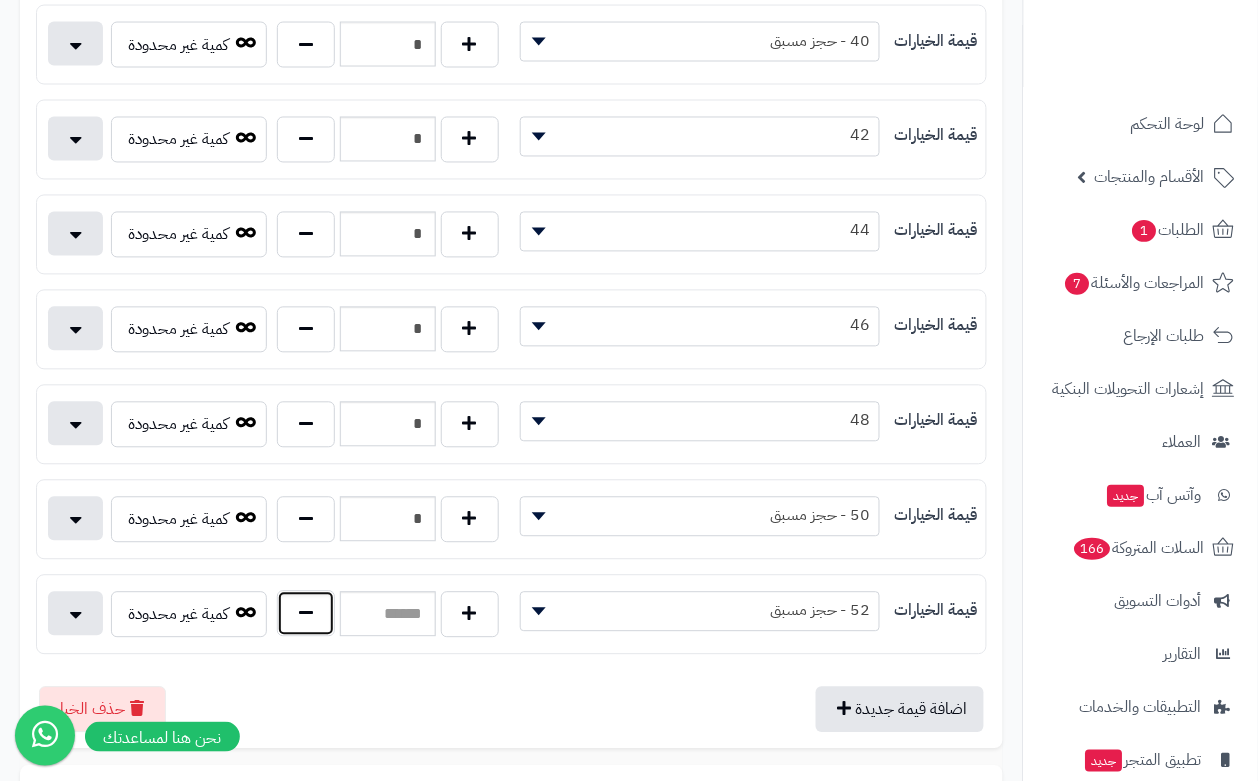 click at bounding box center (306, 614) 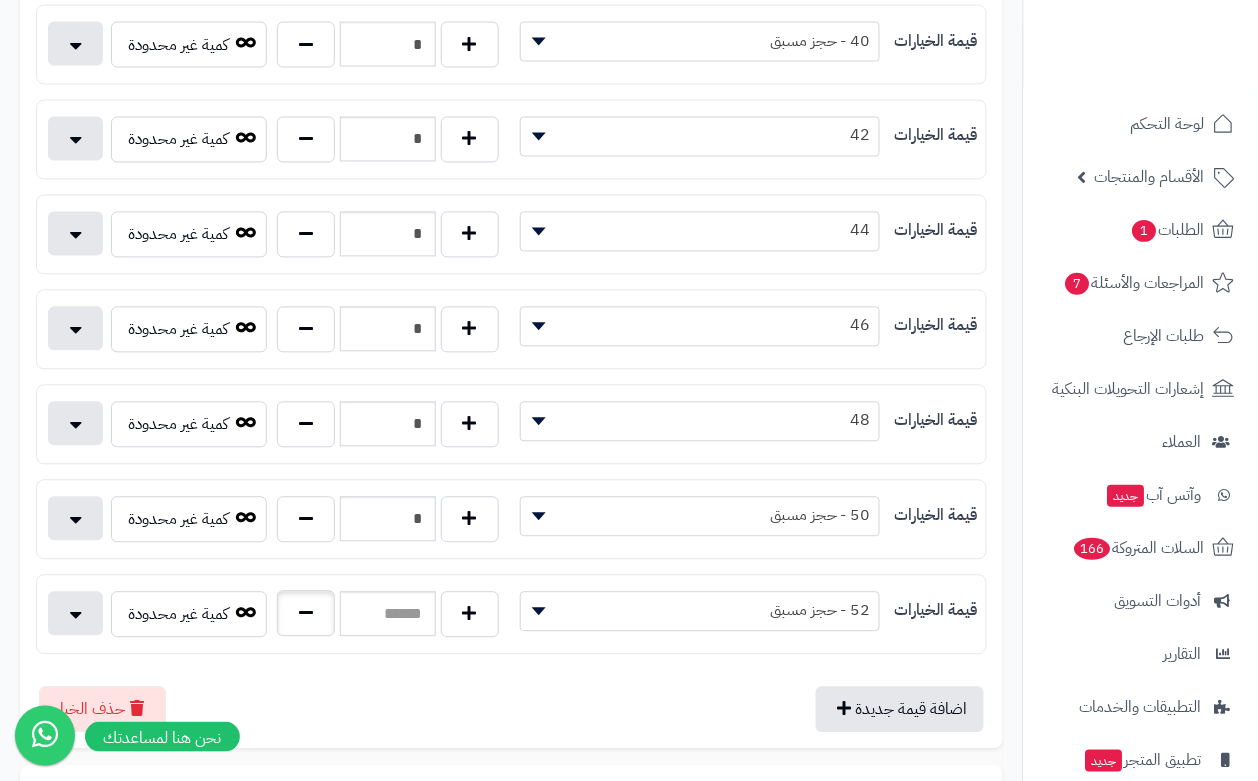 type on "*" 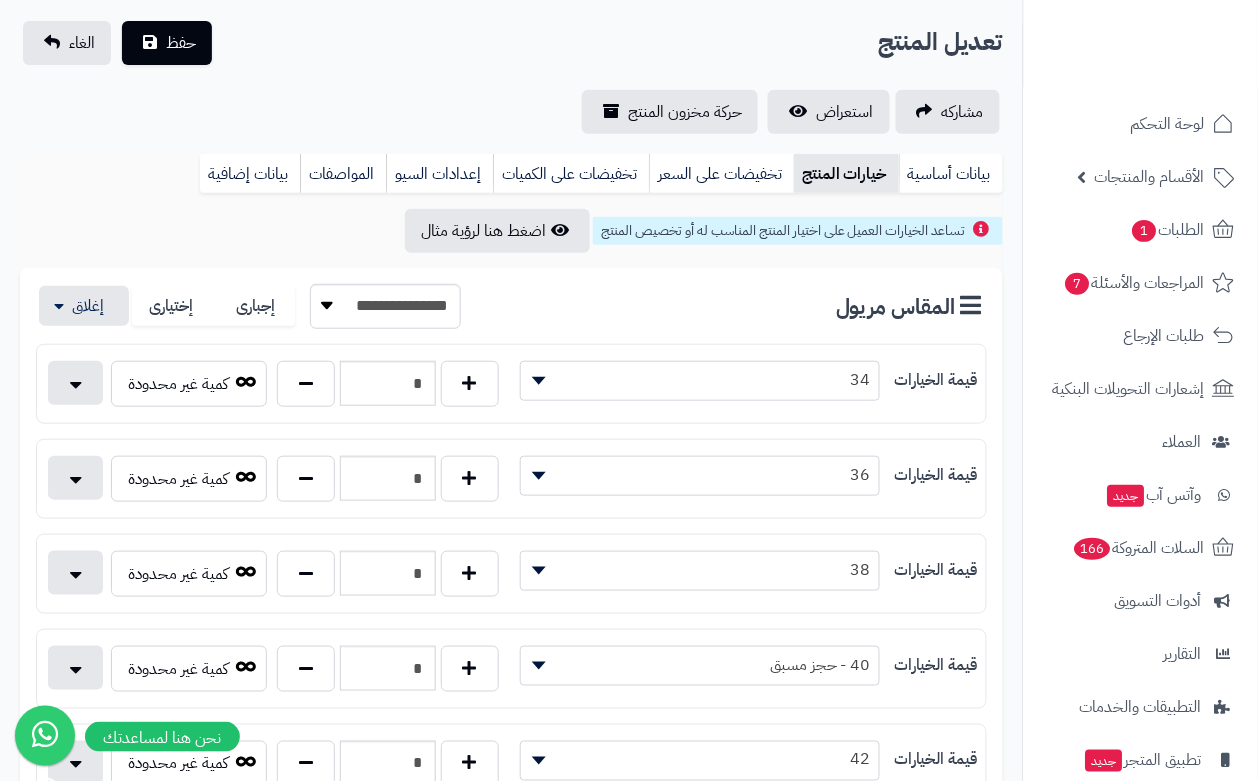 scroll, scrollTop: 125, scrollLeft: 0, axis: vertical 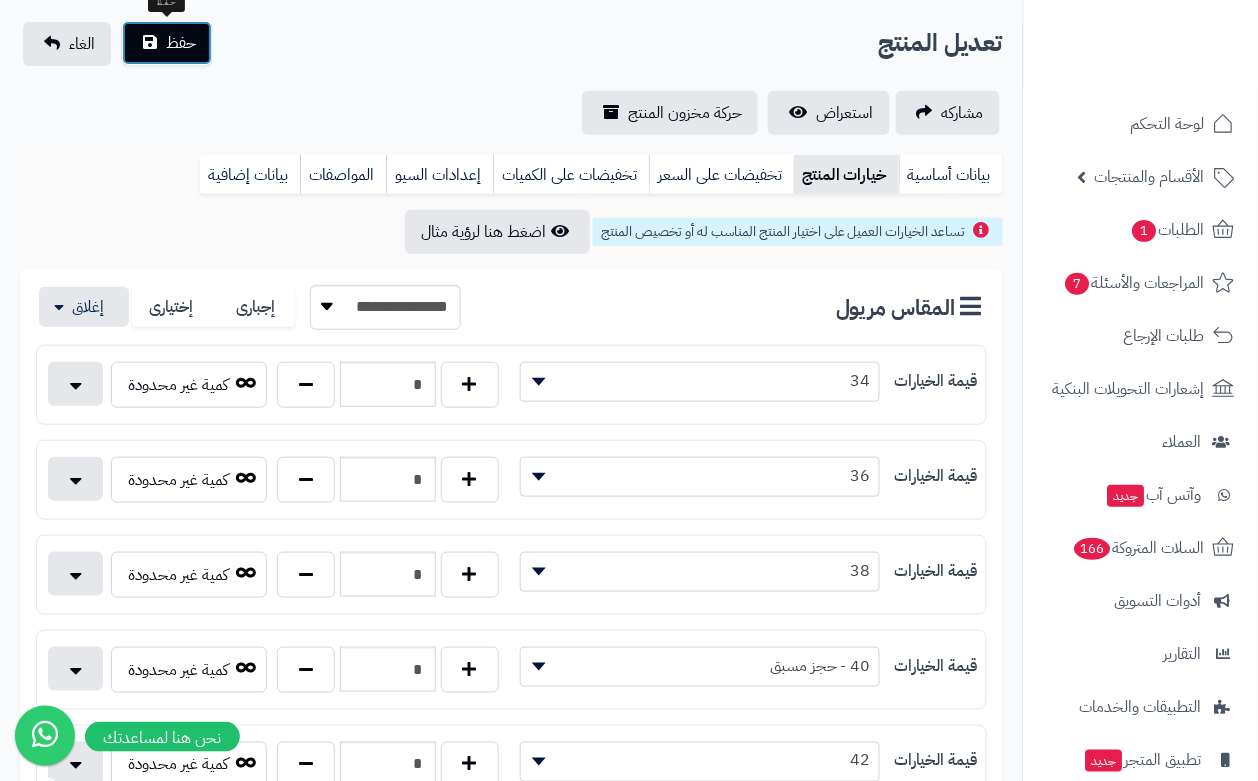 click on "حفظ" at bounding box center (181, 43) 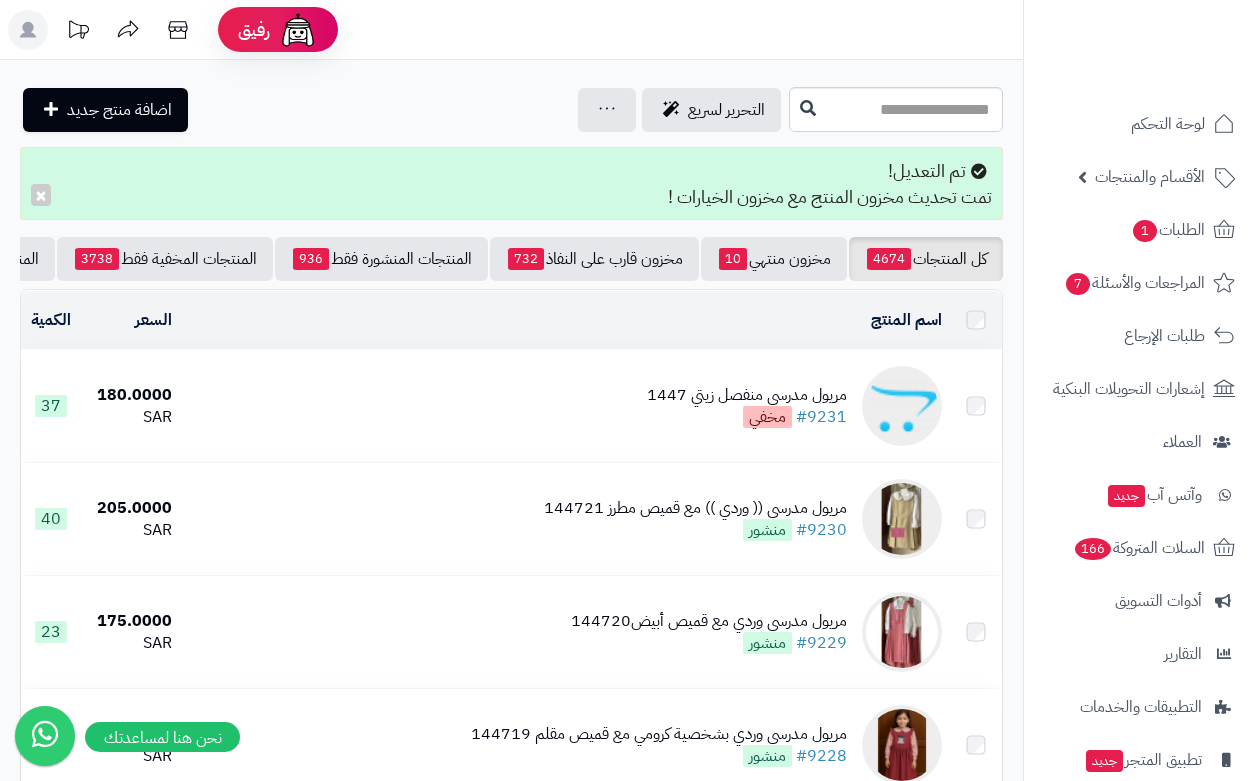 scroll, scrollTop: 0, scrollLeft: 0, axis: both 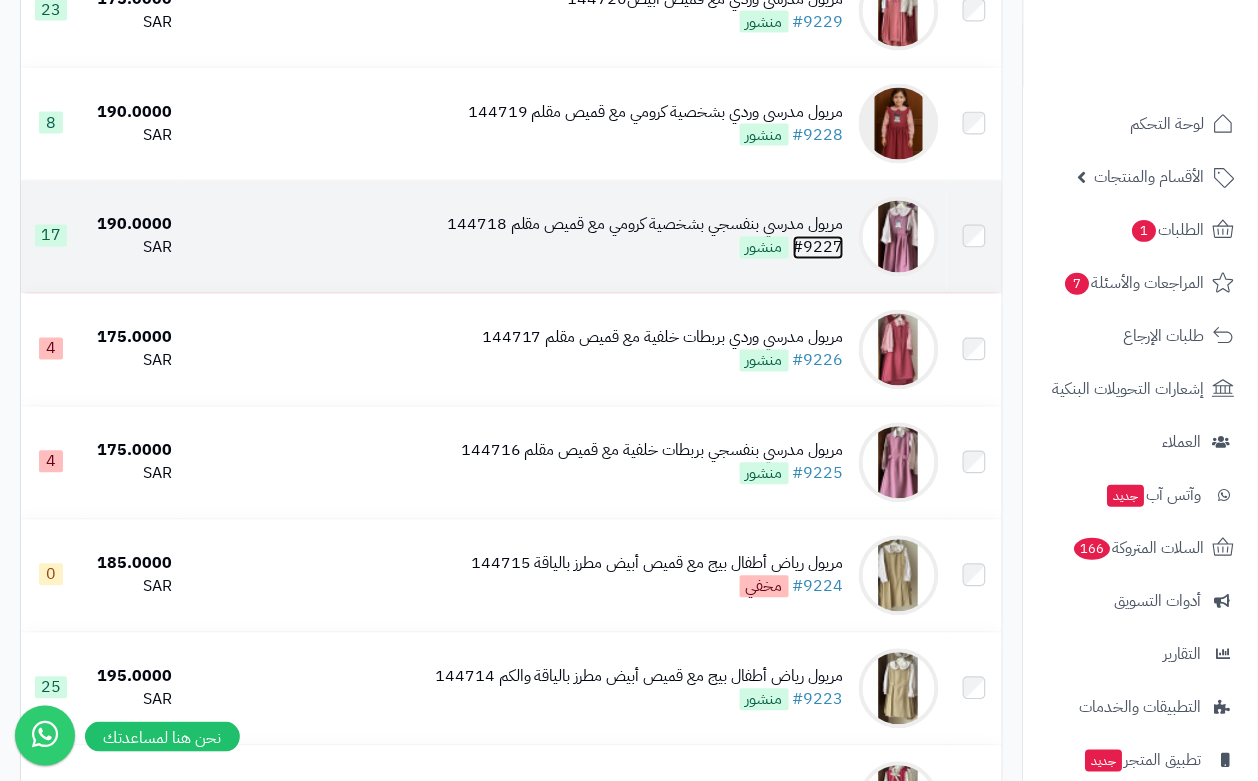 click on "#9227" at bounding box center [818, 248] 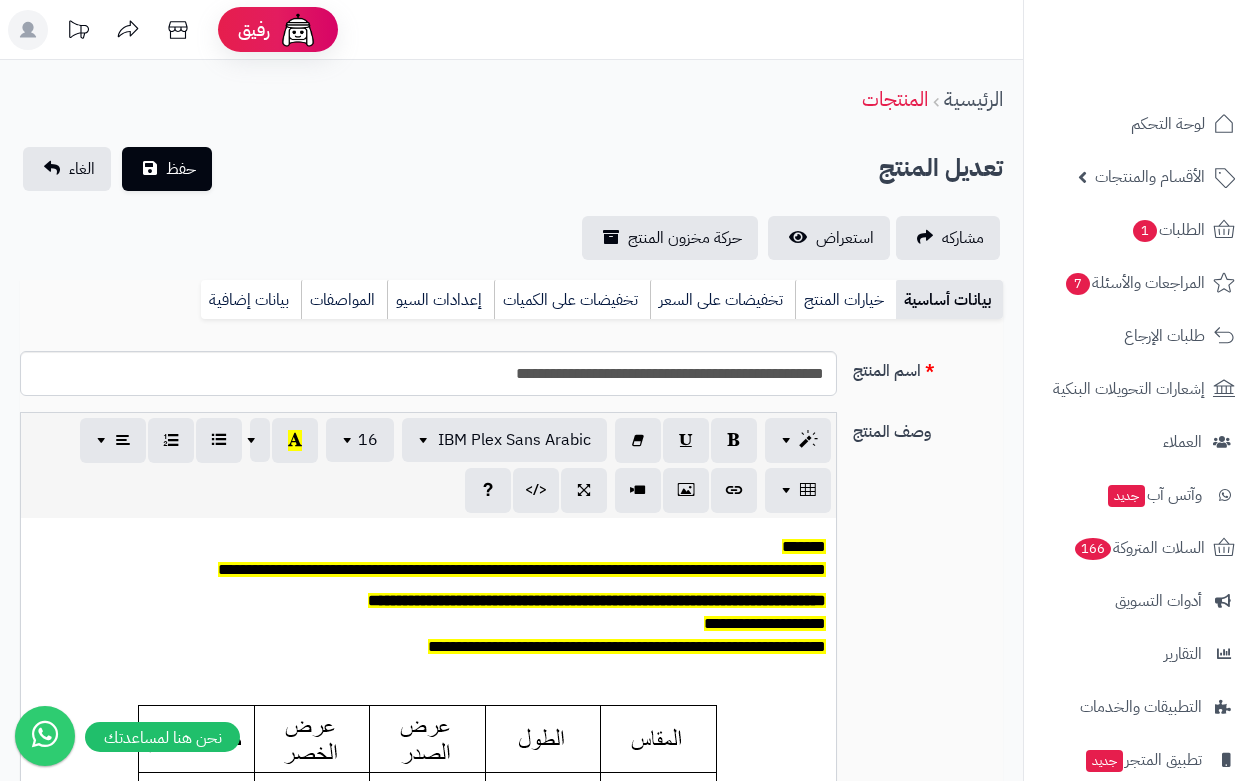 scroll, scrollTop: 0, scrollLeft: 0, axis: both 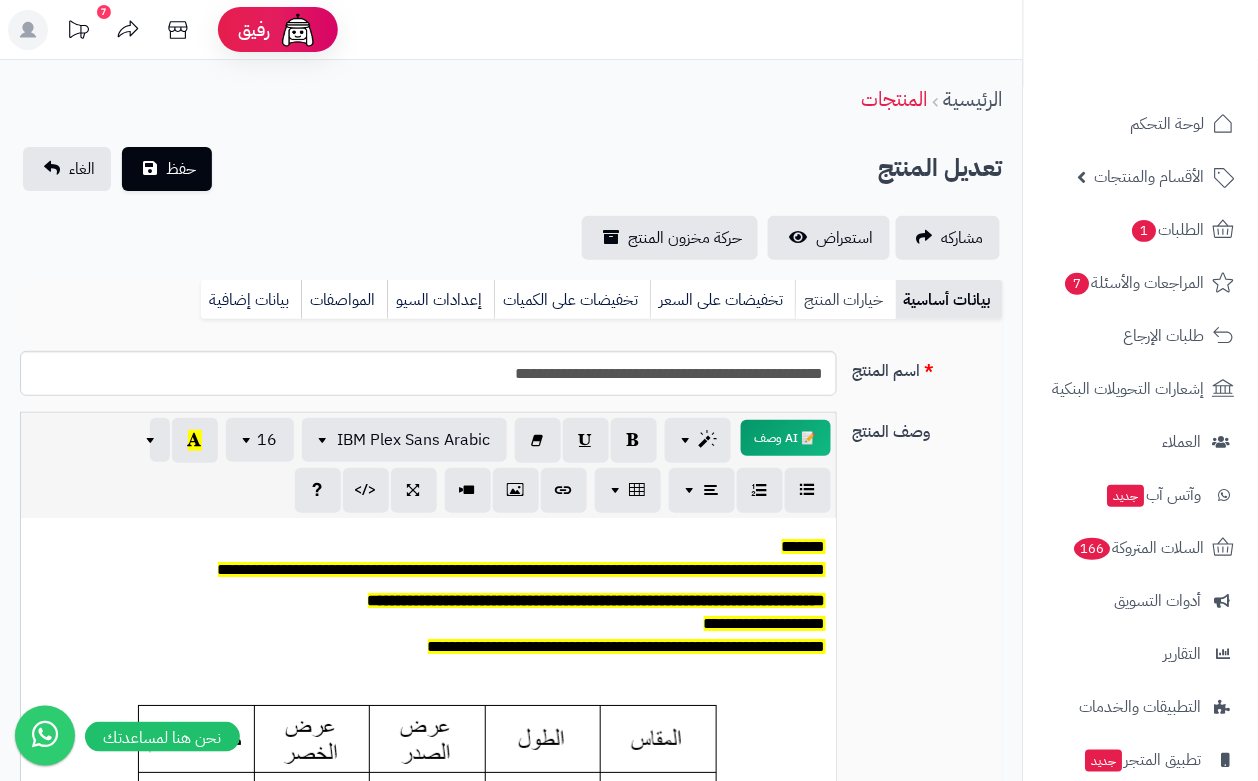 click on "خيارات المنتج" at bounding box center (845, 300) 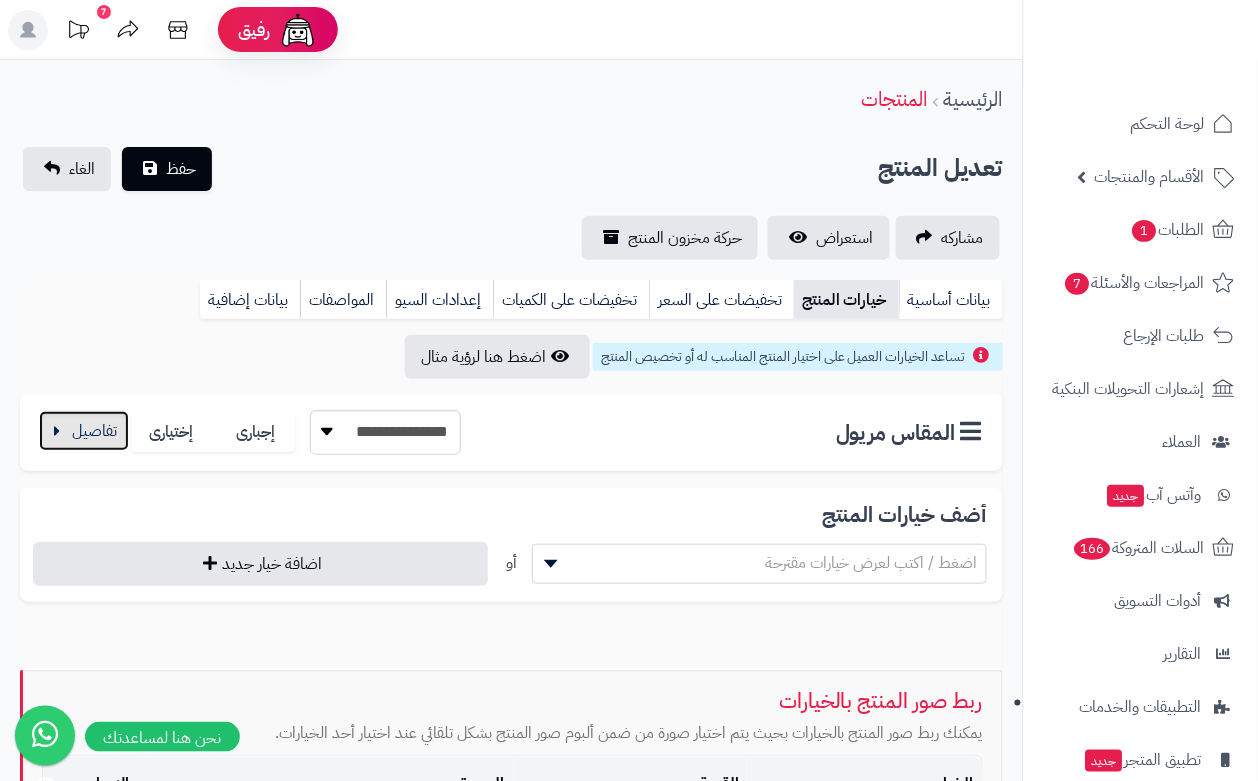 click at bounding box center [84, 431] 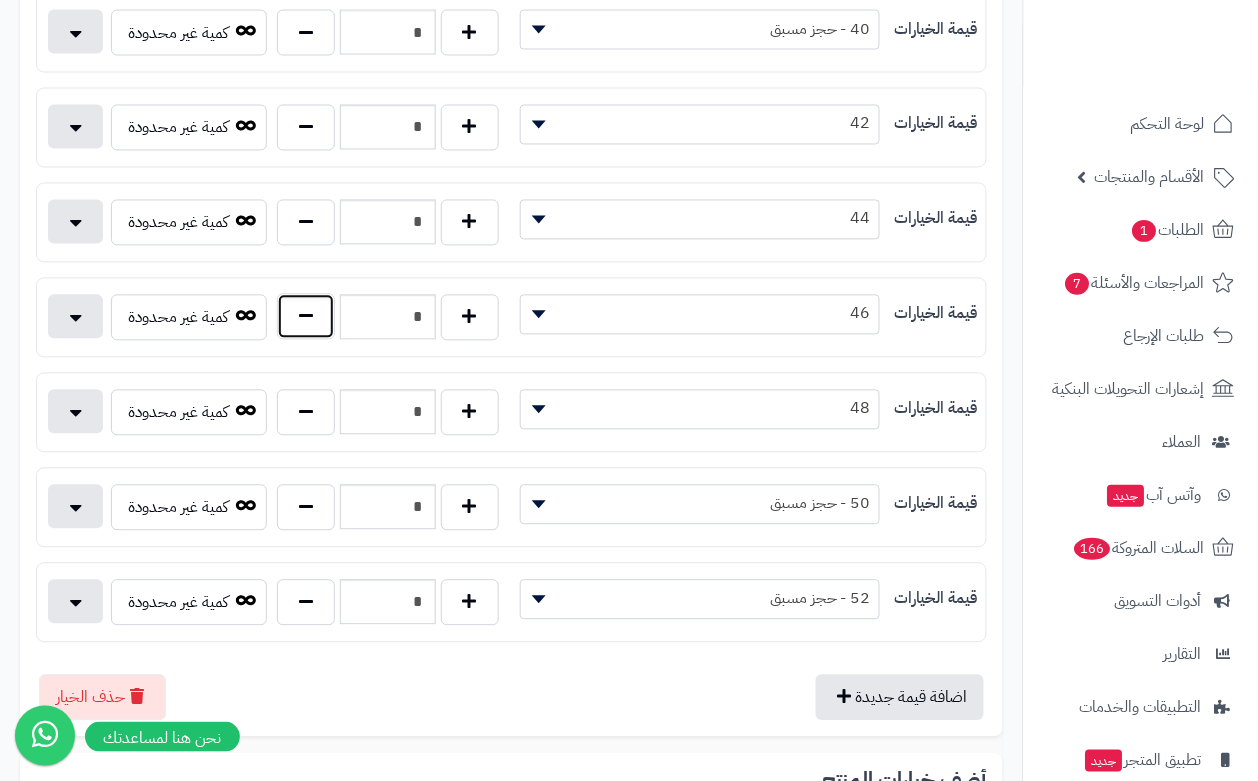 click at bounding box center [306, 317] 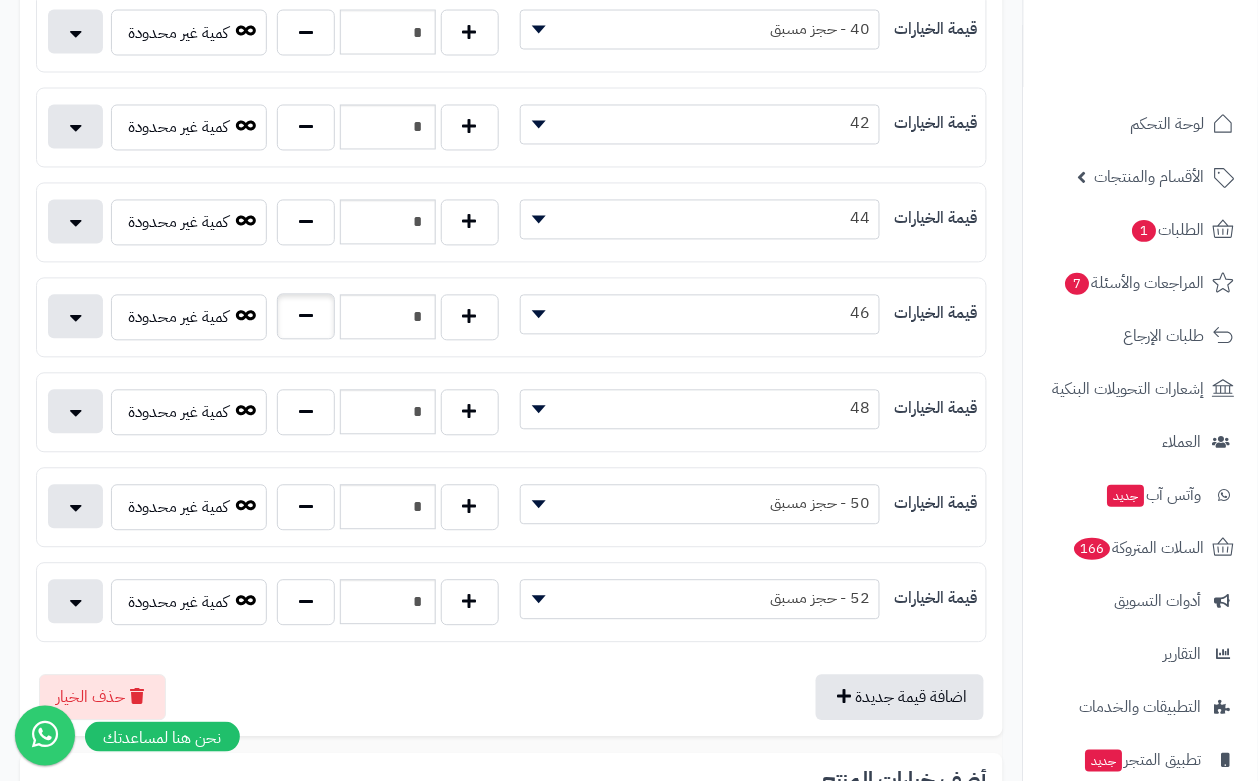 type on "*" 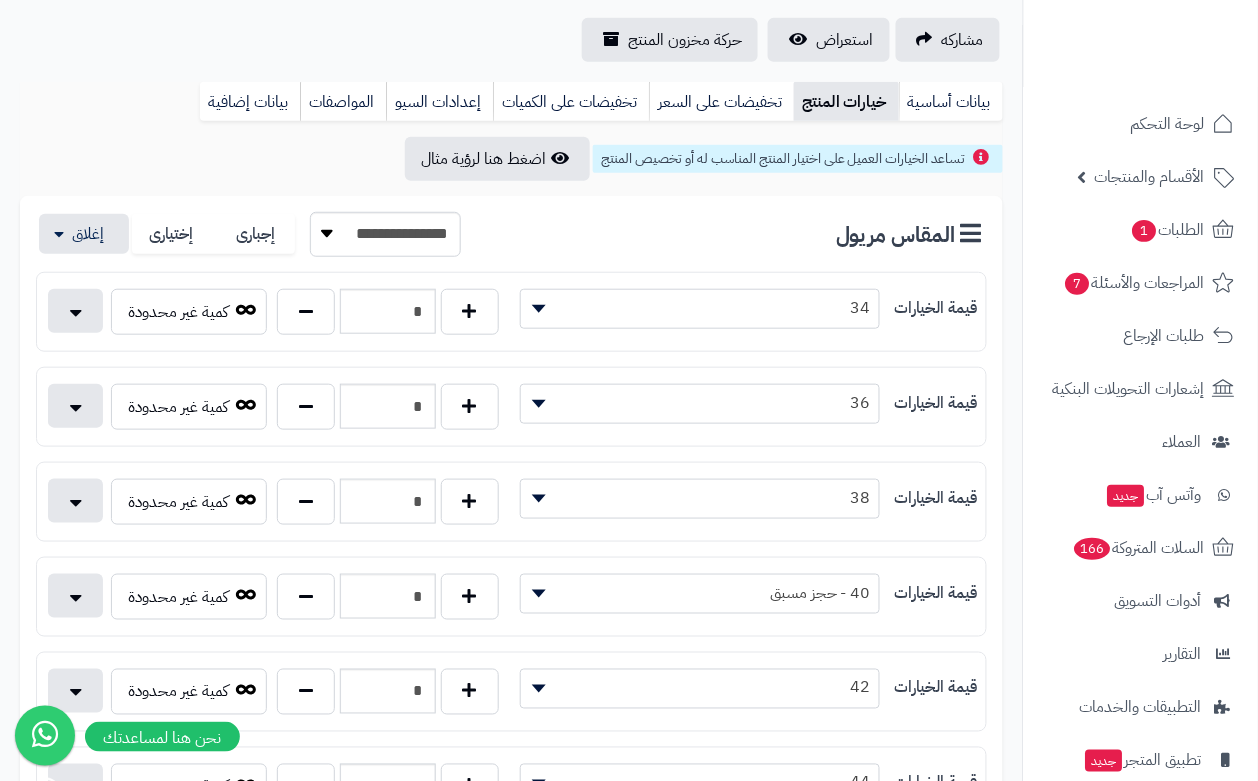 scroll, scrollTop: 0, scrollLeft: 0, axis: both 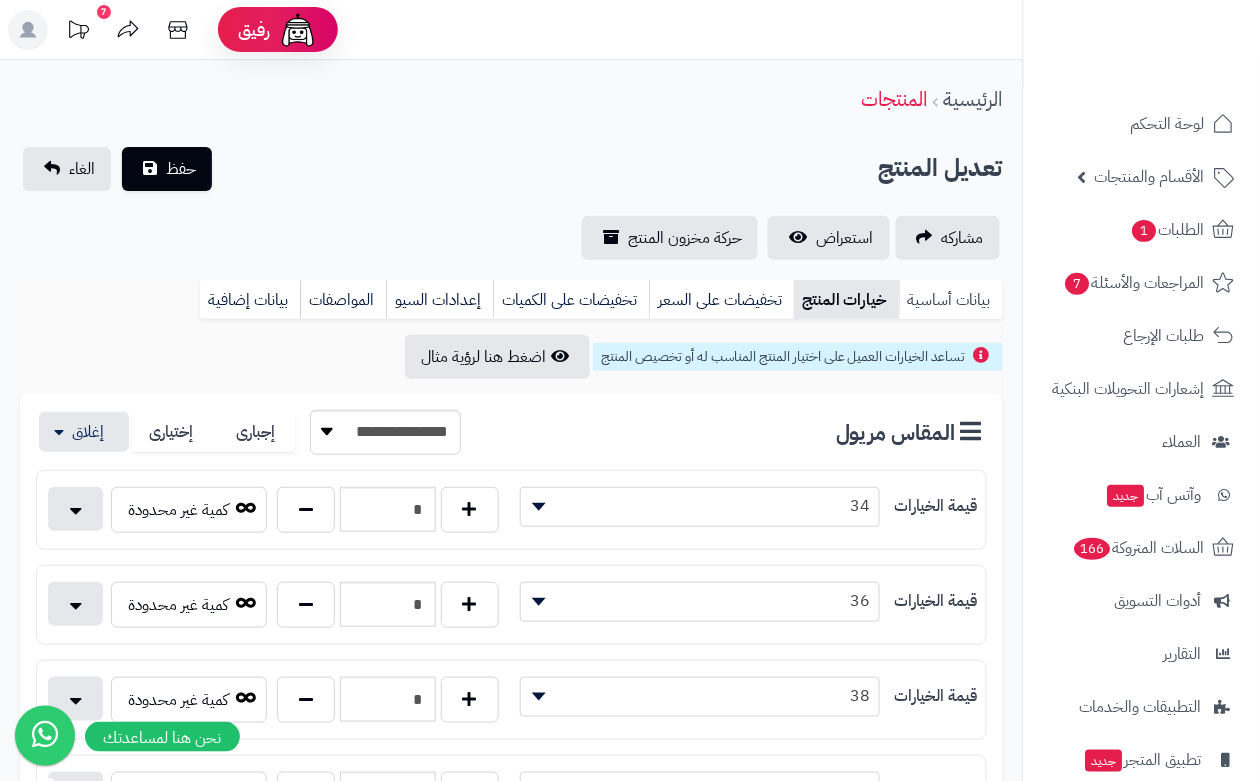 click on "بيانات أساسية" at bounding box center (951, 300) 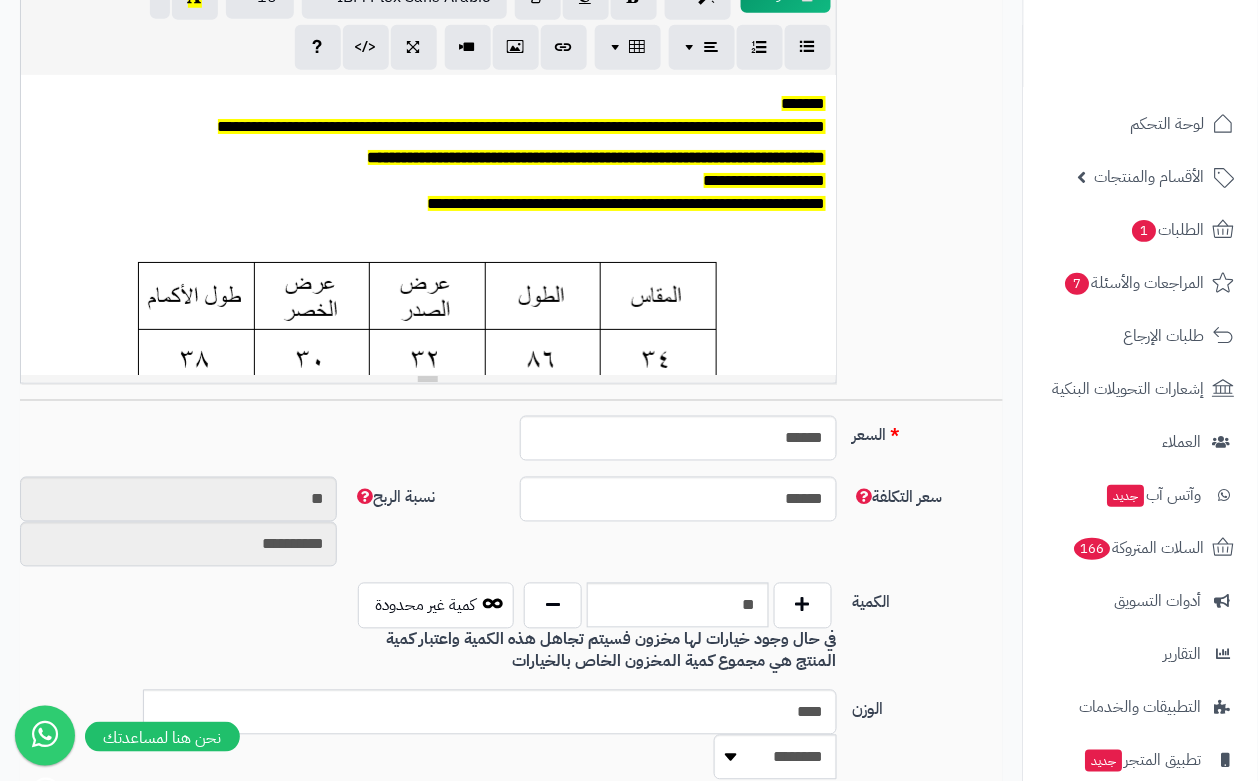 click on "**********" at bounding box center (511, 184) 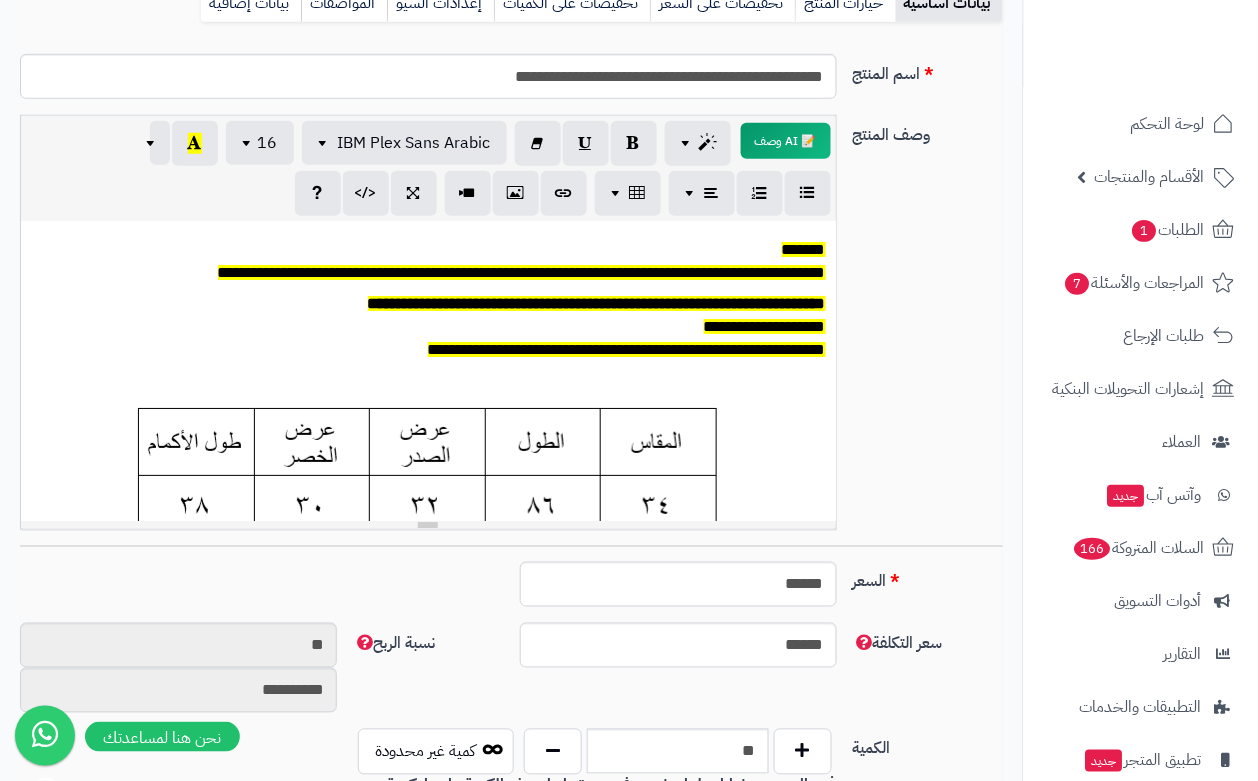 scroll, scrollTop: 0, scrollLeft: 0, axis: both 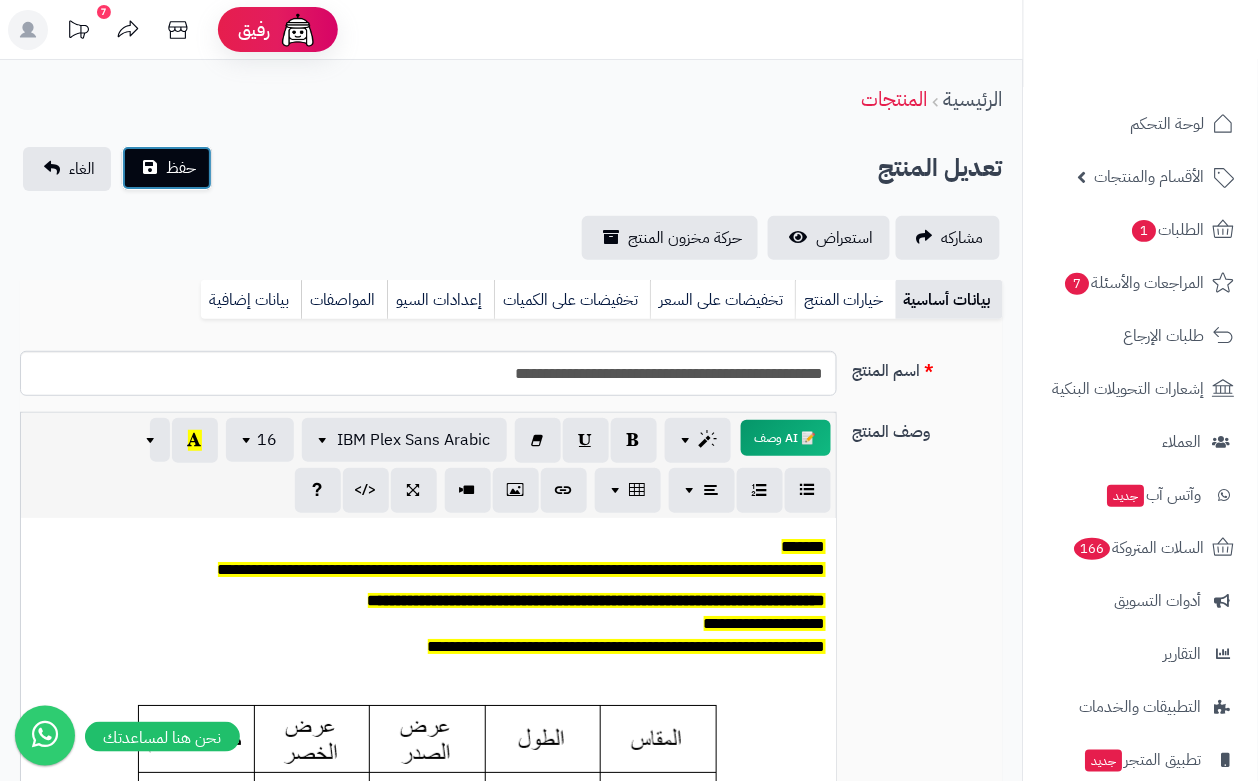 click on "حفظ" at bounding box center (167, 168) 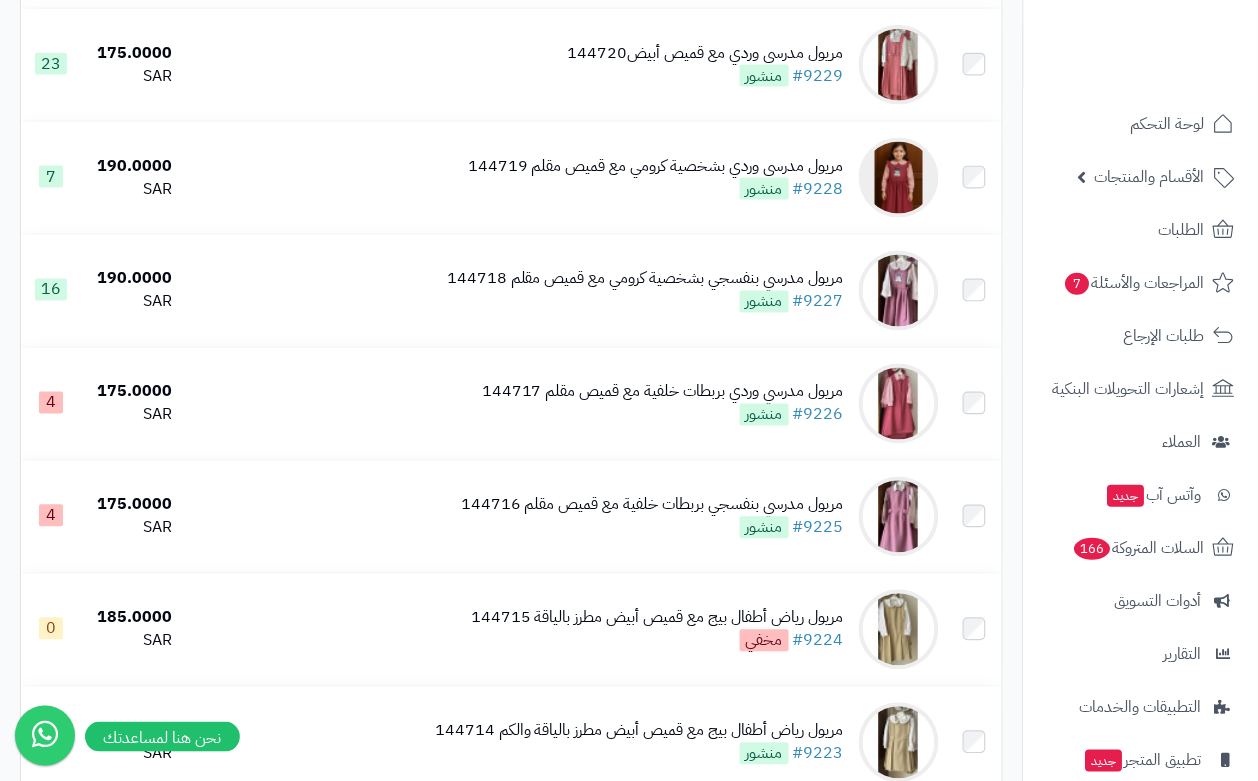 scroll, scrollTop: 593, scrollLeft: 0, axis: vertical 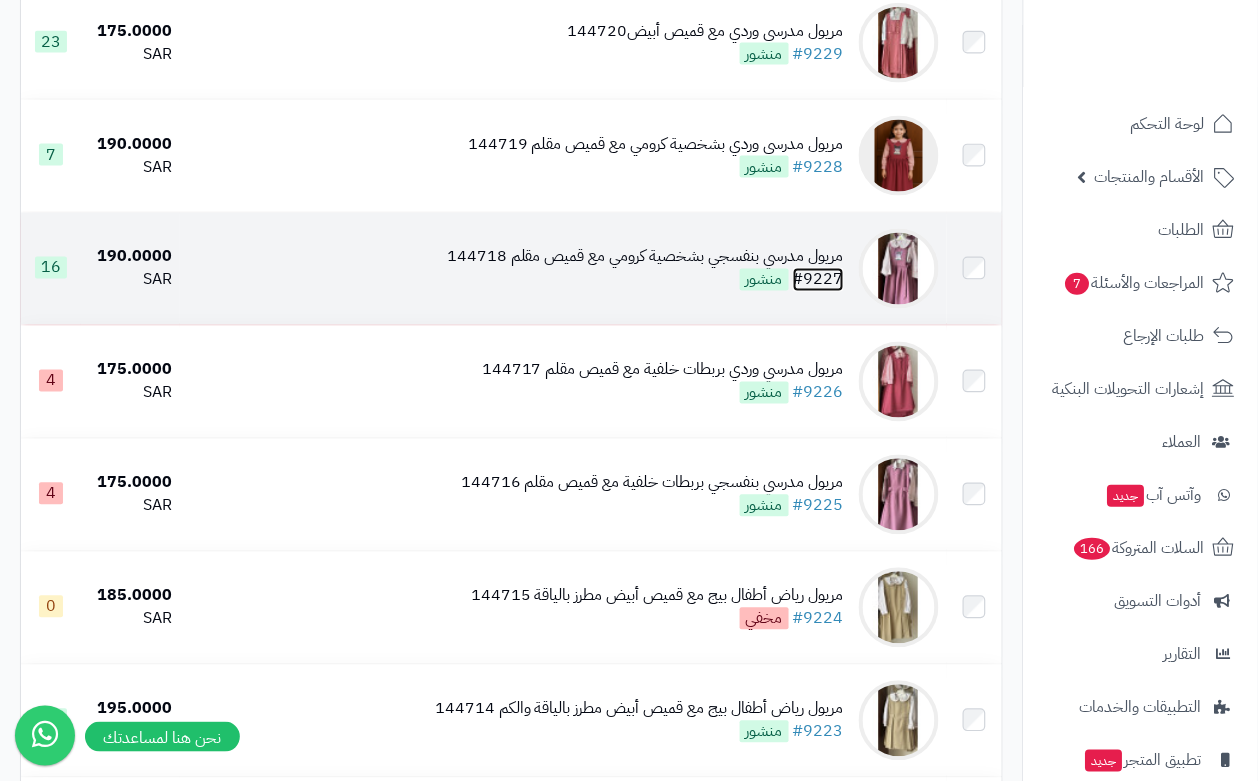 click on "#9227" at bounding box center [818, 280] 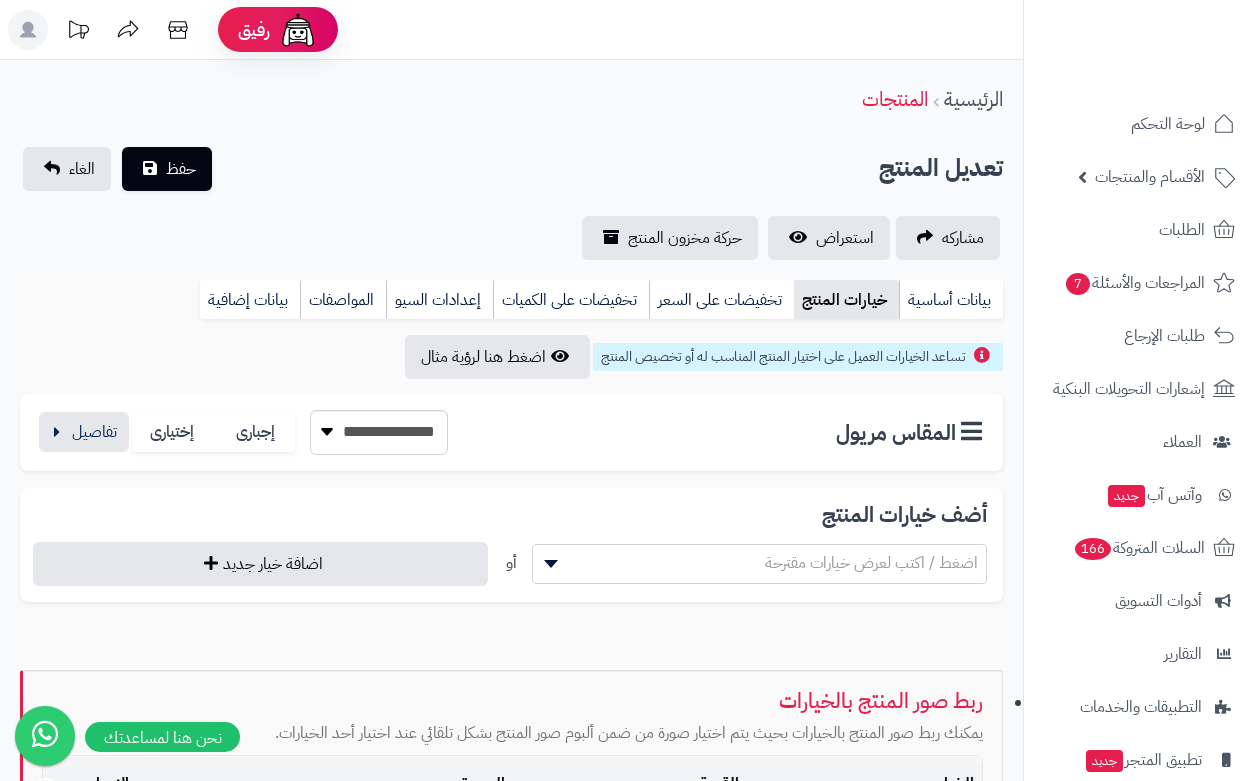 scroll, scrollTop: 0, scrollLeft: 0, axis: both 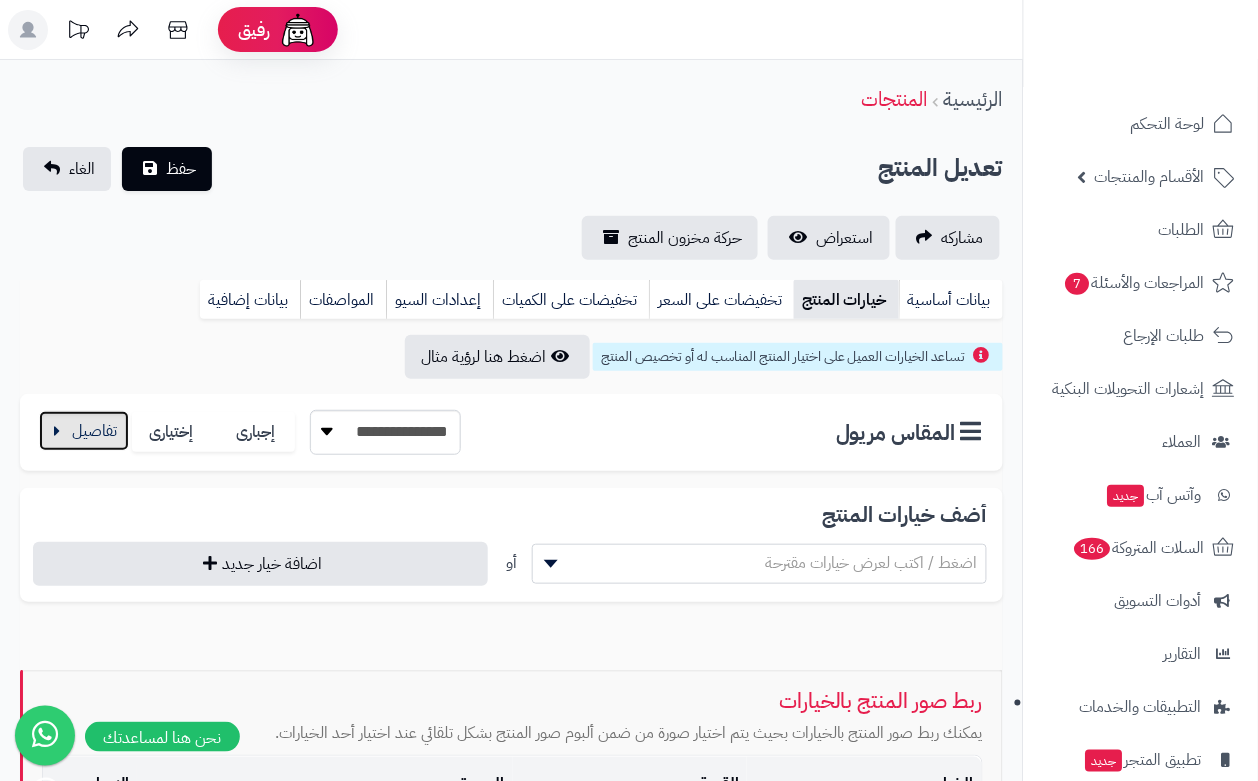 click at bounding box center (84, 431) 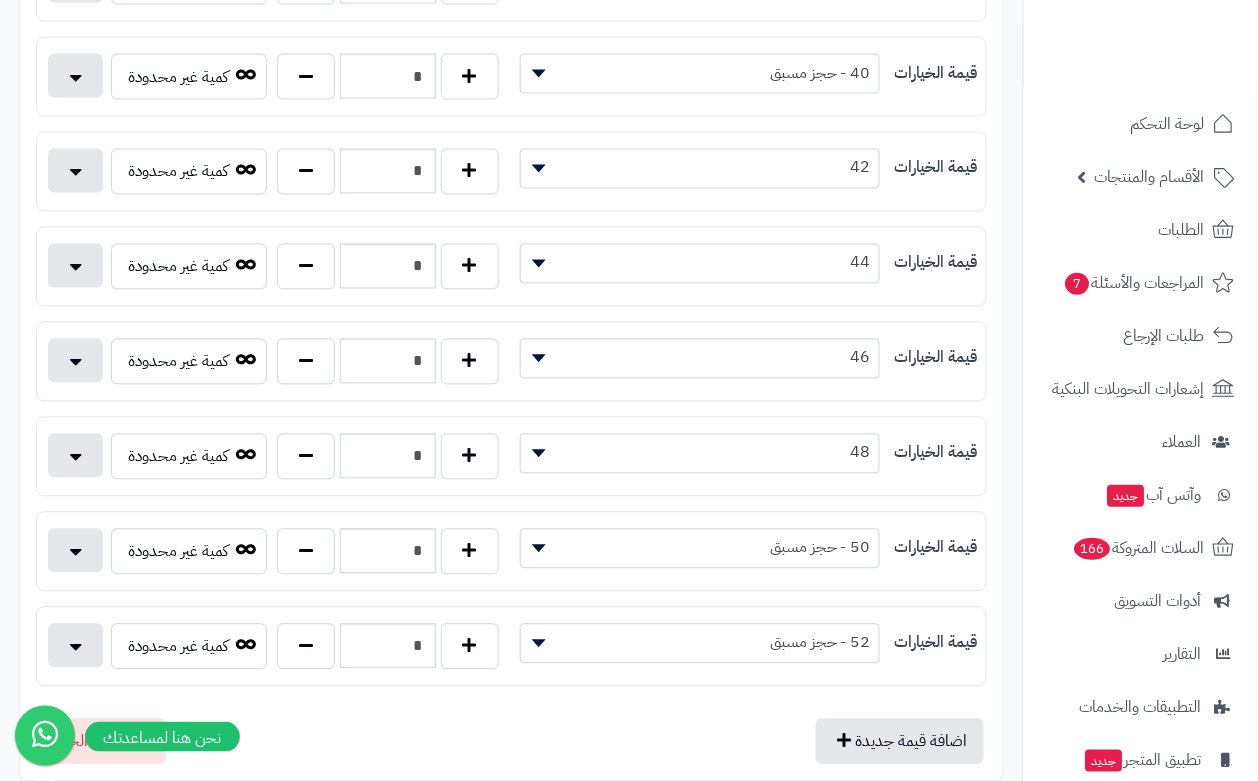 scroll, scrollTop: 703, scrollLeft: 0, axis: vertical 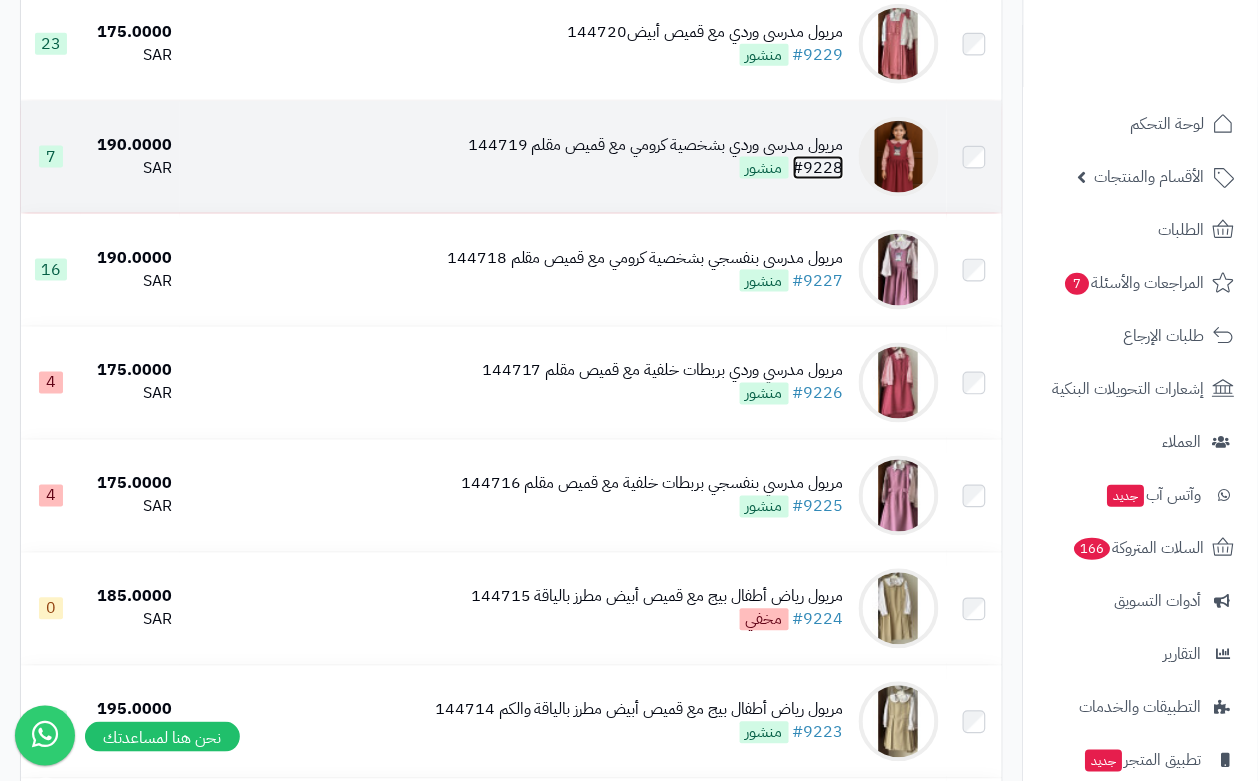 click on "#9228" at bounding box center (818, 168) 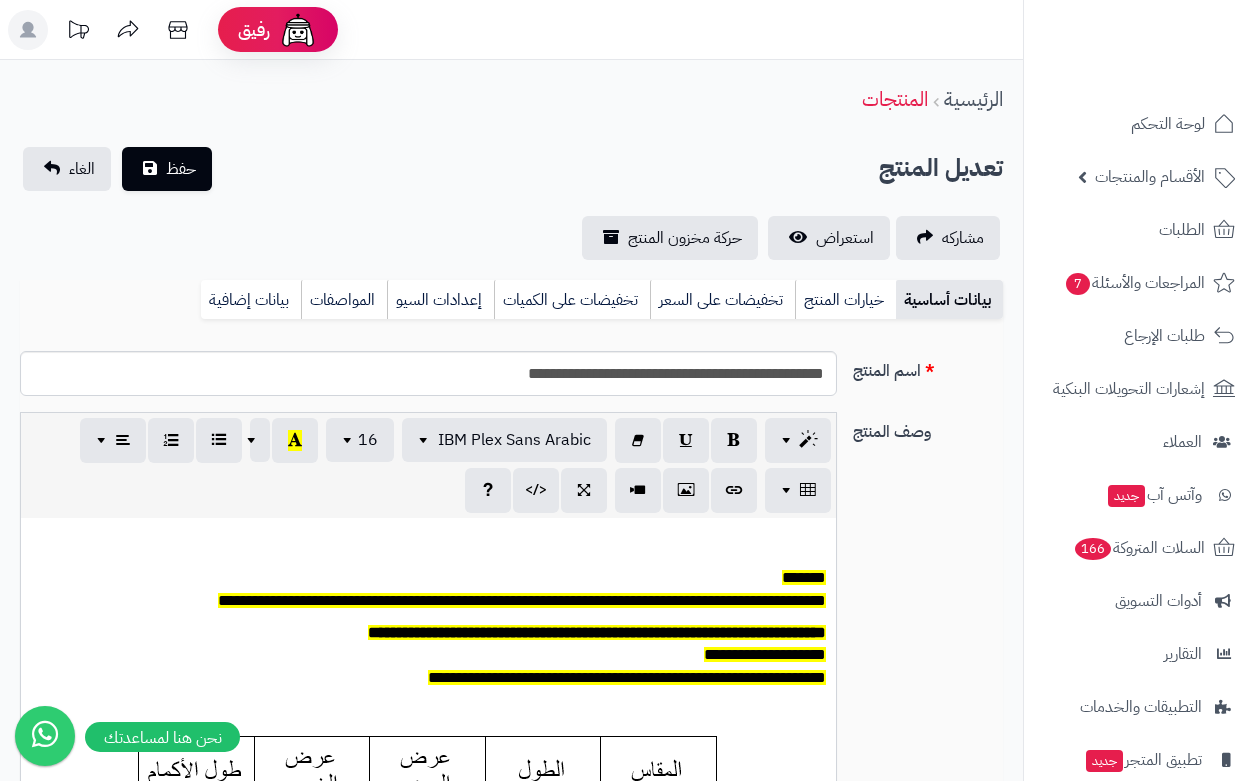 scroll, scrollTop: 0, scrollLeft: 0, axis: both 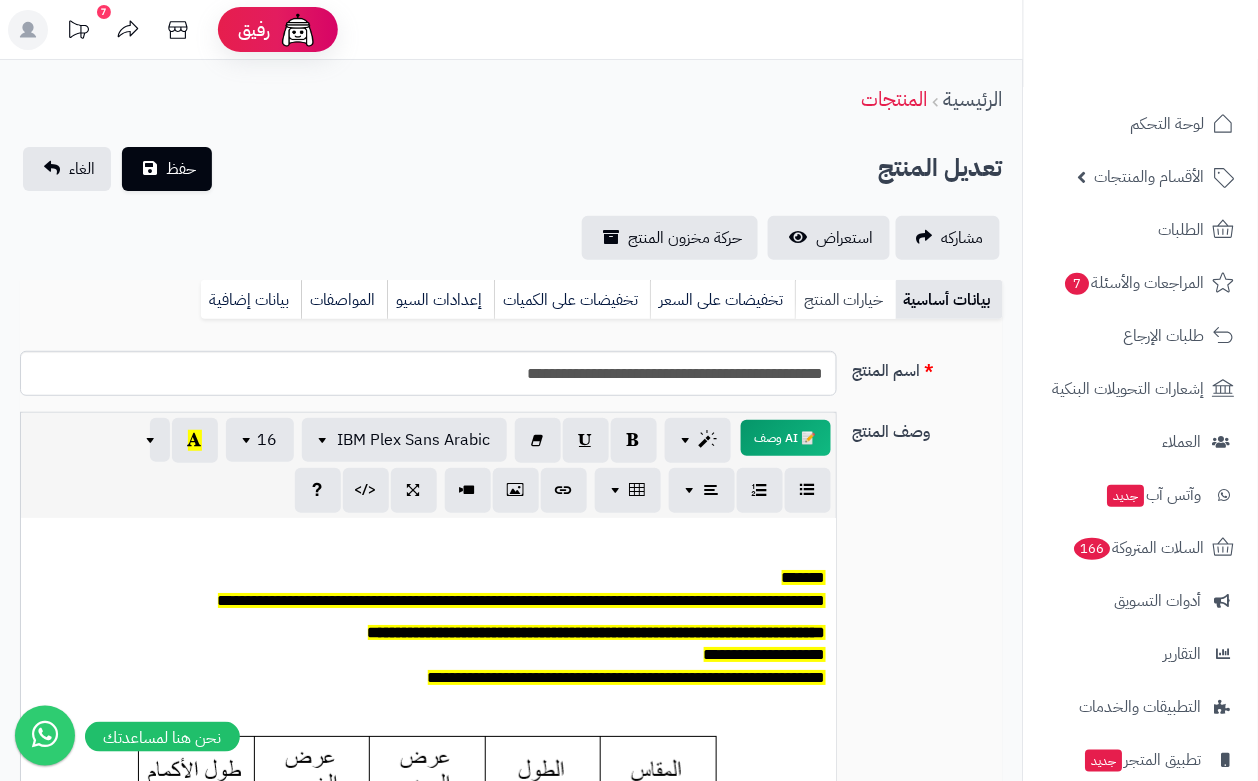 click on "خيارات المنتج" at bounding box center (845, 300) 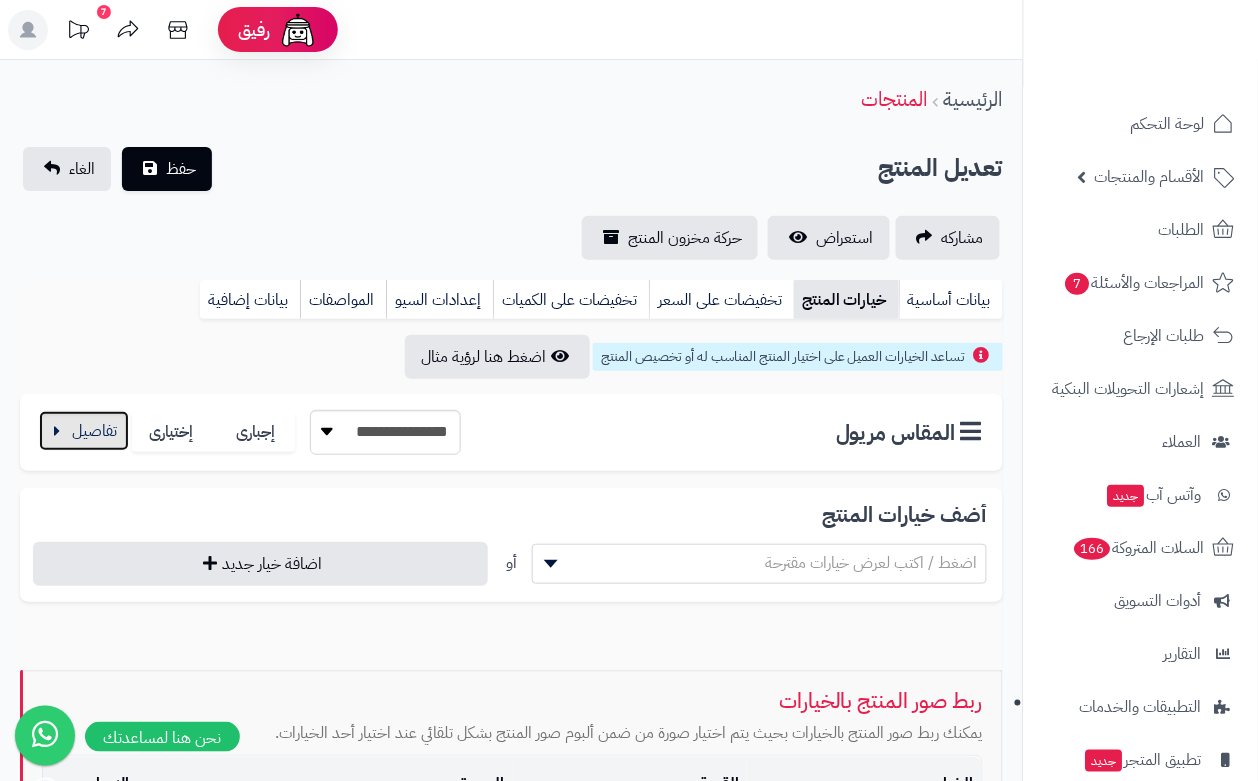click at bounding box center [84, 431] 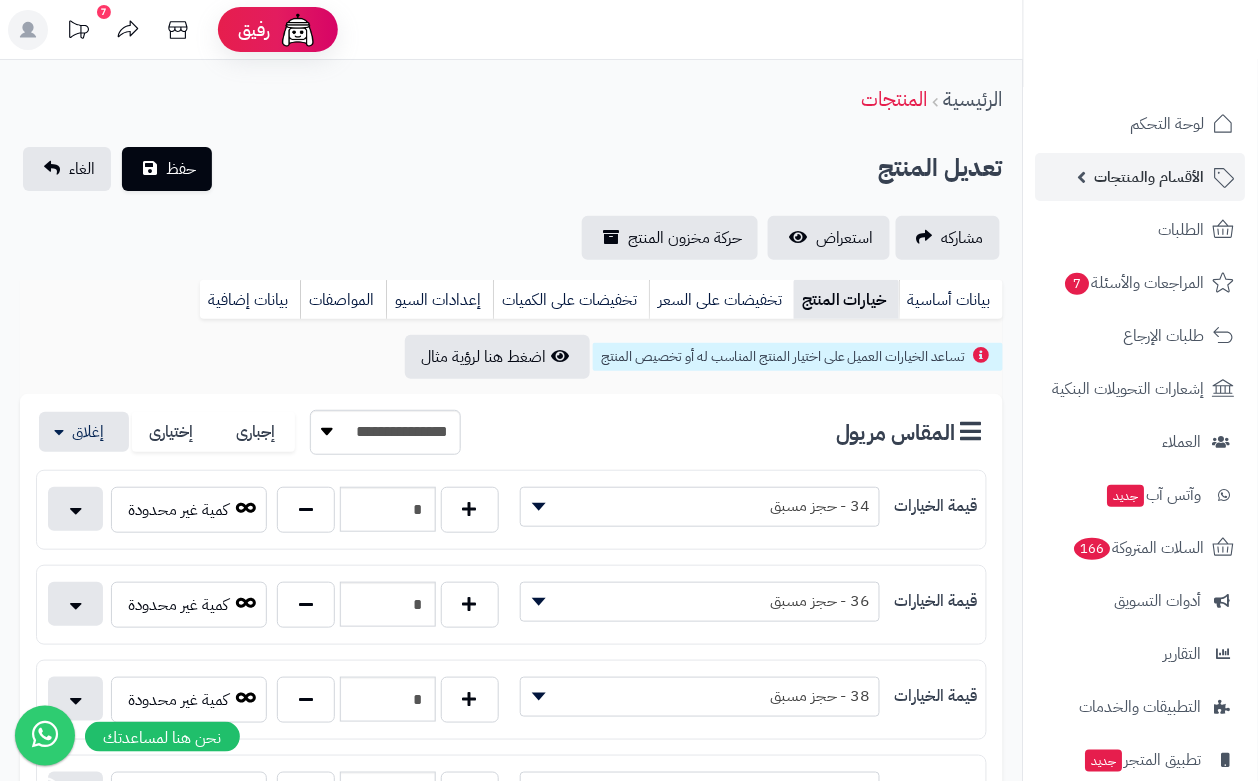click on "الأقسام والمنتجات" at bounding box center [1150, 177] 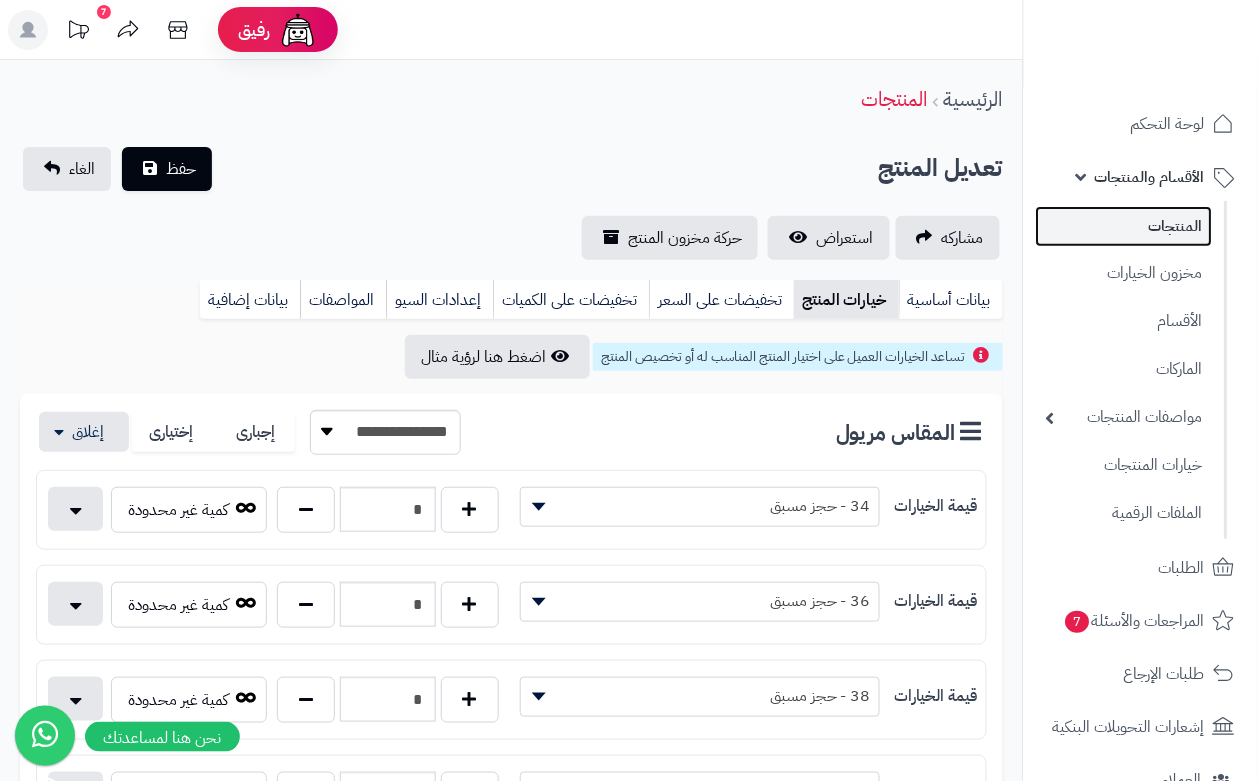 click on "المنتجات" at bounding box center [1124, 226] 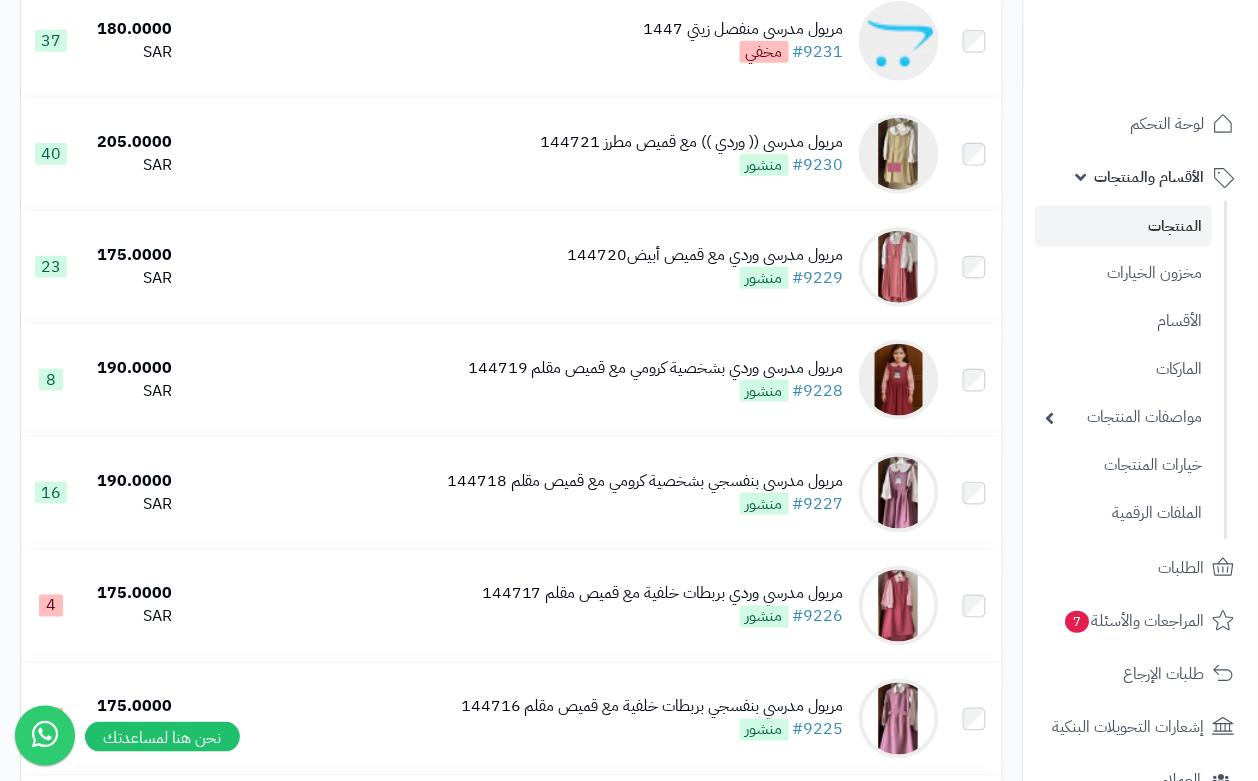 scroll, scrollTop: 235, scrollLeft: 0, axis: vertical 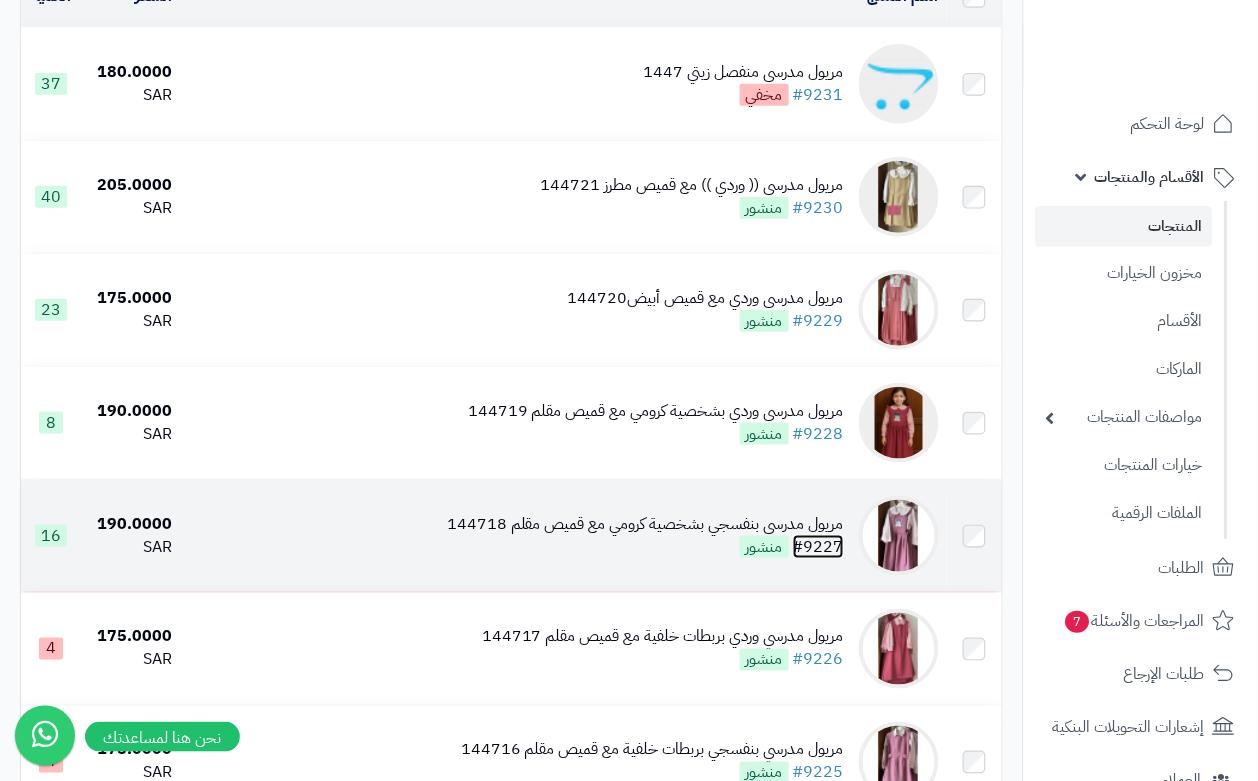 click on "#9227" at bounding box center [818, 547] 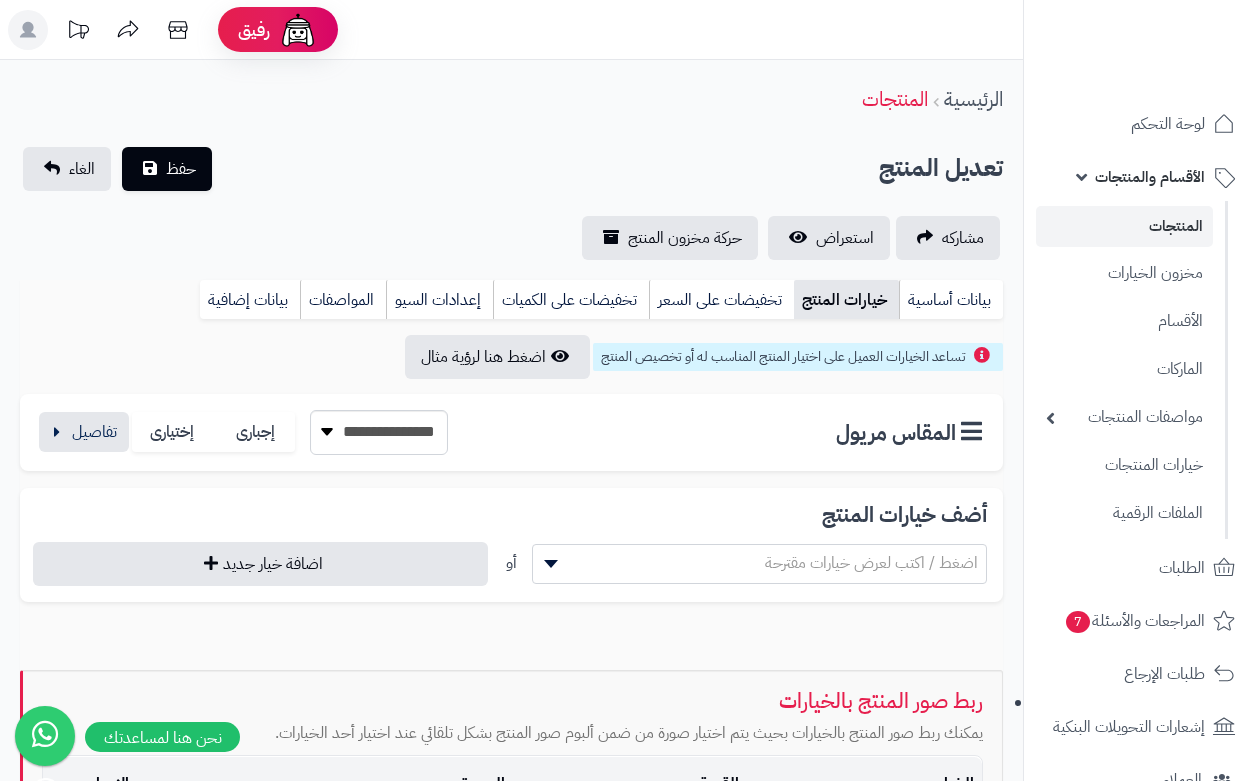scroll, scrollTop: 0, scrollLeft: 0, axis: both 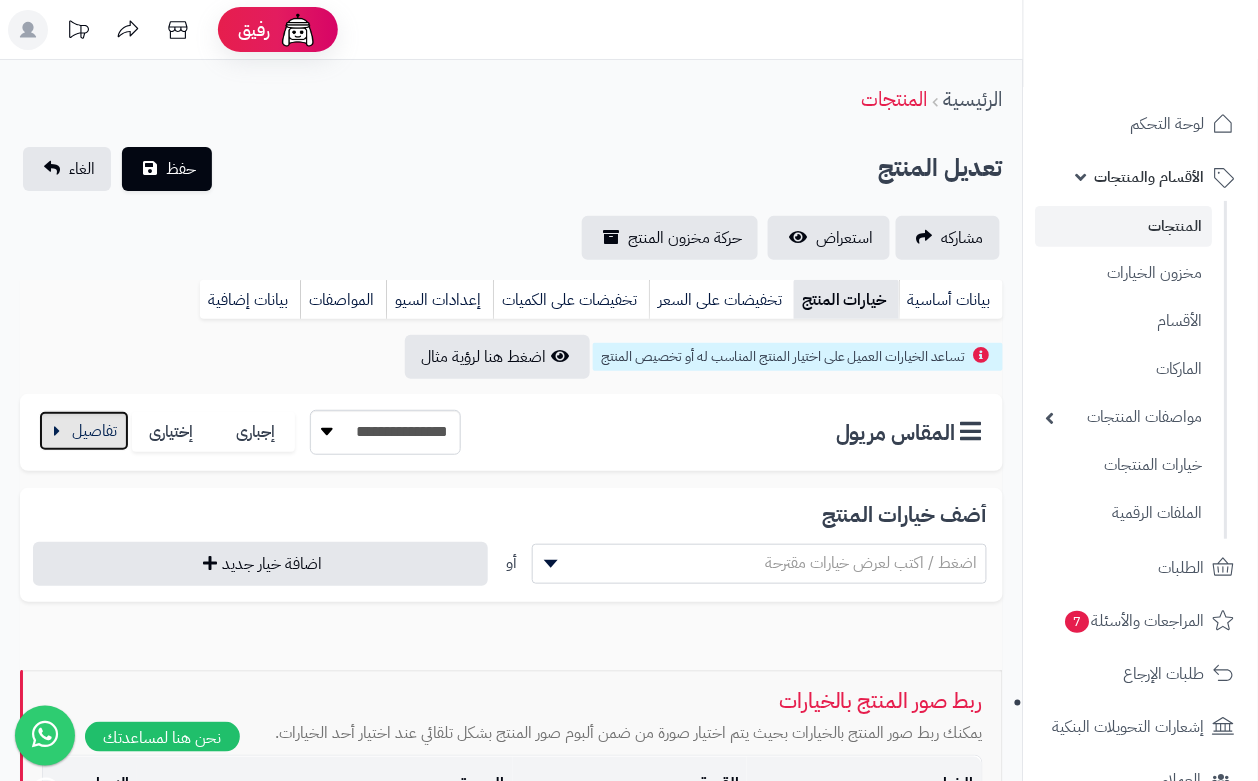 click at bounding box center [84, 431] 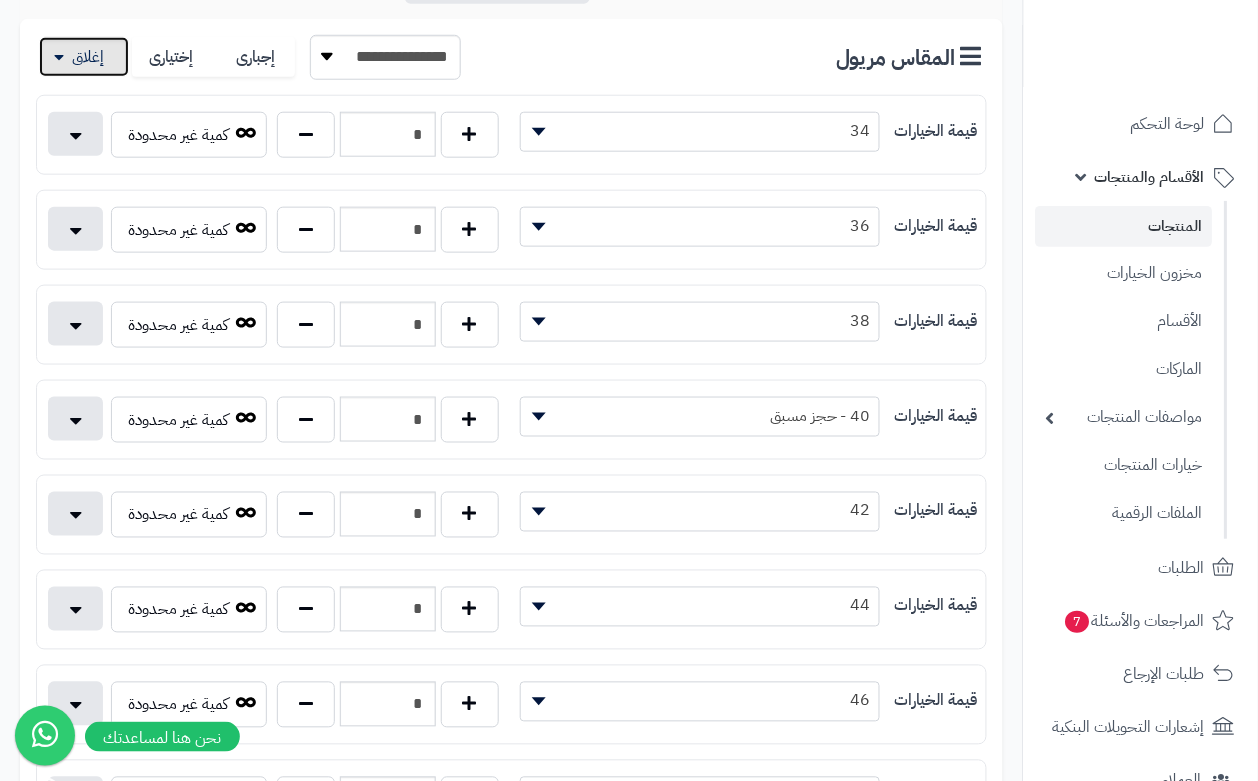 scroll, scrollTop: 331, scrollLeft: 0, axis: vertical 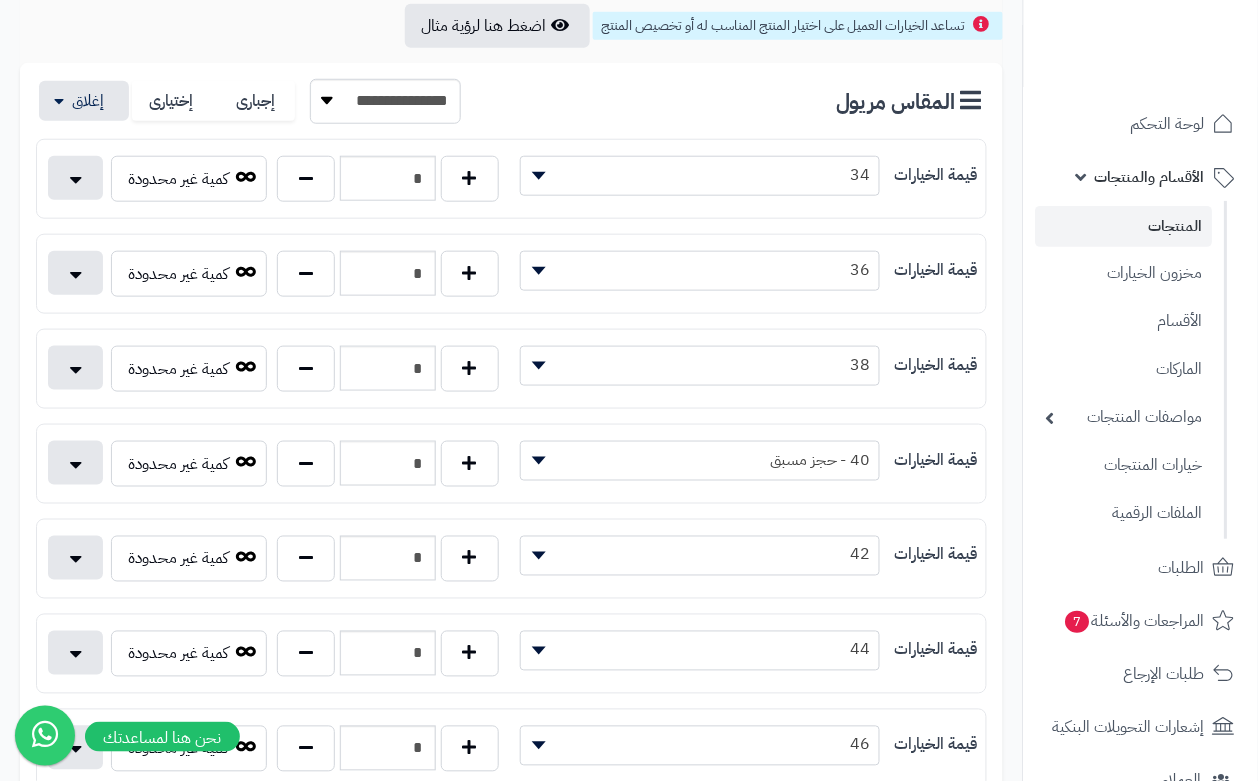 click on "**********" at bounding box center [749, 370] 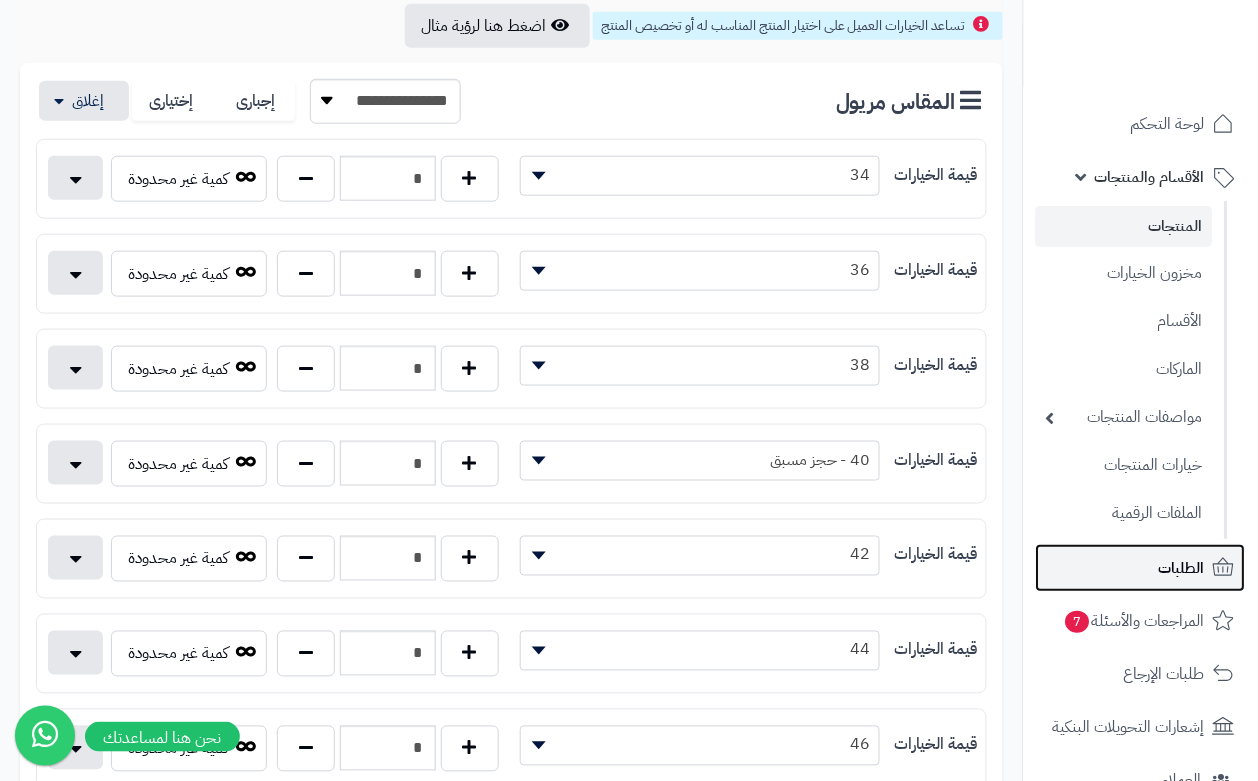 click on "الطلبات" at bounding box center [1141, 568] 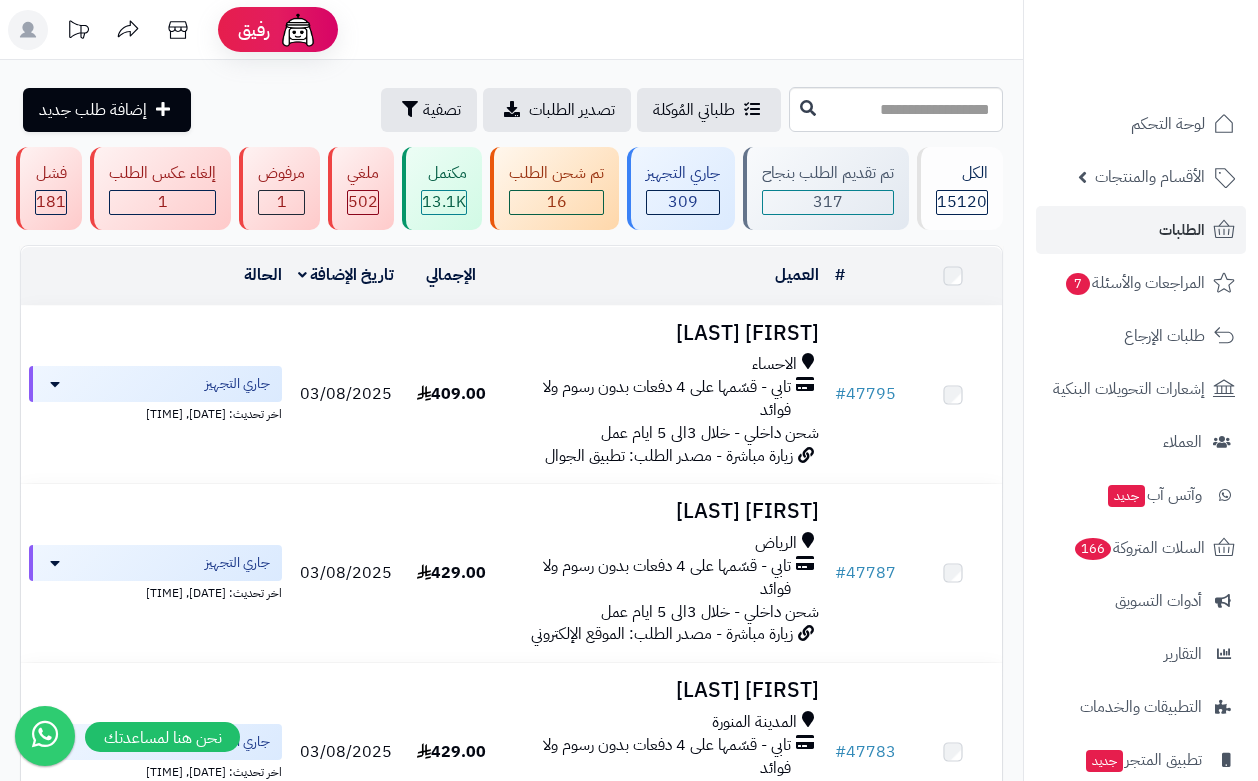 scroll, scrollTop: 0, scrollLeft: 0, axis: both 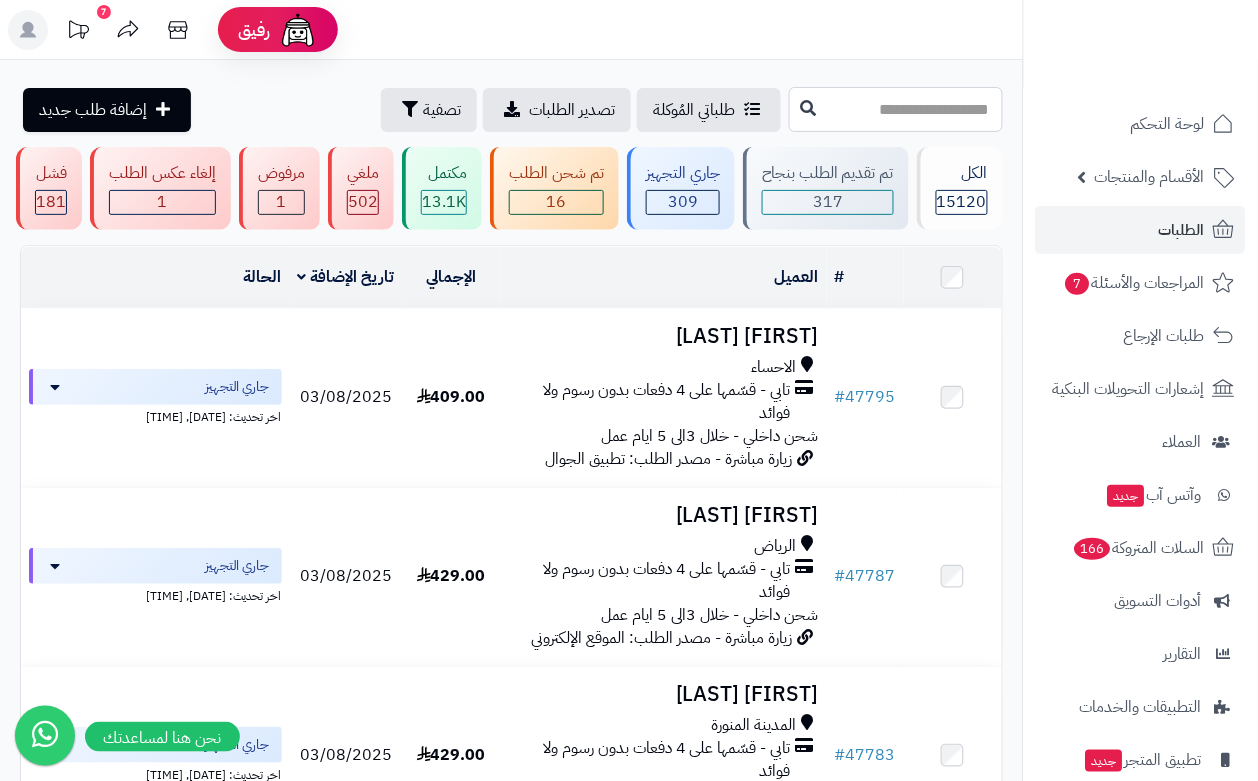 click at bounding box center (896, 109) 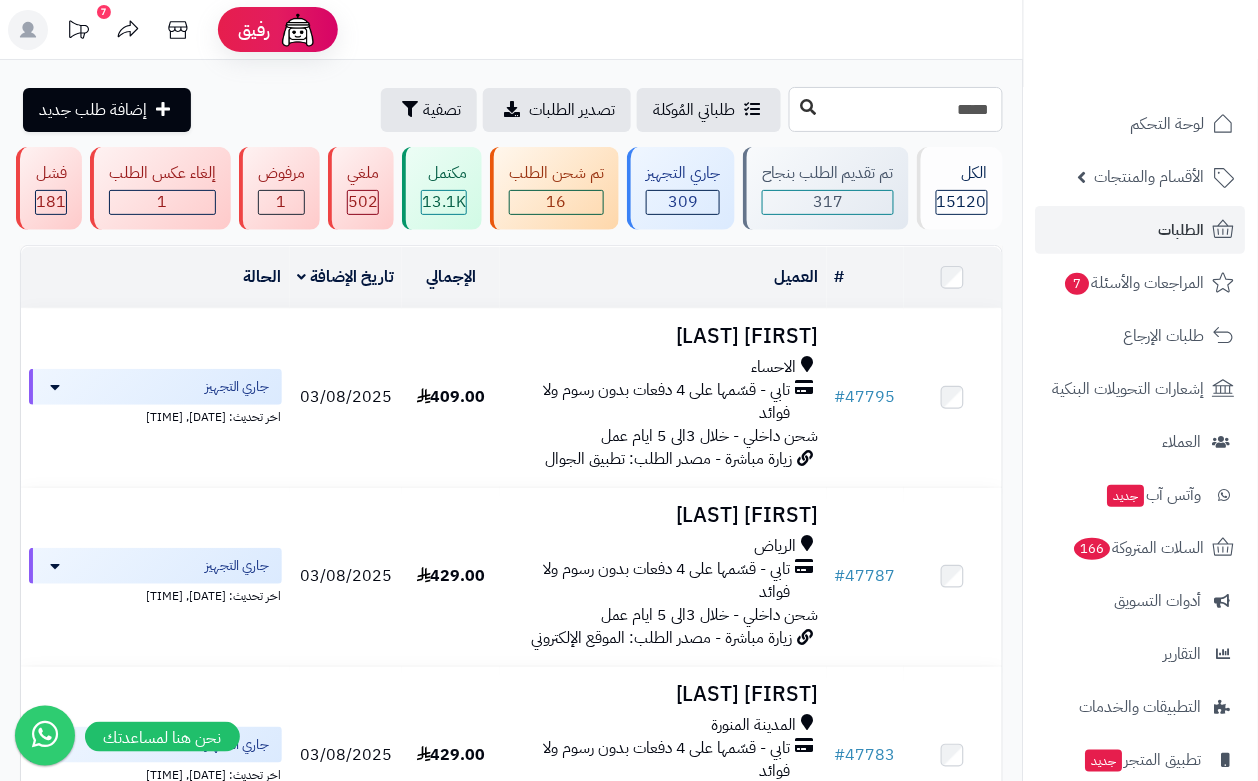 type on "*****" 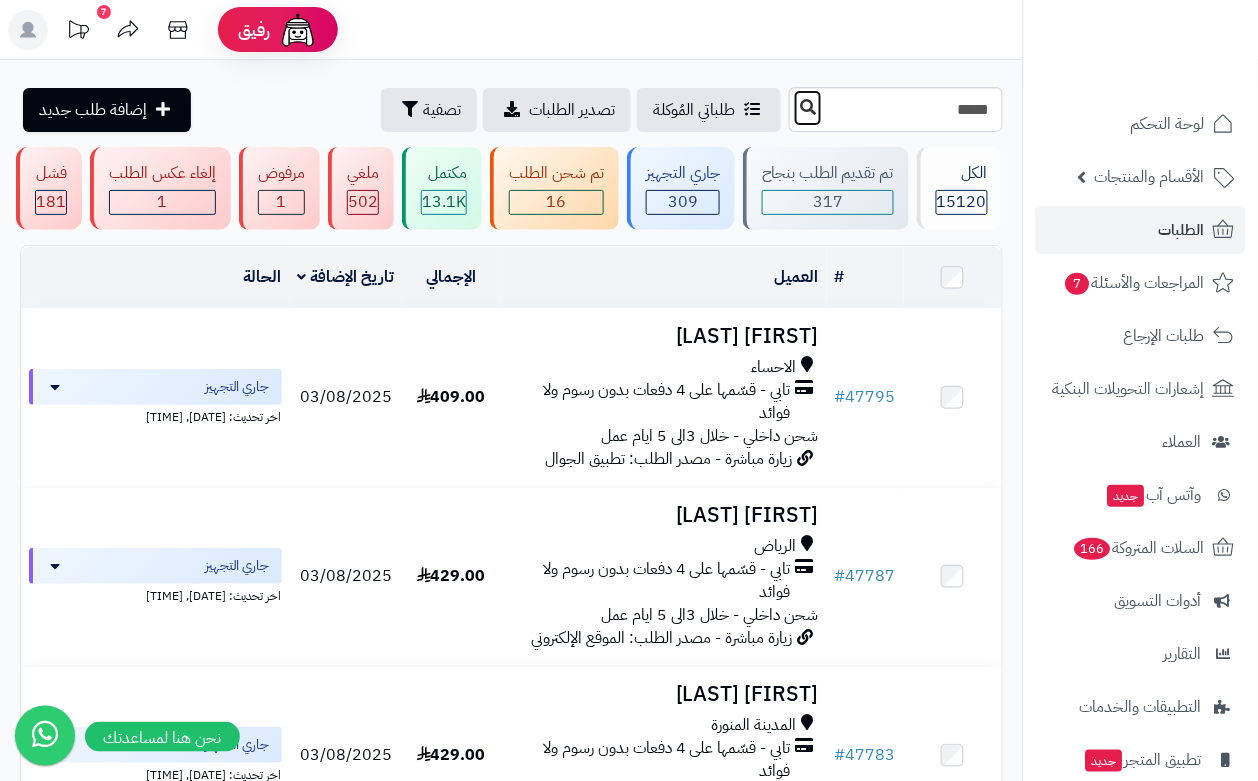 click at bounding box center [808, 107] 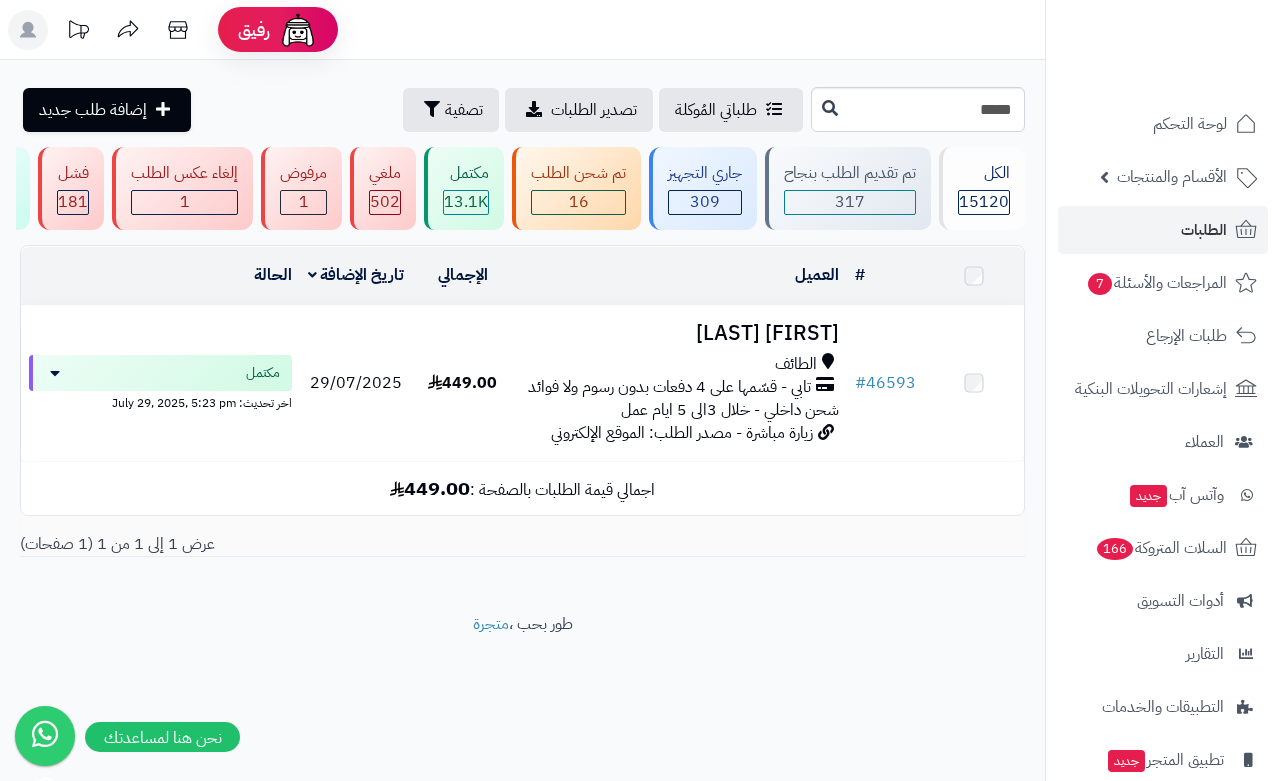 scroll, scrollTop: 0, scrollLeft: 0, axis: both 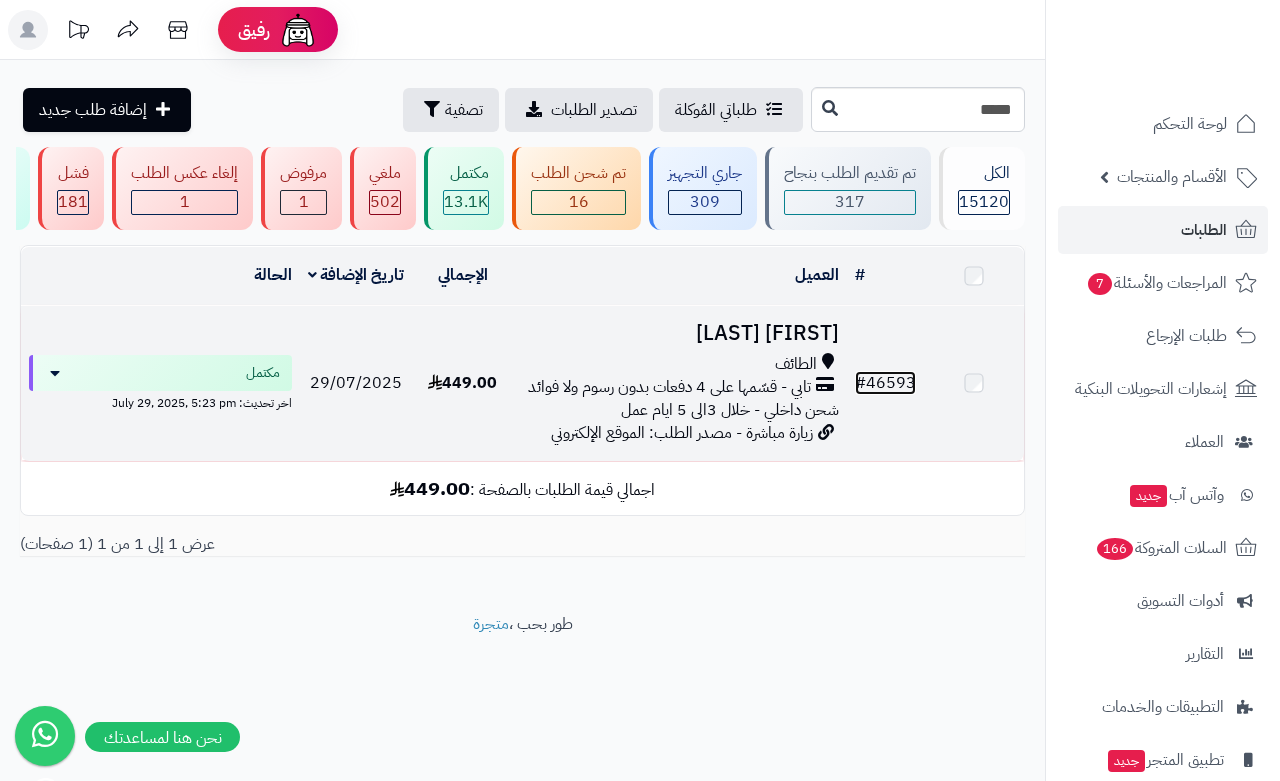 click on "# 46593" at bounding box center [885, 383] 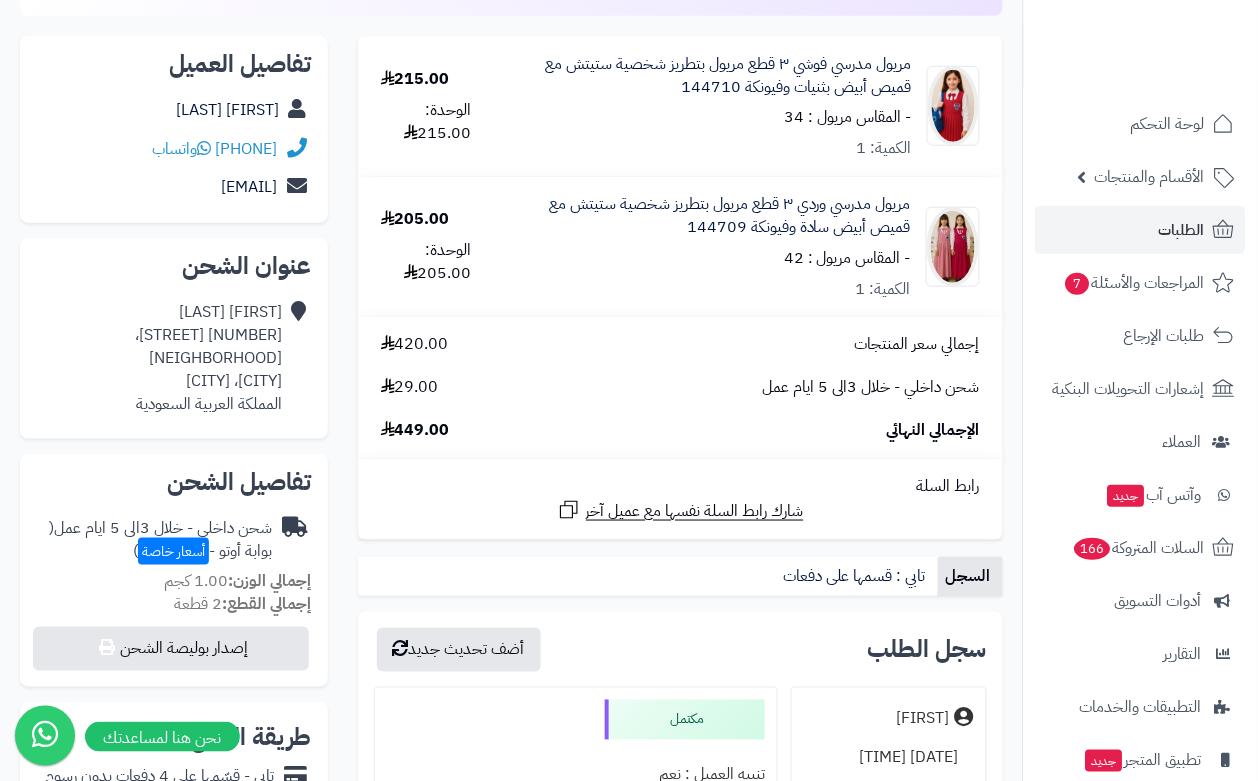 scroll, scrollTop: 273, scrollLeft: 0, axis: vertical 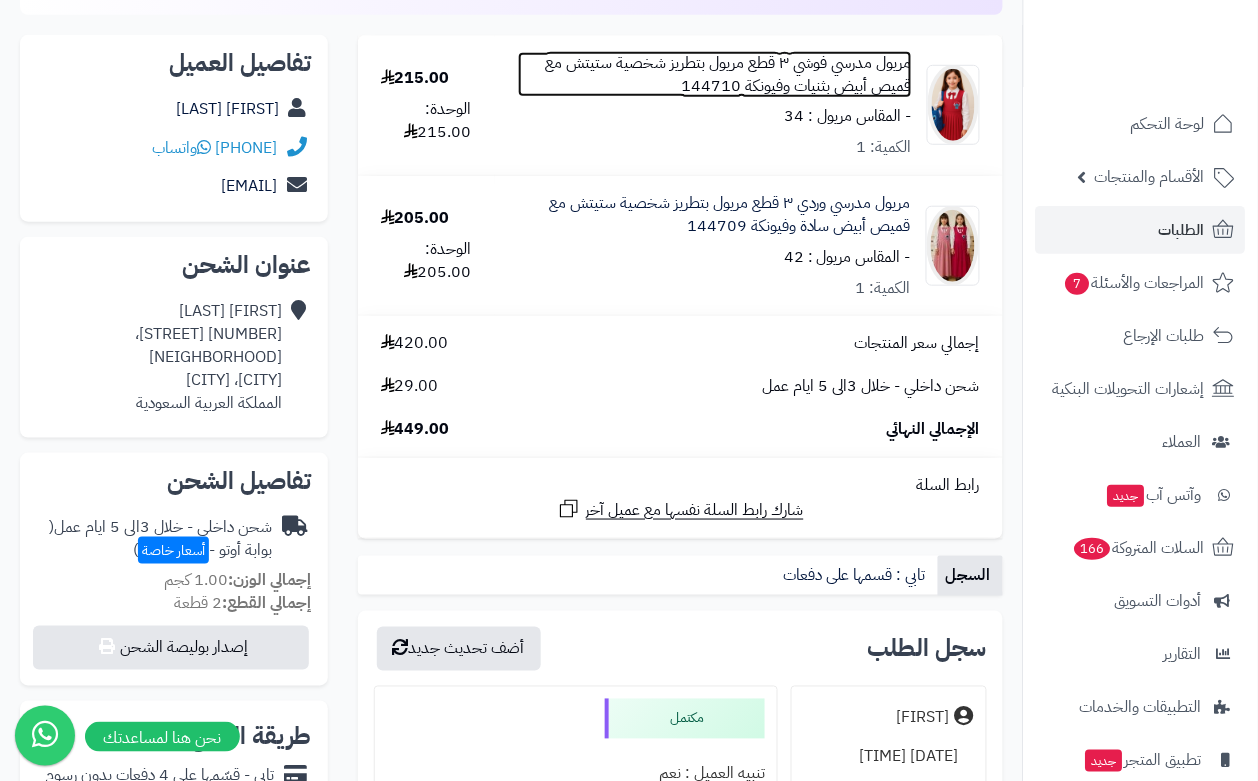 click on "مريول مدرسي فوشي ٣ قطع مريول بتطريز شخصية ستيتش مع قميص أبيض بثنيات وفيونكة 144710" at bounding box center [715, 75] 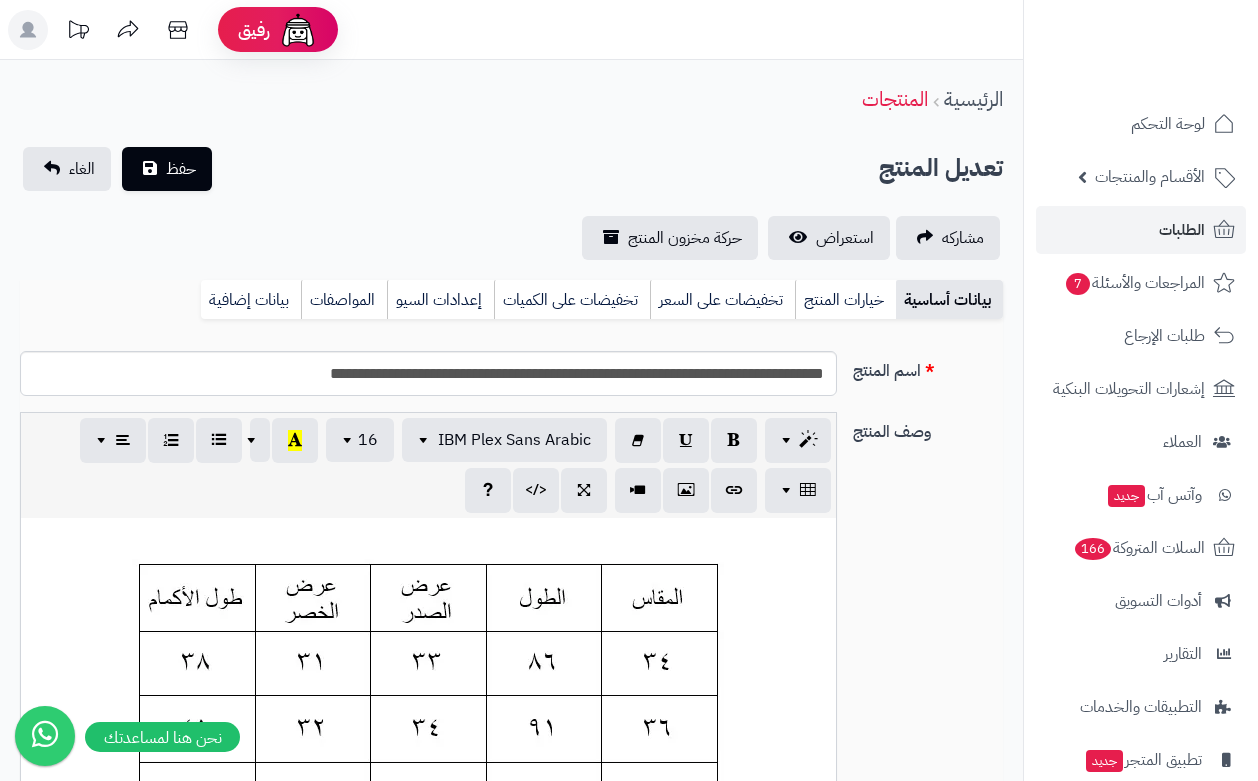 scroll, scrollTop: 0, scrollLeft: 0, axis: both 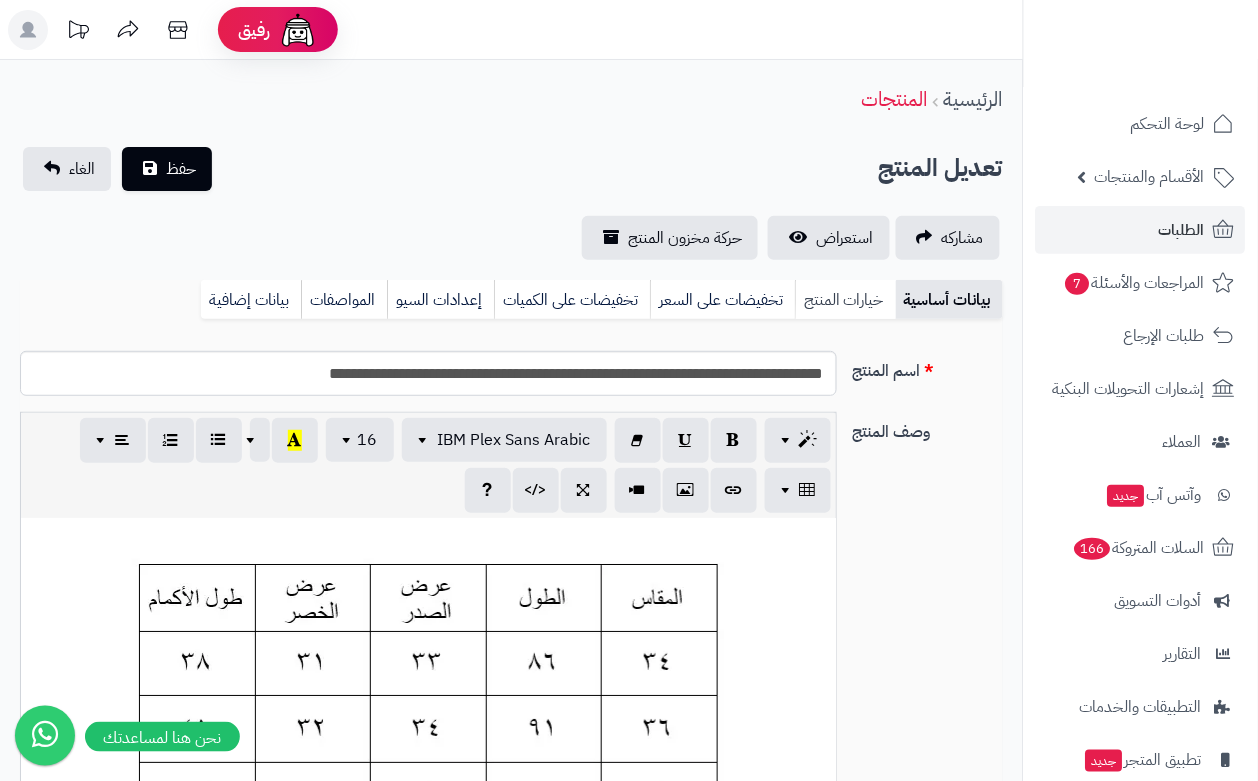 click on "خيارات المنتج" at bounding box center [845, 300] 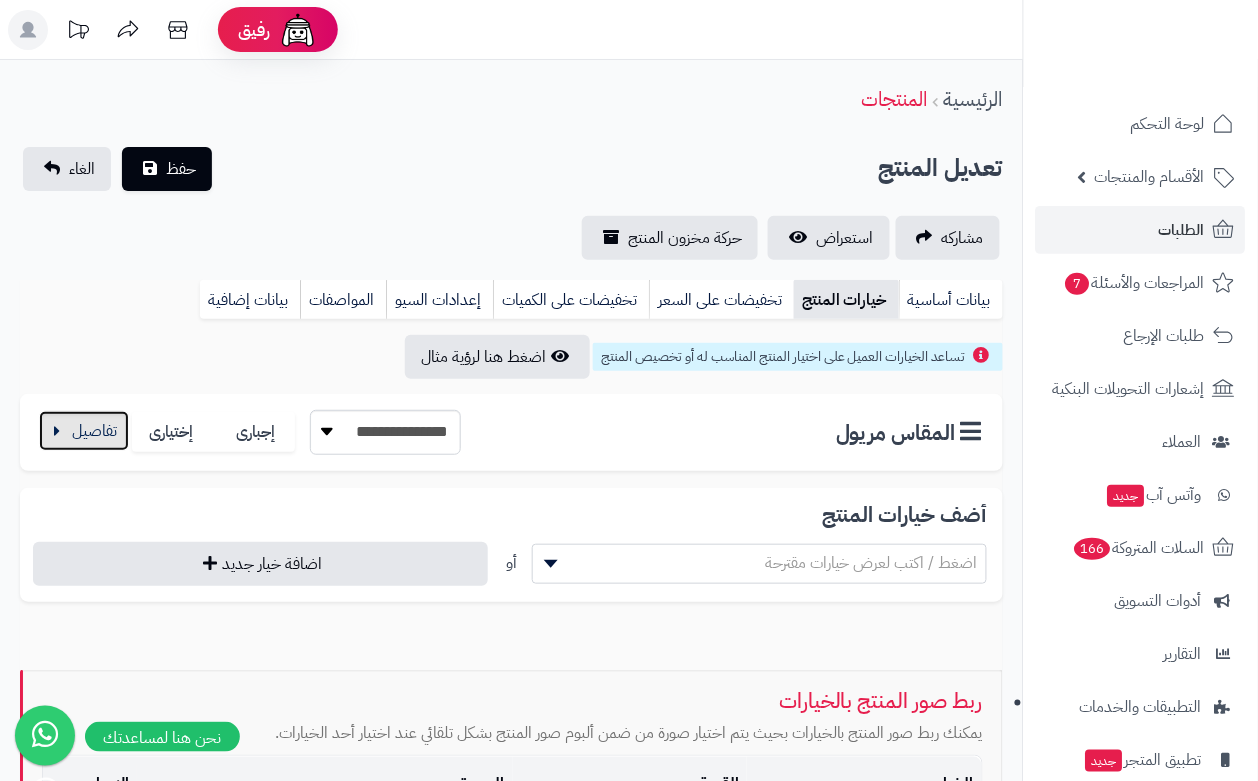 click at bounding box center [84, 431] 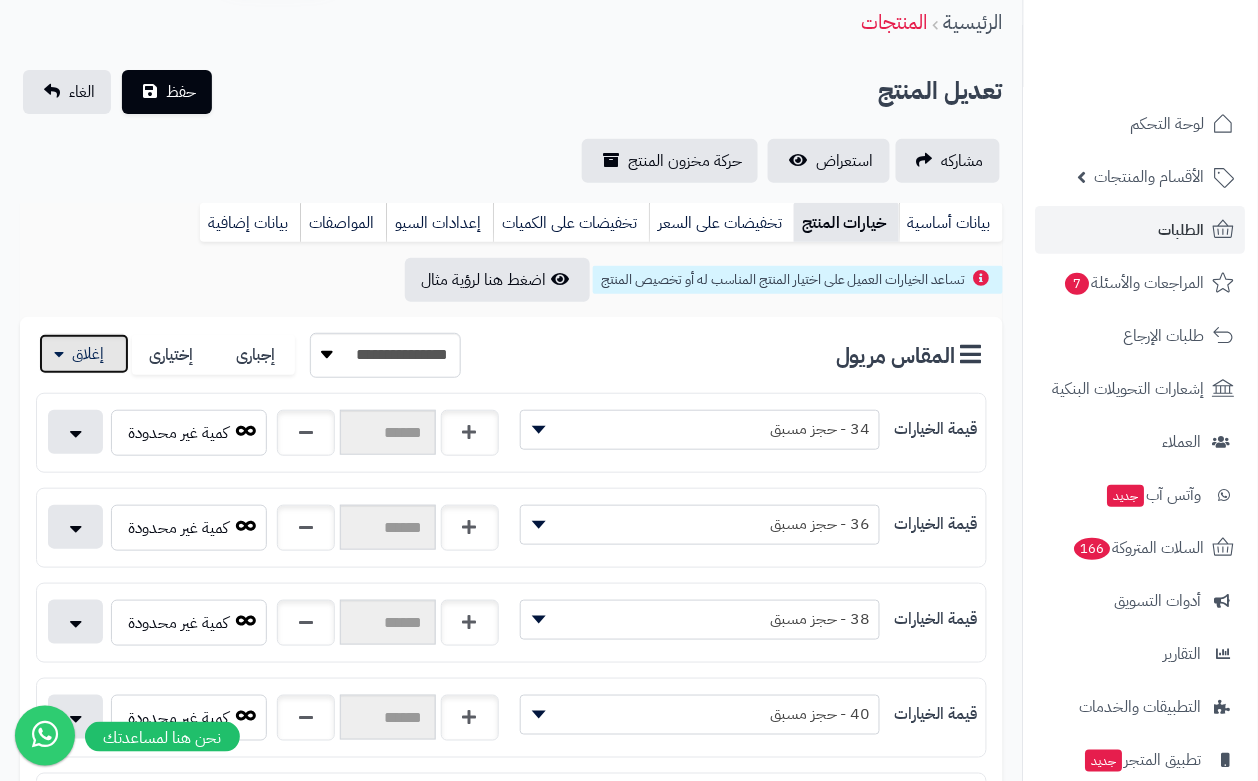 scroll, scrollTop: 97, scrollLeft: 0, axis: vertical 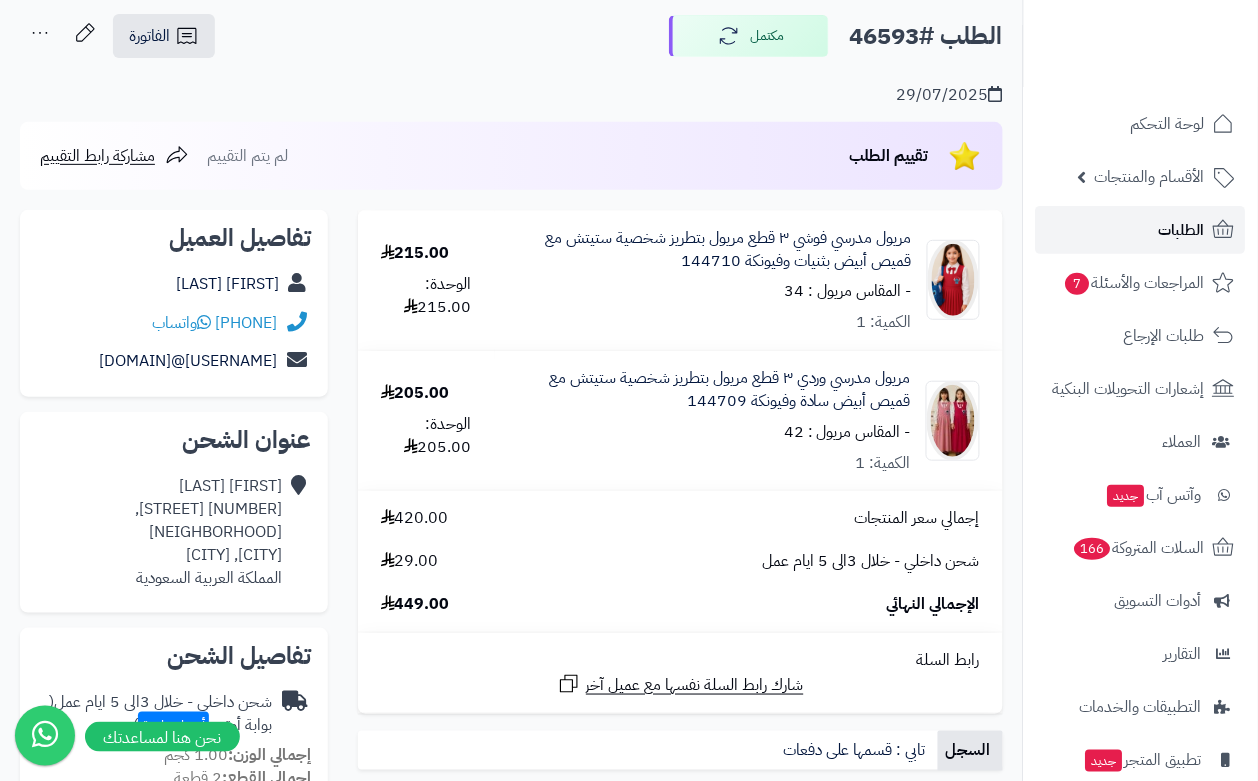 click on "الطلبات" at bounding box center (1141, 230) 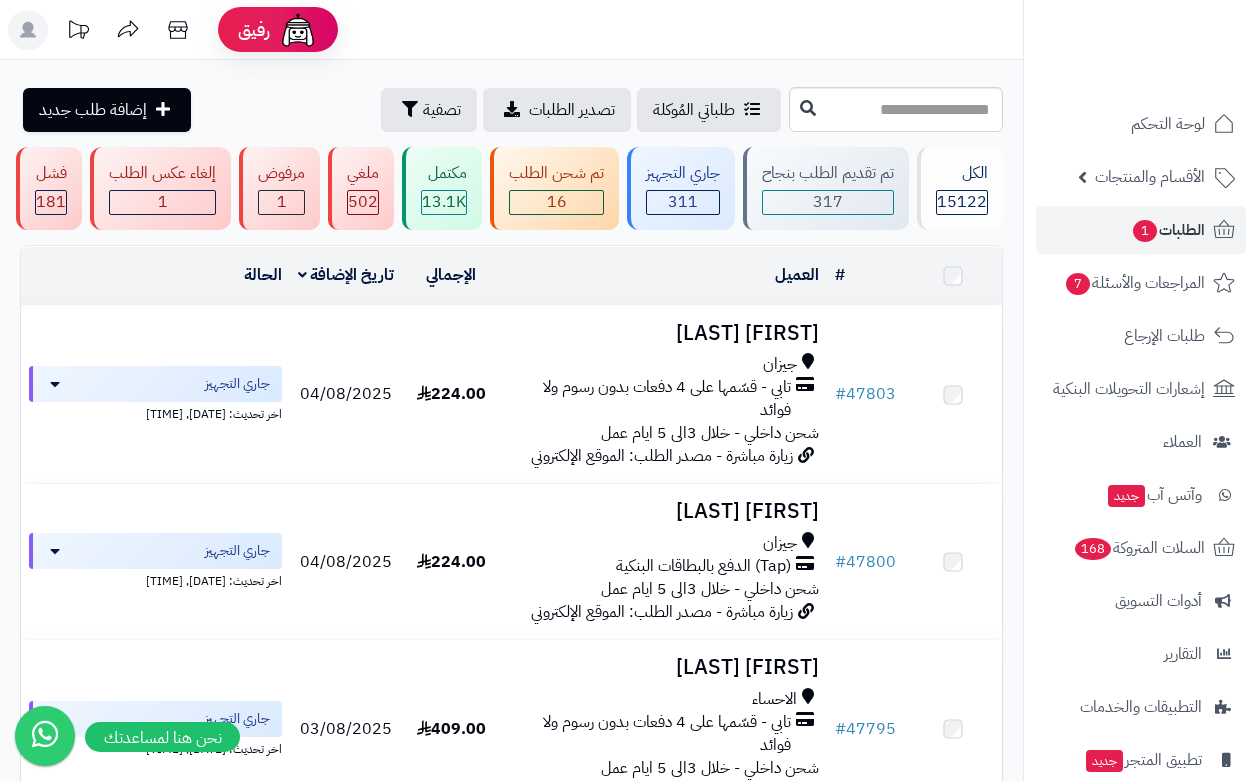 scroll, scrollTop: 0, scrollLeft: 0, axis: both 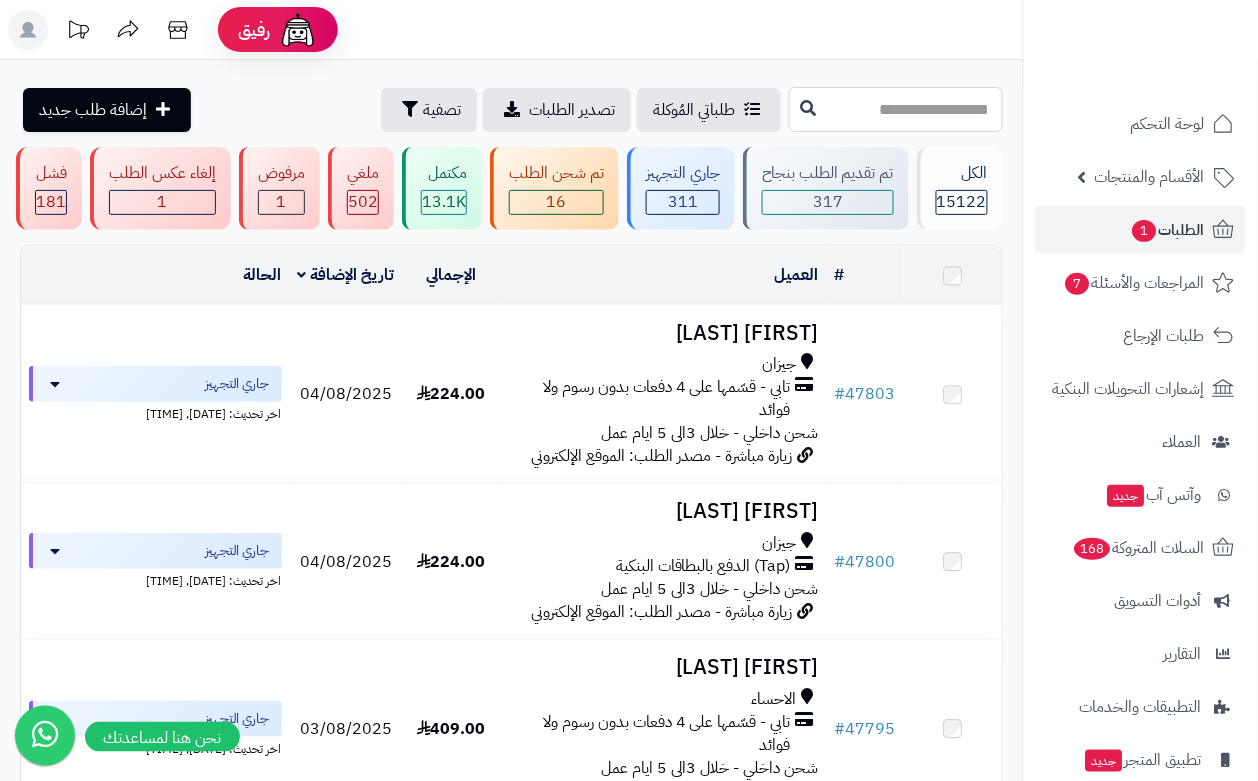 click at bounding box center [896, 109] 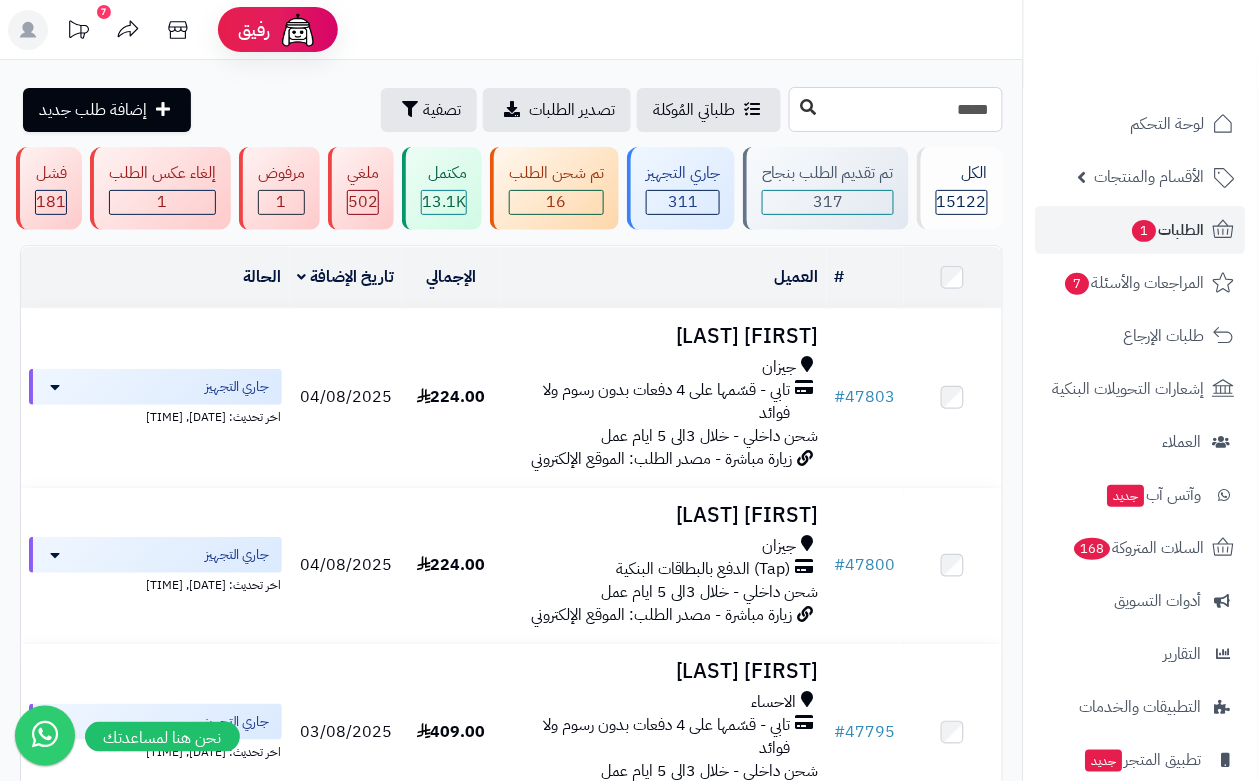 type on "*****" 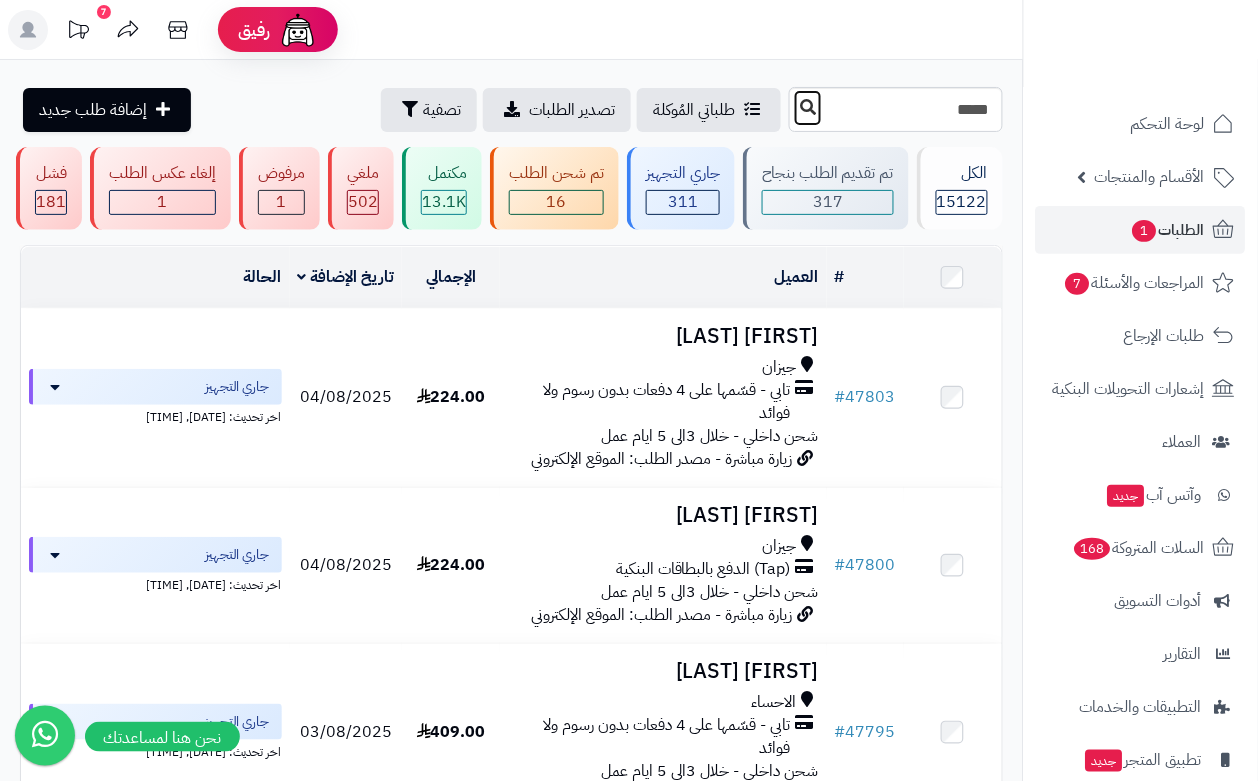 click at bounding box center (808, 107) 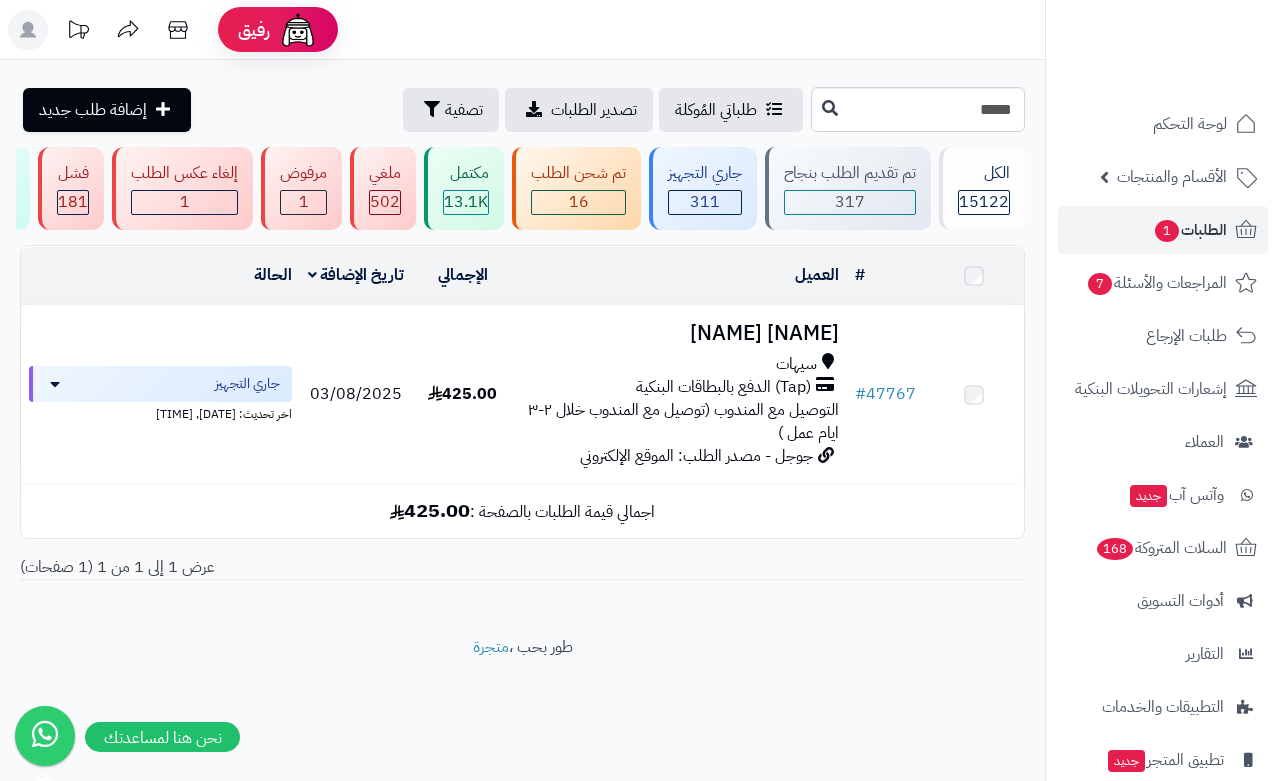 scroll, scrollTop: 0, scrollLeft: 0, axis: both 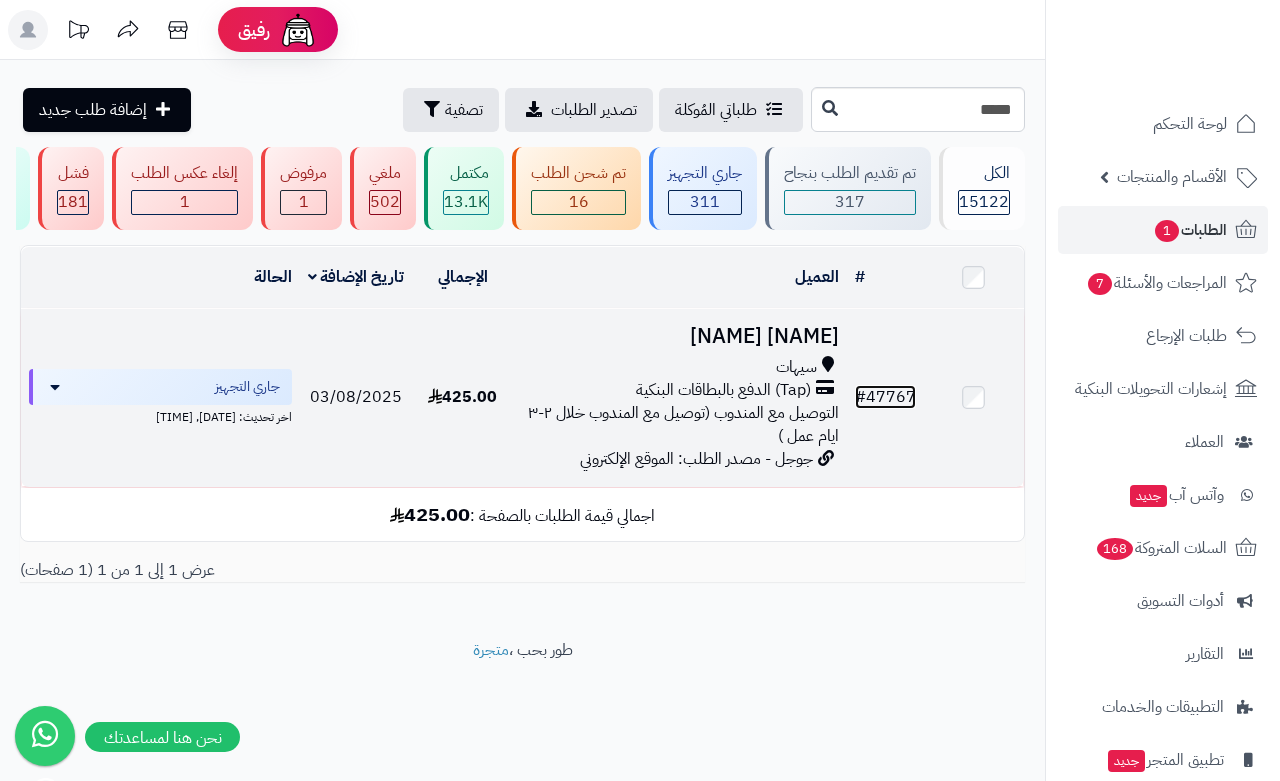 click on "# 47767" at bounding box center [885, 397] 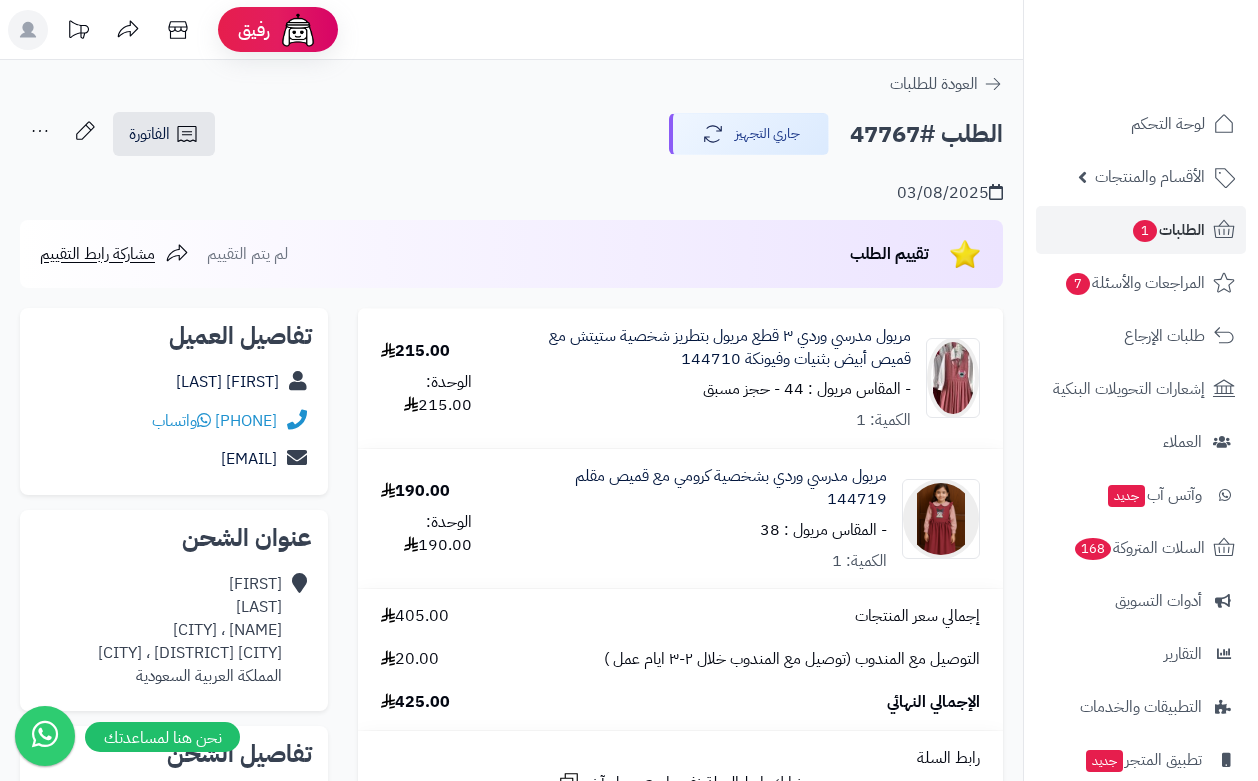 scroll, scrollTop: 0, scrollLeft: 0, axis: both 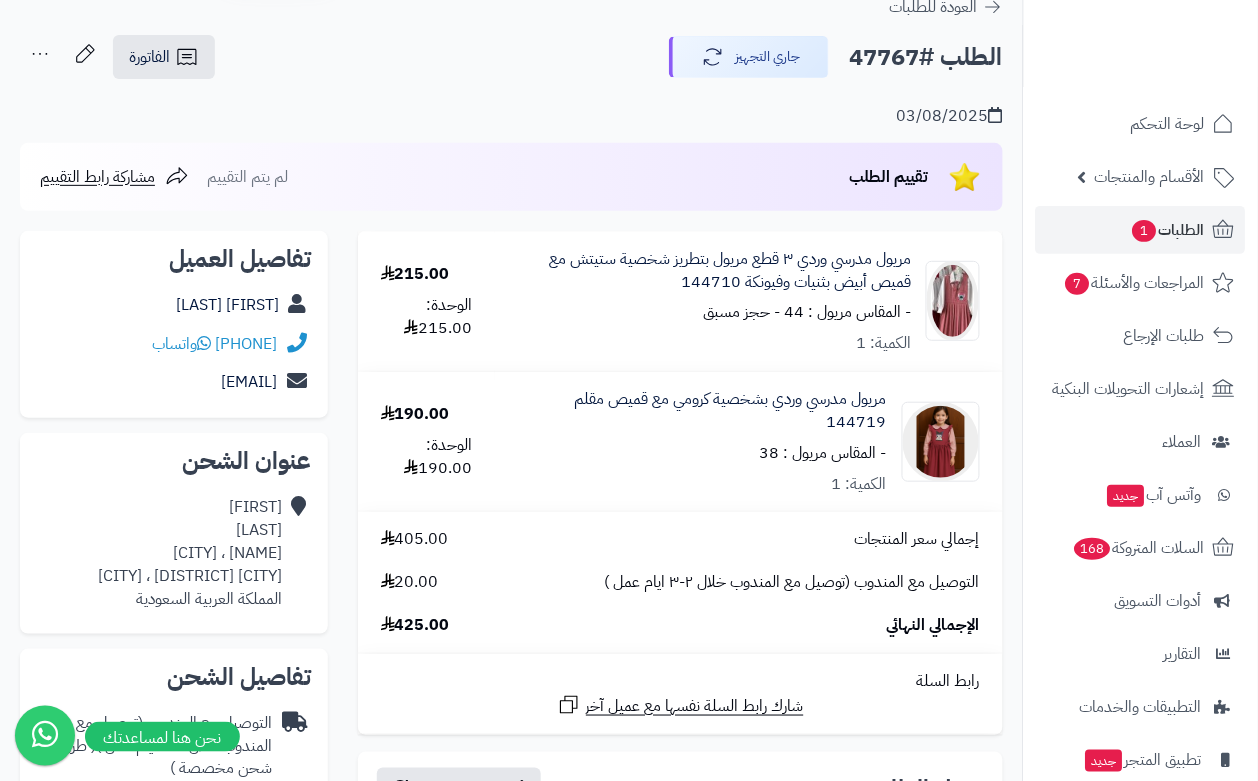 click on "إجمالي سعر المنتجات
405.00
التوصيل مع المندوب  (توصيل مع المندوب خلال ٢-٣ ايام عمل )
20.00
الإجمالي النهائي
425.00" at bounding box center (680, 582) 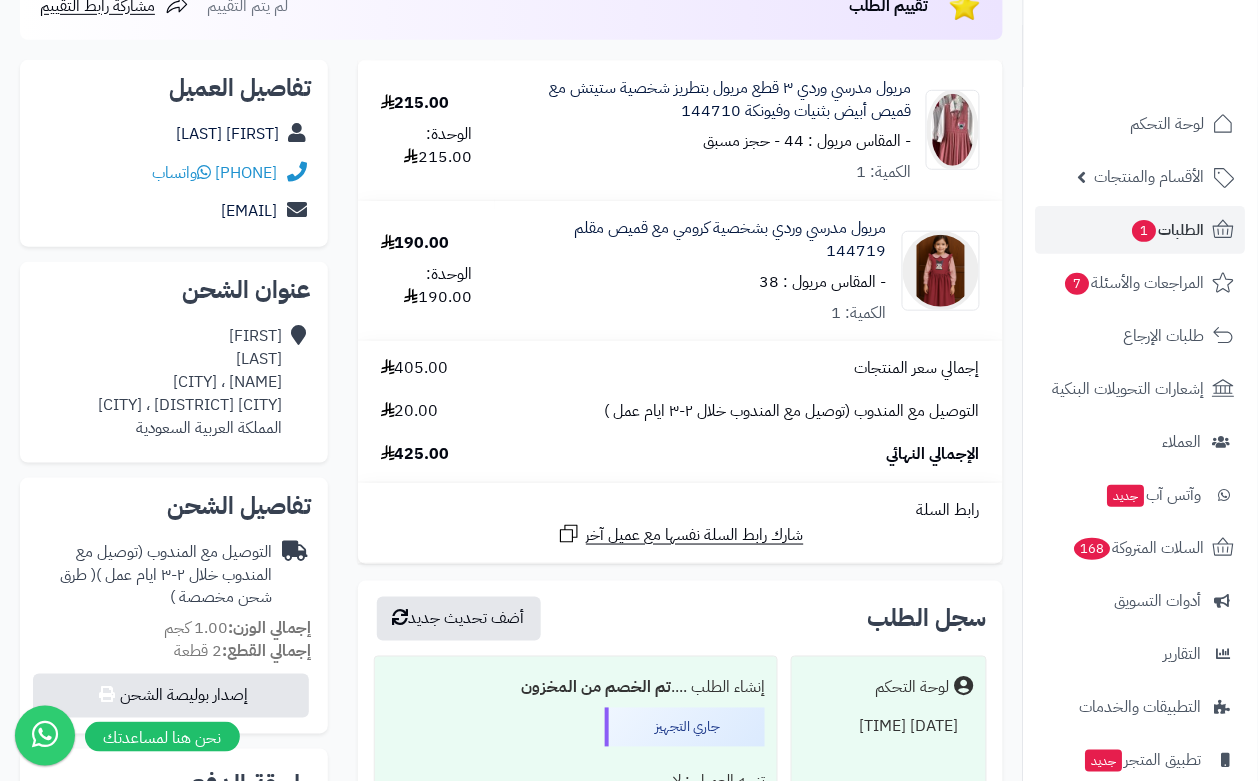scroll, scrollTop: 250, scrollLeft: 0, axis: vertical 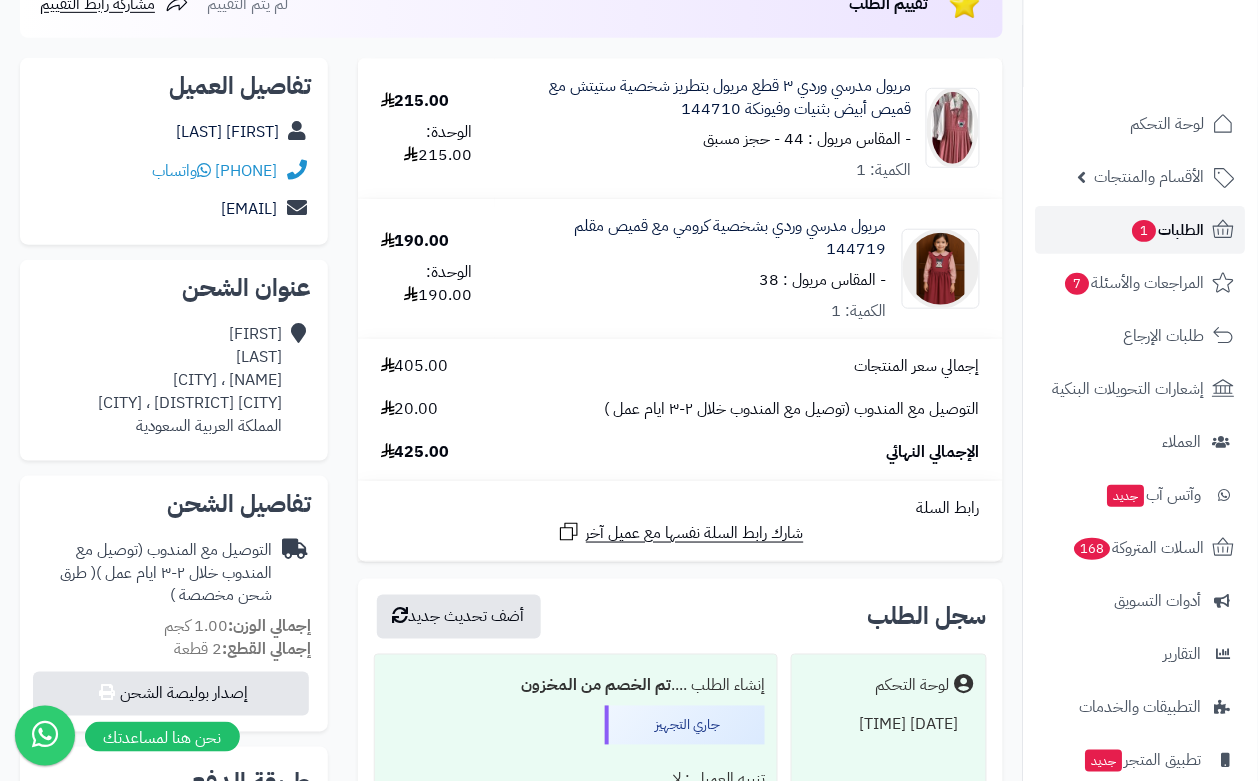 click on "الطلبات  1" at bounding box center [1141, 230] 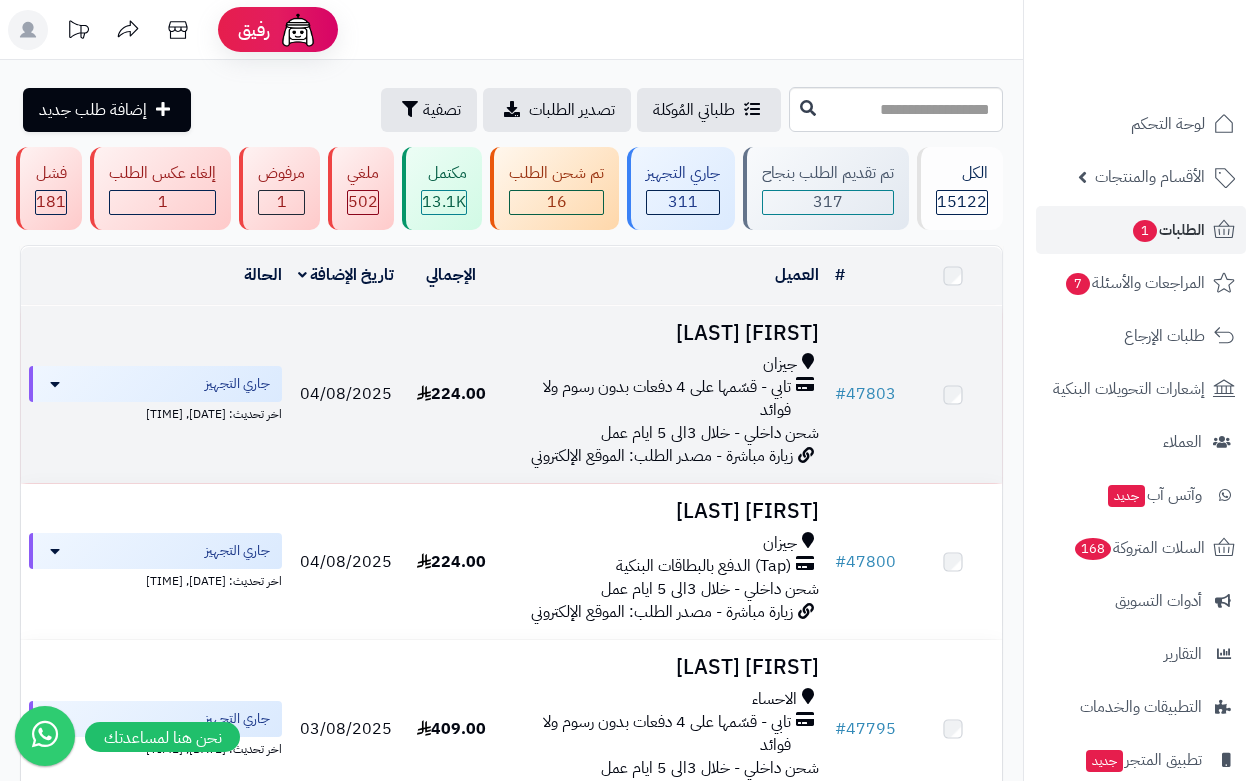 scroll, scrollTop: 0, scrollLeft: 0, axis: both 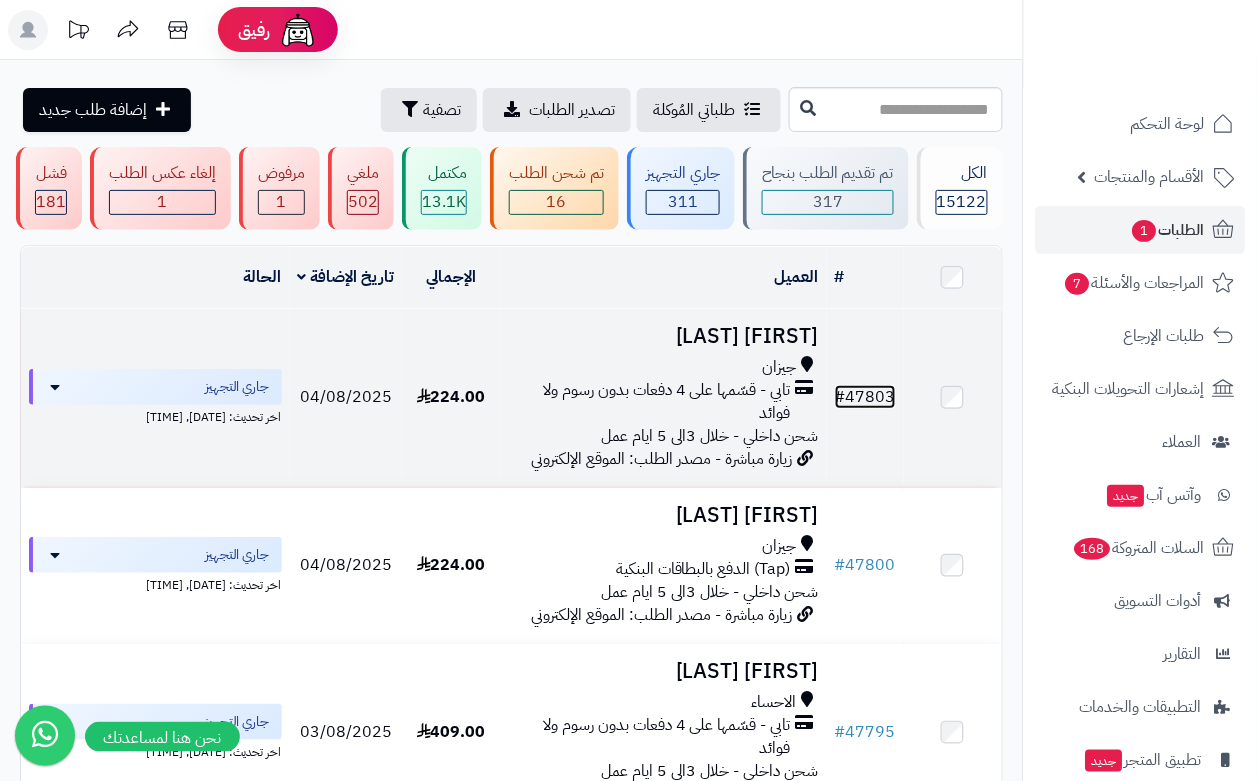 click on "# 47803" at bounding box center (865, 397) 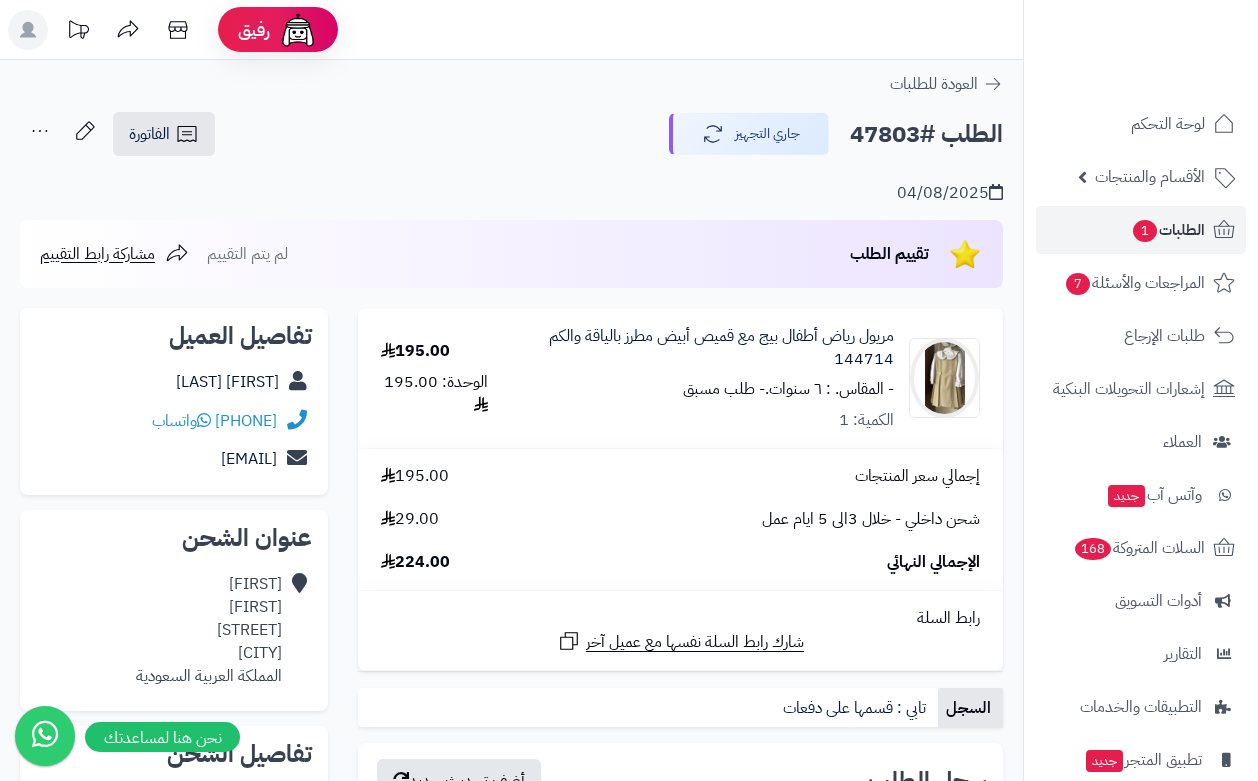 scroll, scrollTop: 0, scrollLeft: 0, axis: both 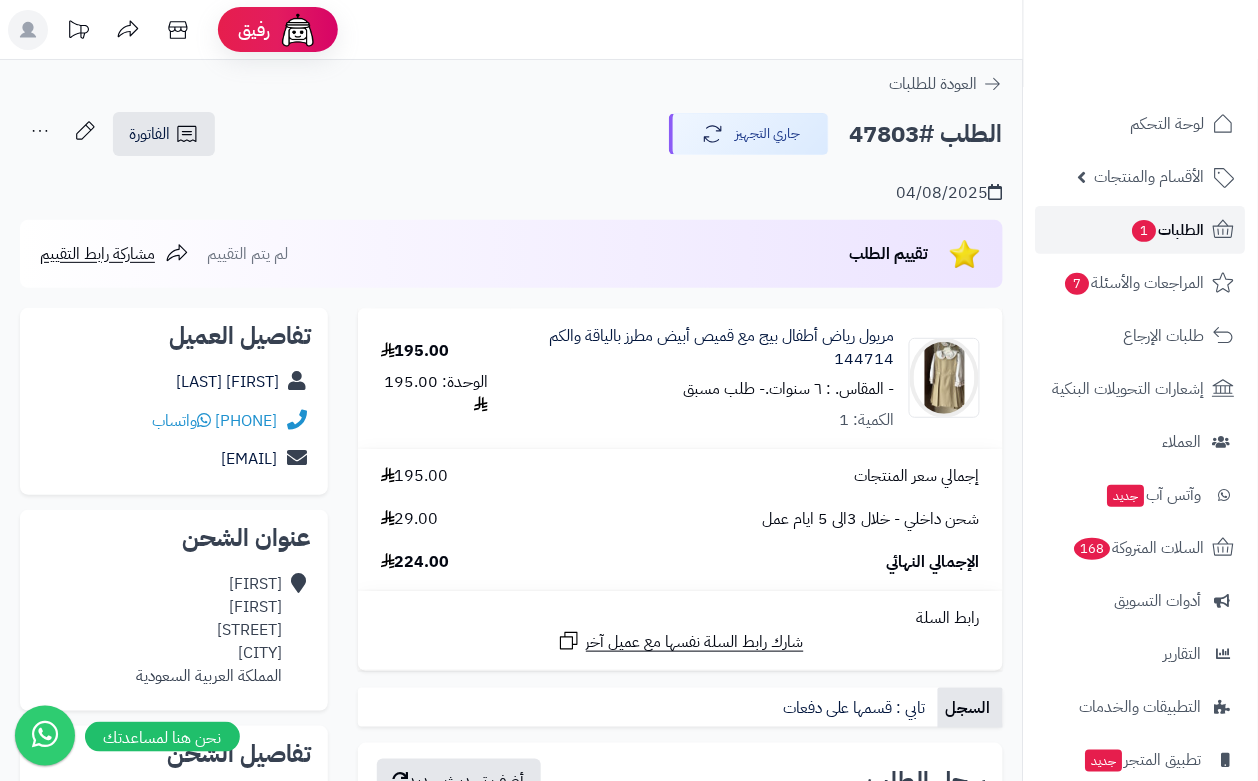 click on "1" at bounding box center [1145, 231] 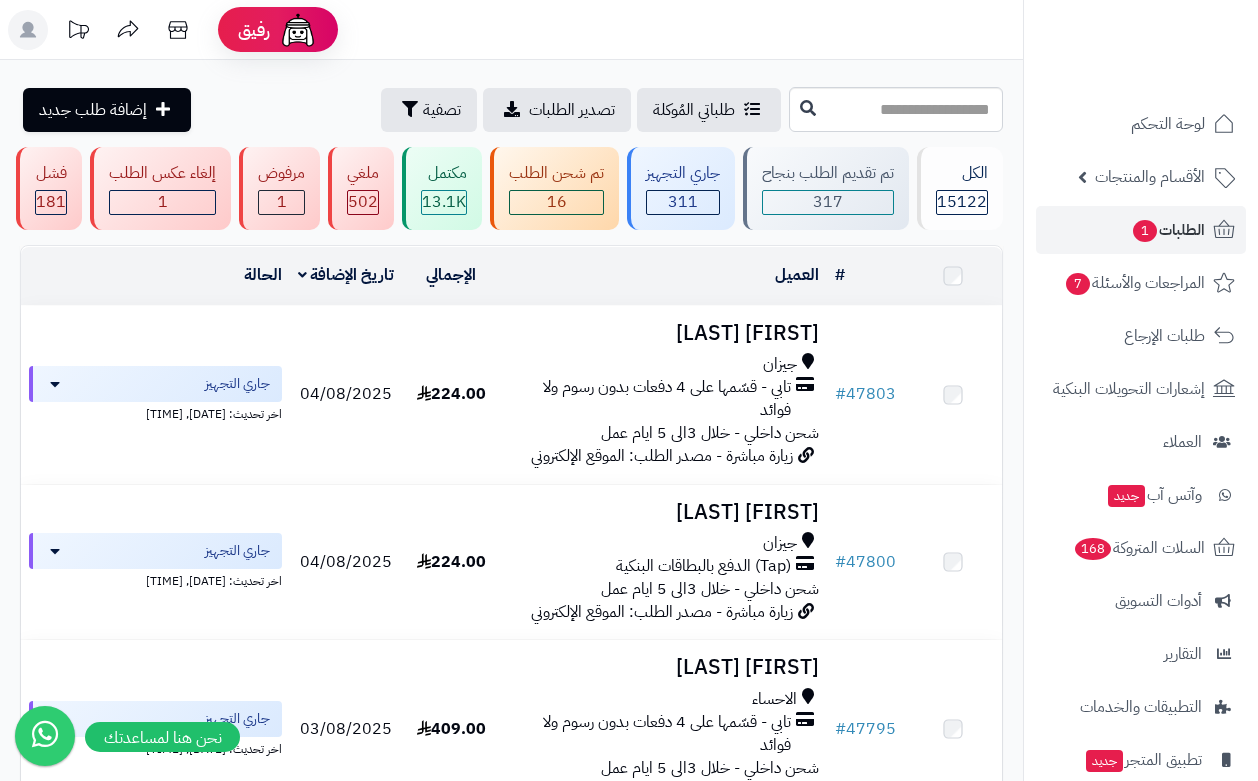 scroll, scrollTop: 0, scrollLeft: 0, axis: both 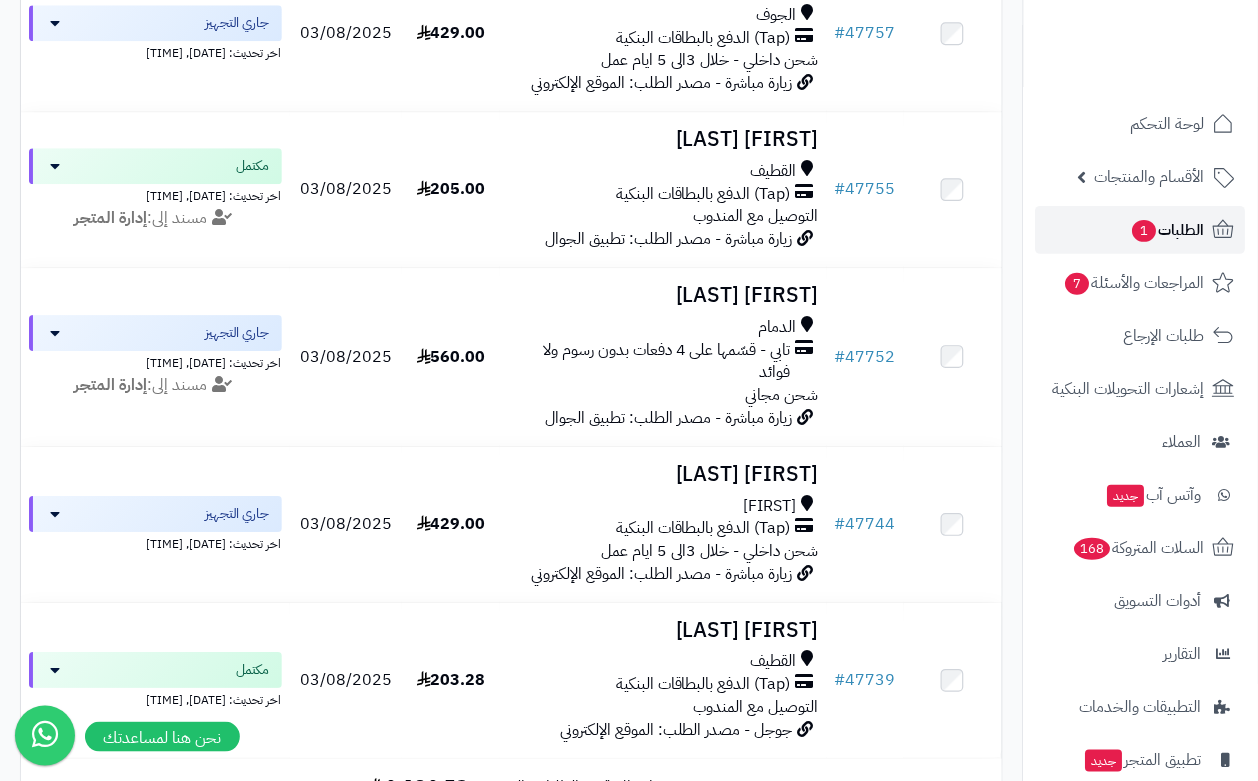 click on "الطلبات  1" at bounding box center [1168, 230] 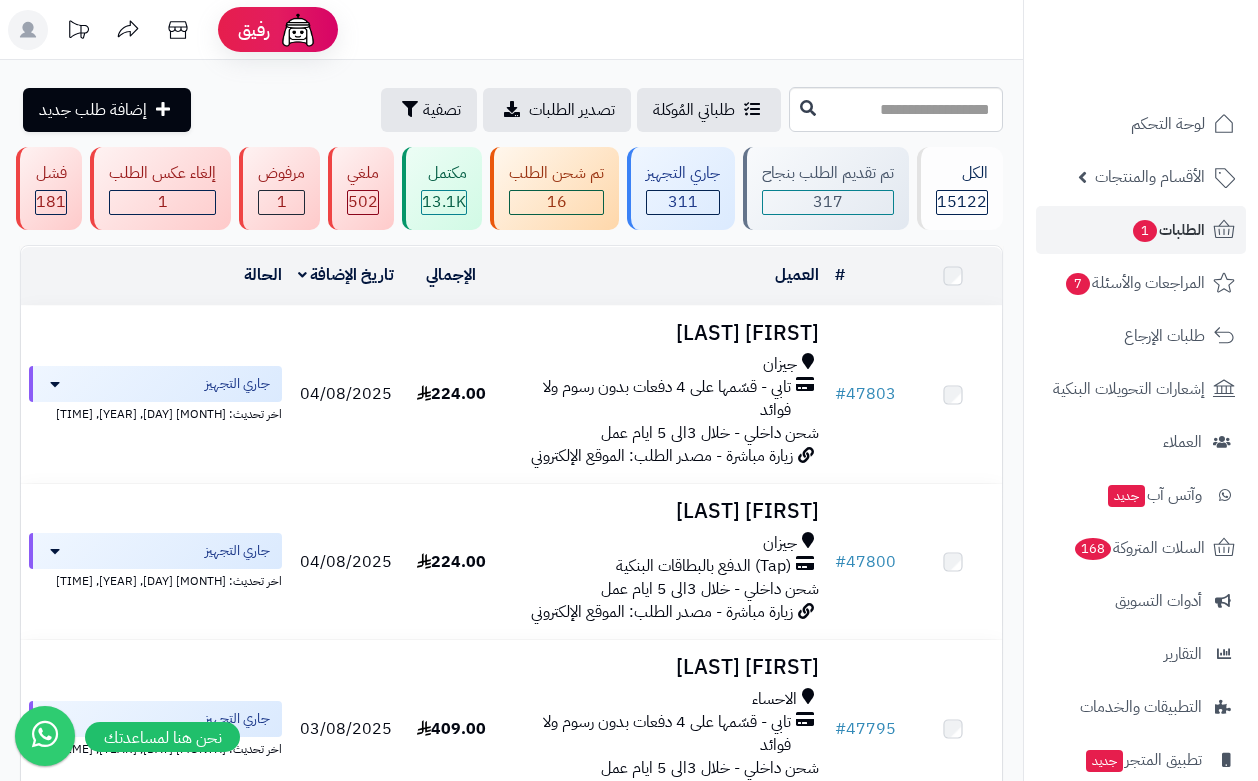 scroll, scrollTop: 0, scrollLeft: 0, axis: both 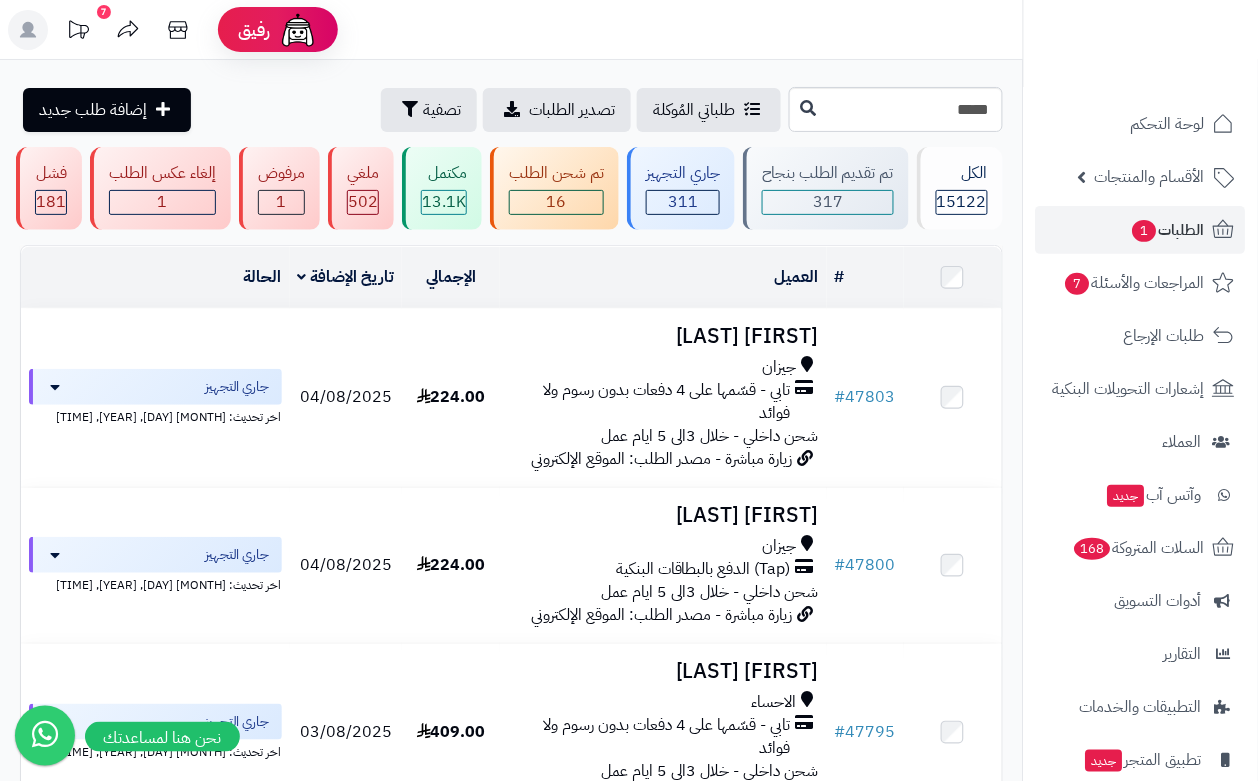 type on "*****" 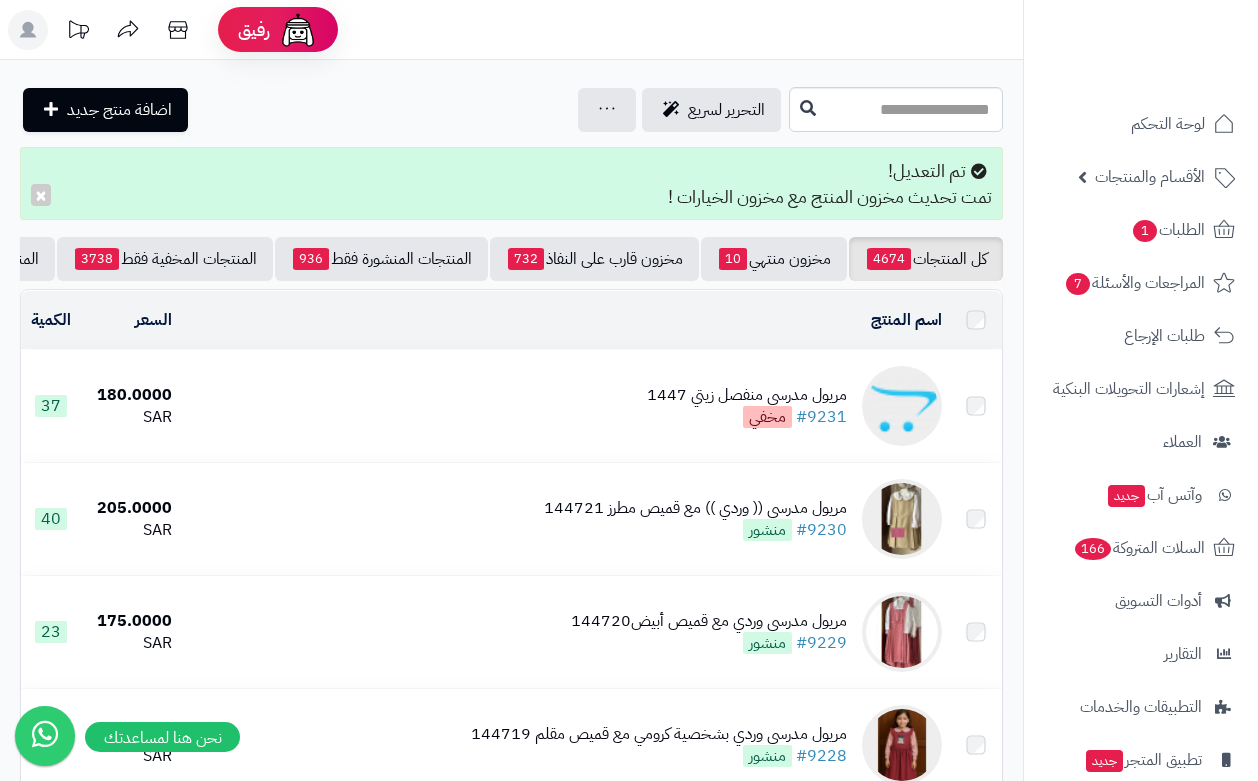 scroll, scrollTop: 0, scrollLeft: 0, axis: both 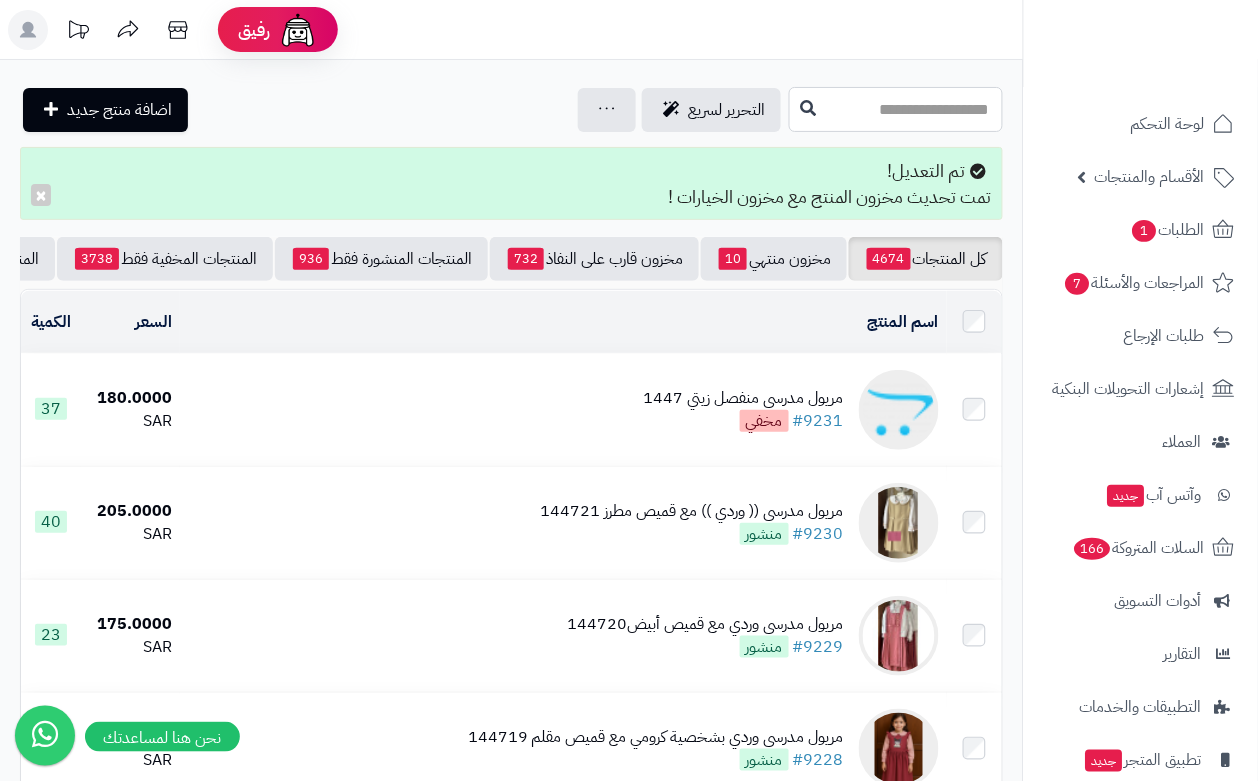 click at bounding box center [896, 109] 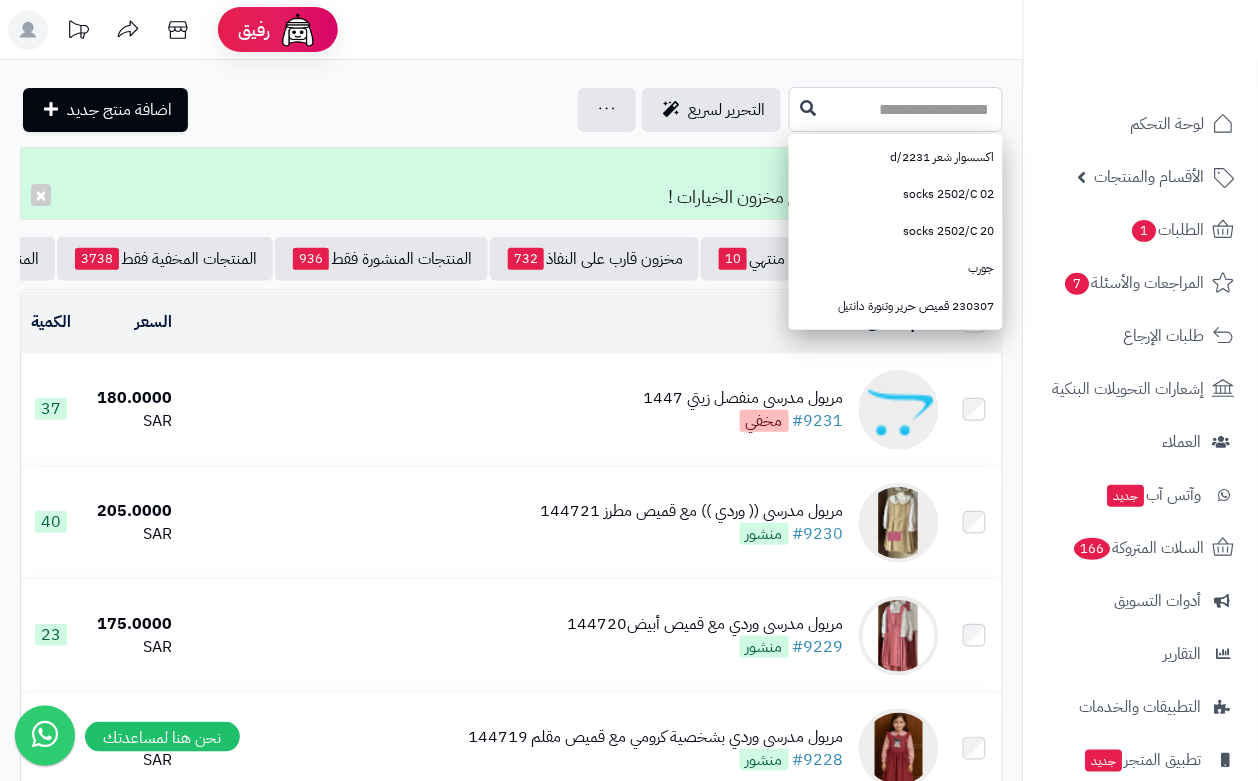 type on "*" 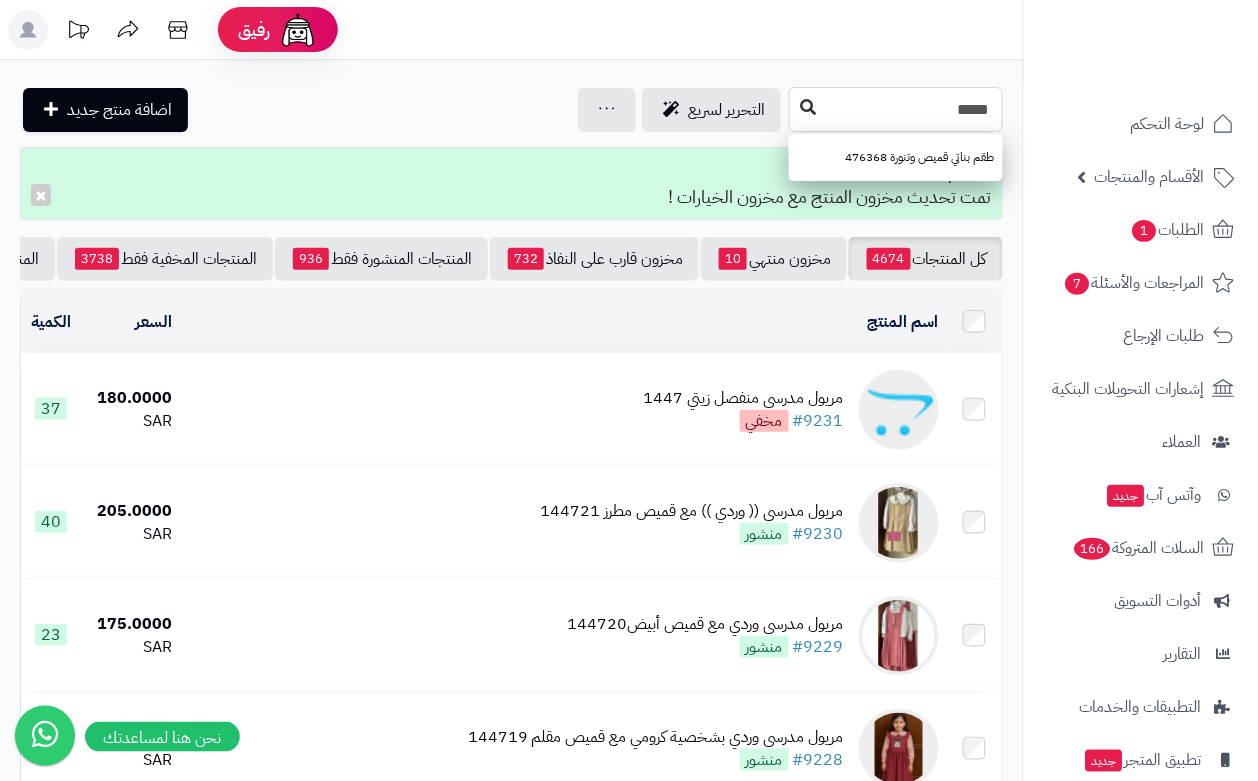 type on "*****" 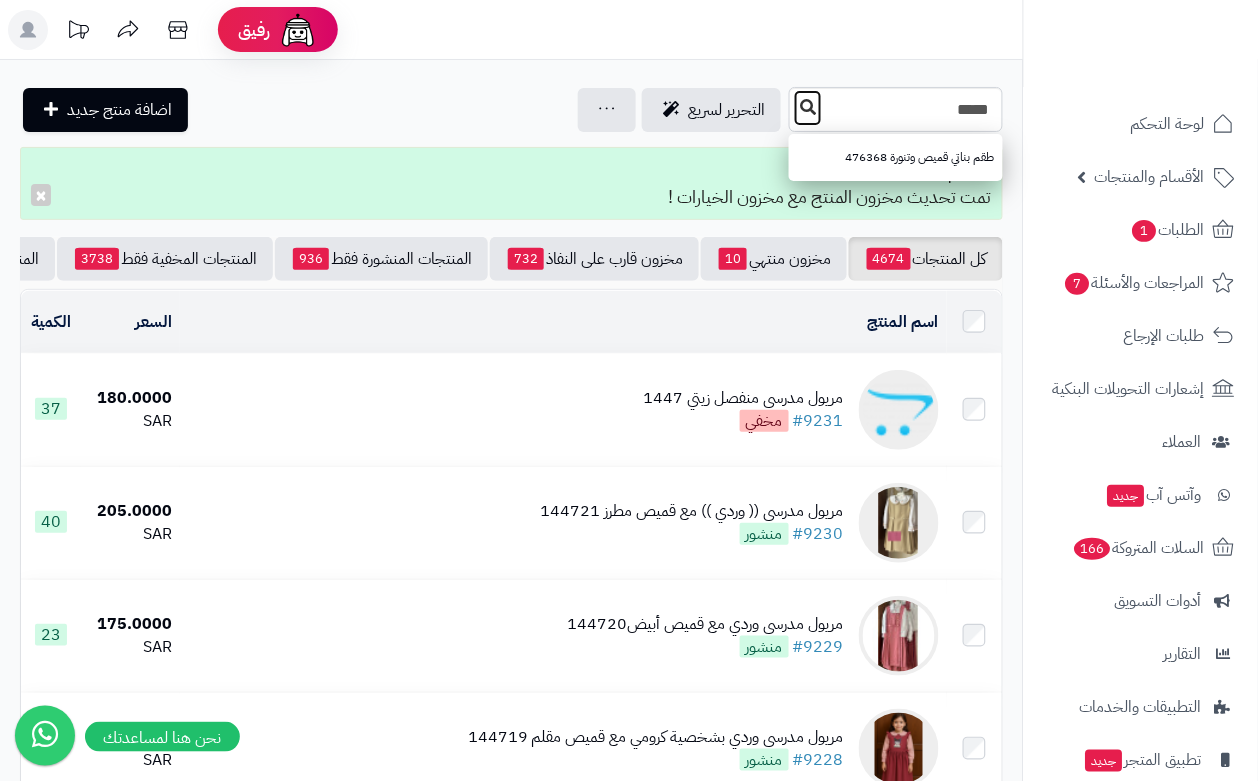 click at bounding box center (808, 107) 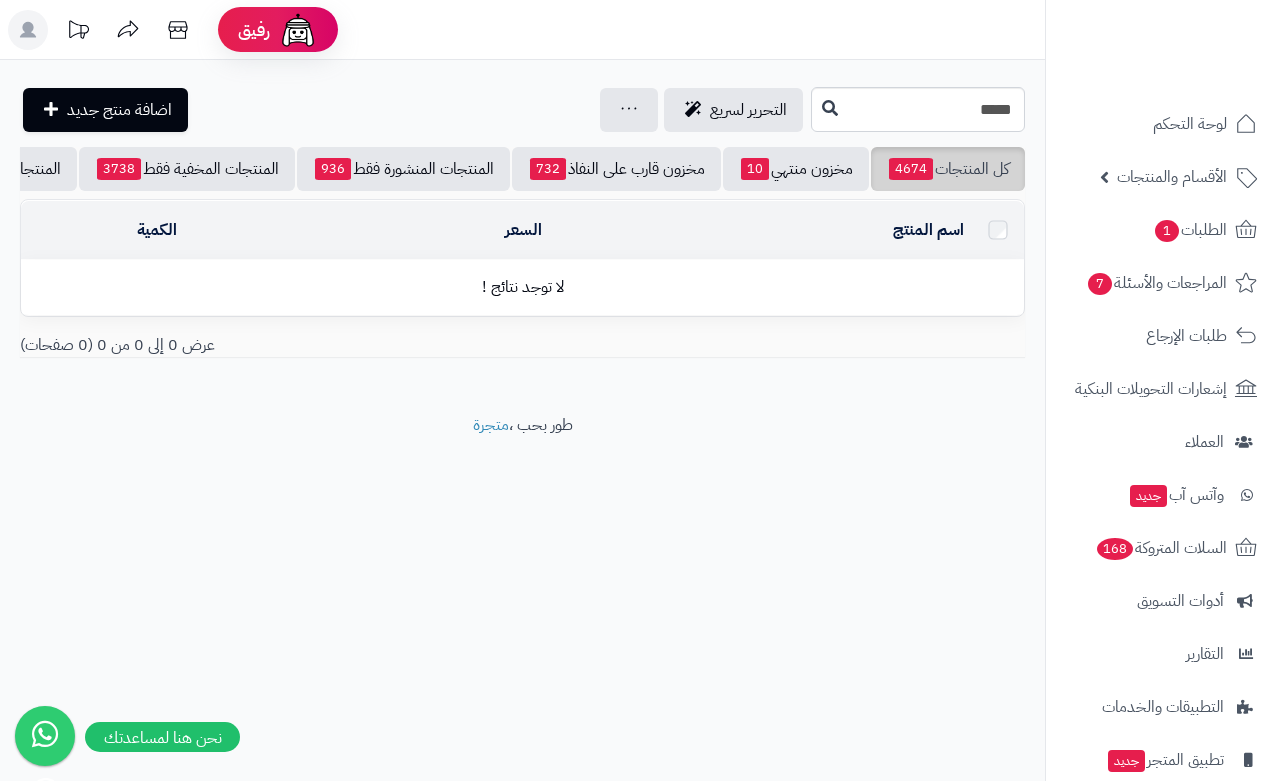 scroll, scrollTop: 0, scrollLeft: 0, axis: both 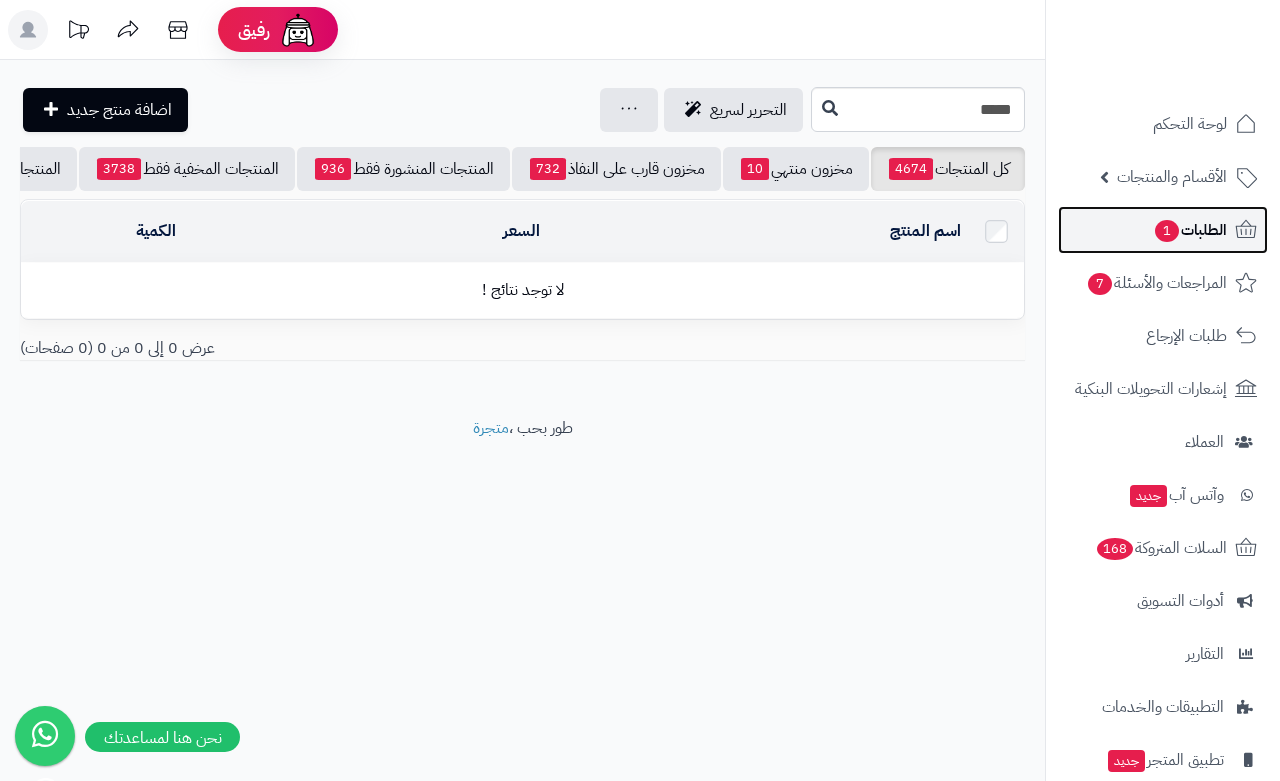 click on "الطلبات  1" at bounding box center [1190, 230] 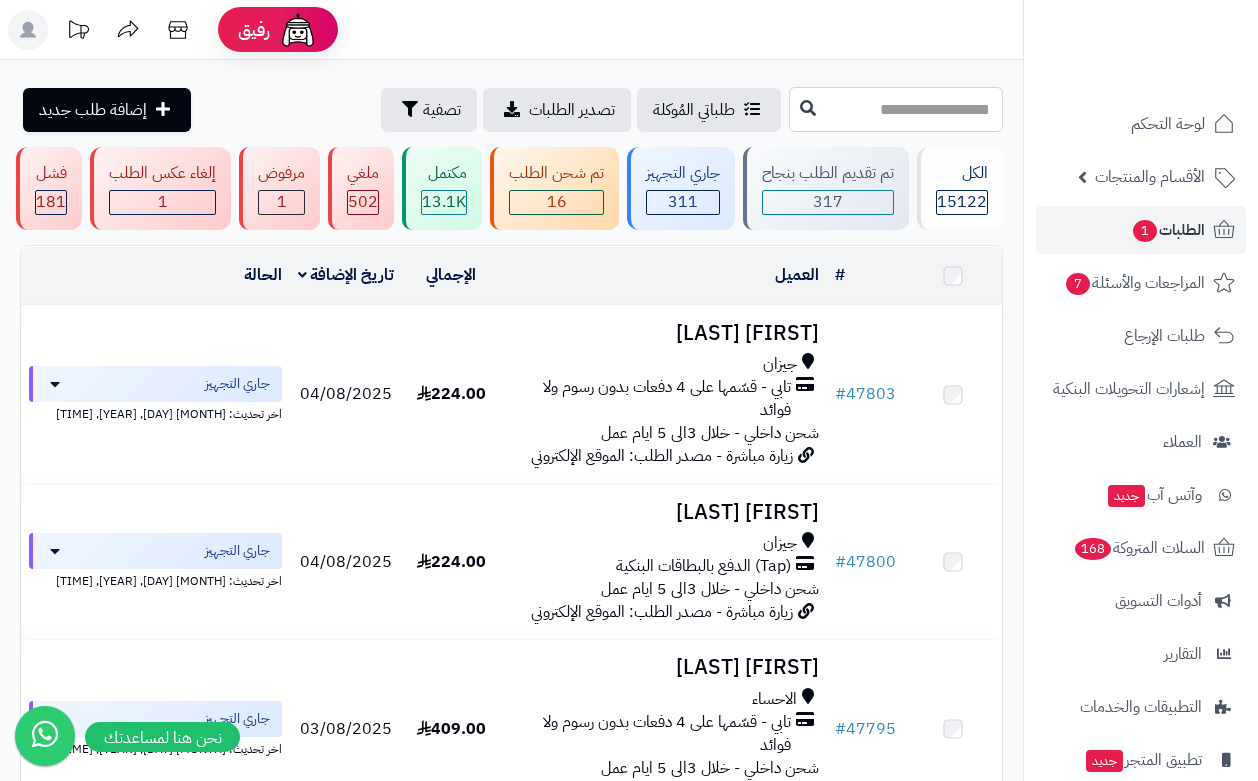 click at bounding box center (896, 109) 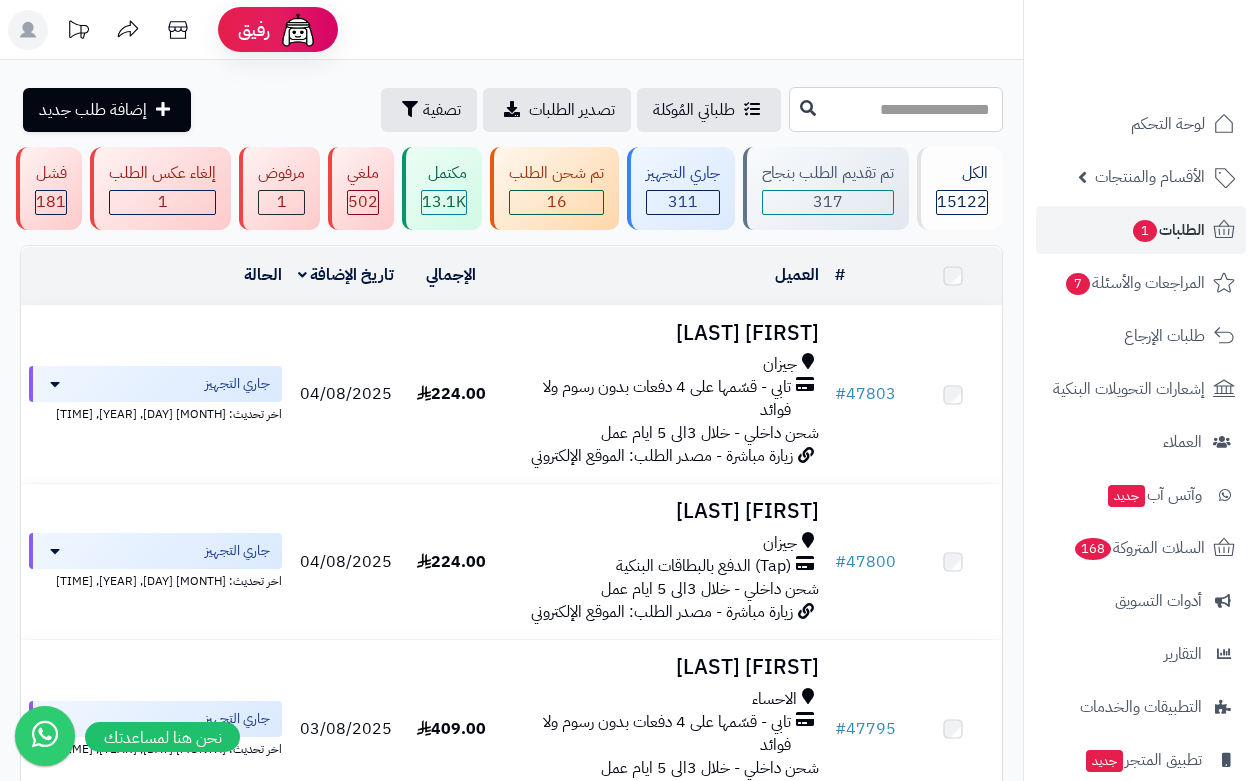 scroll, scrollTop: 0, scrollLeft: 0, axis: both 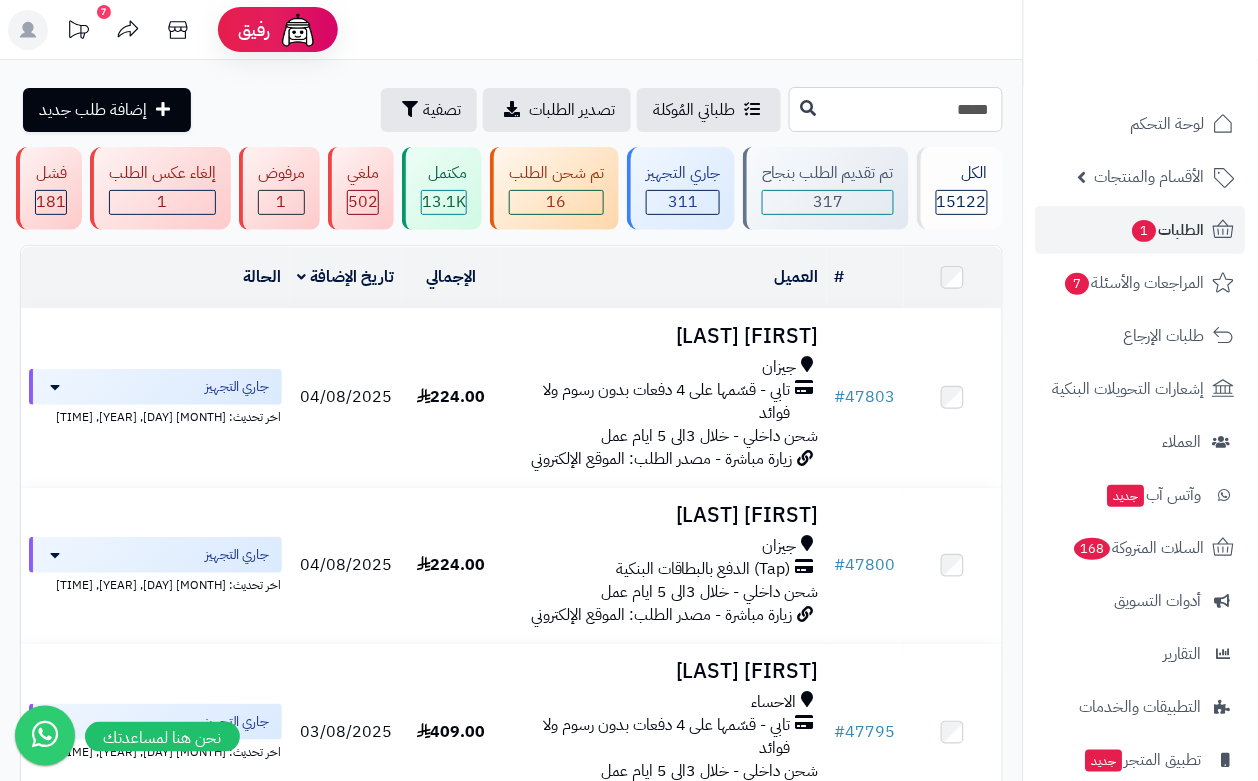 click on "*****" at bounding box center (896, 109) 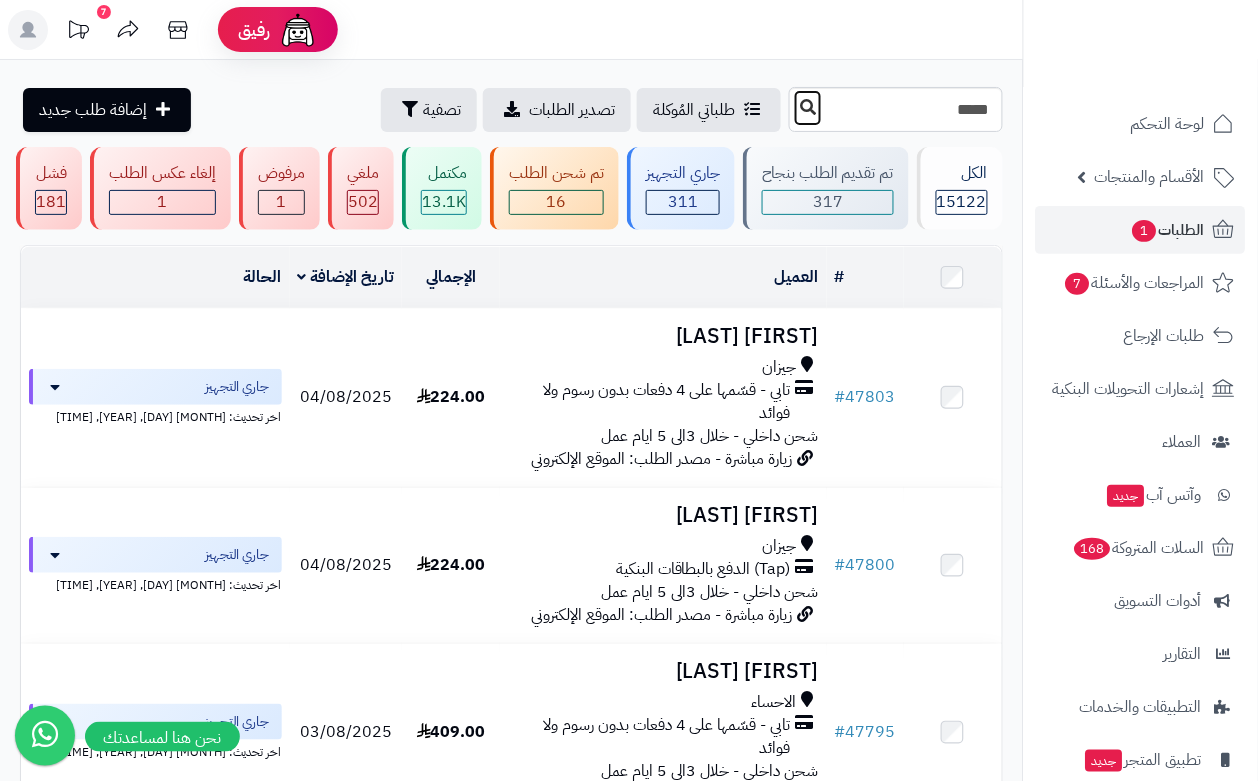 click at bounding box center [808, 107] 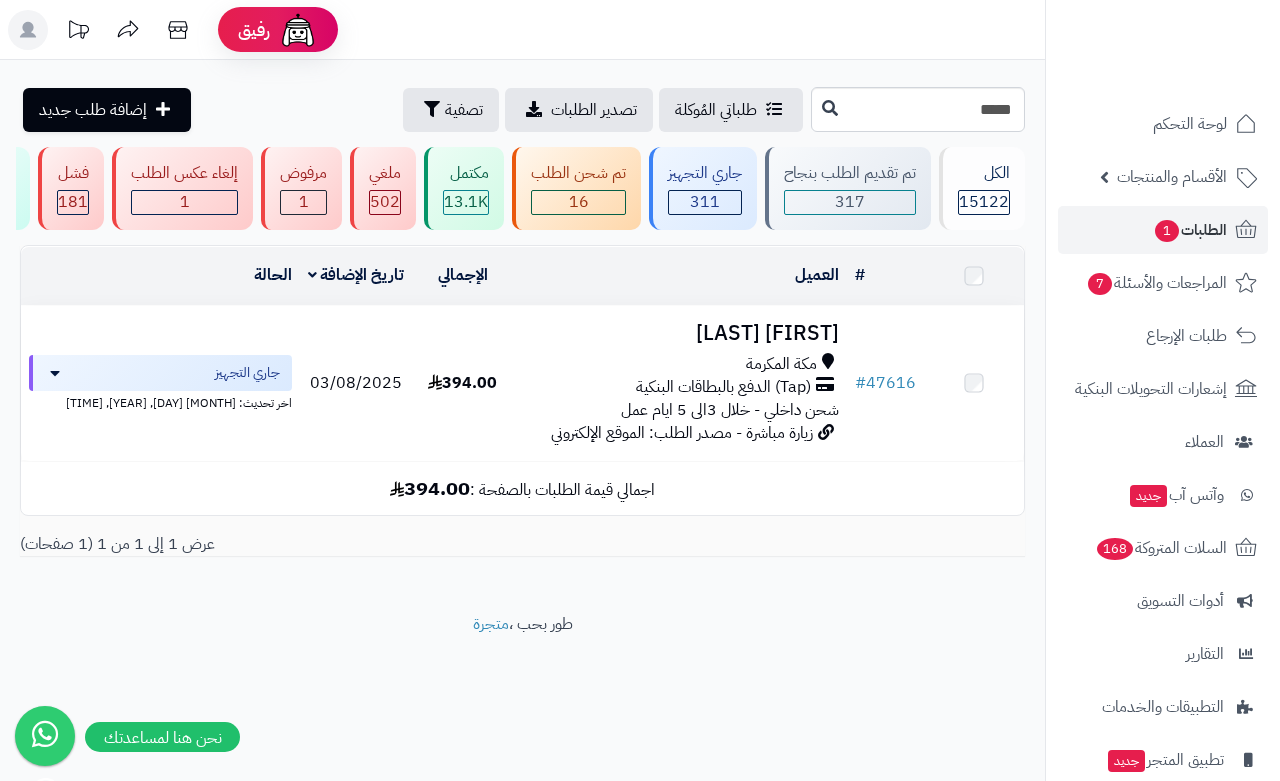 scroll, scrollTop: 0, scrollLeft: 0, axis: both 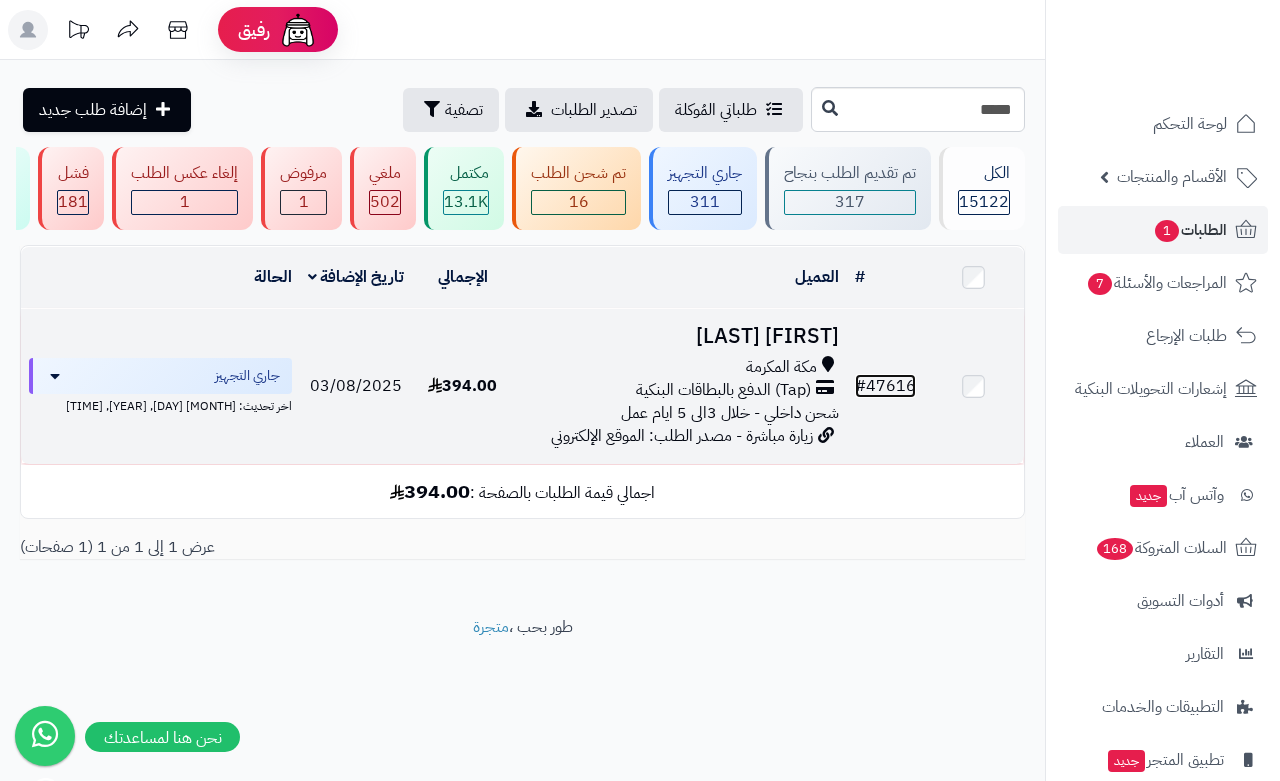 click on "# 47616" at bounding box center [885, 386] 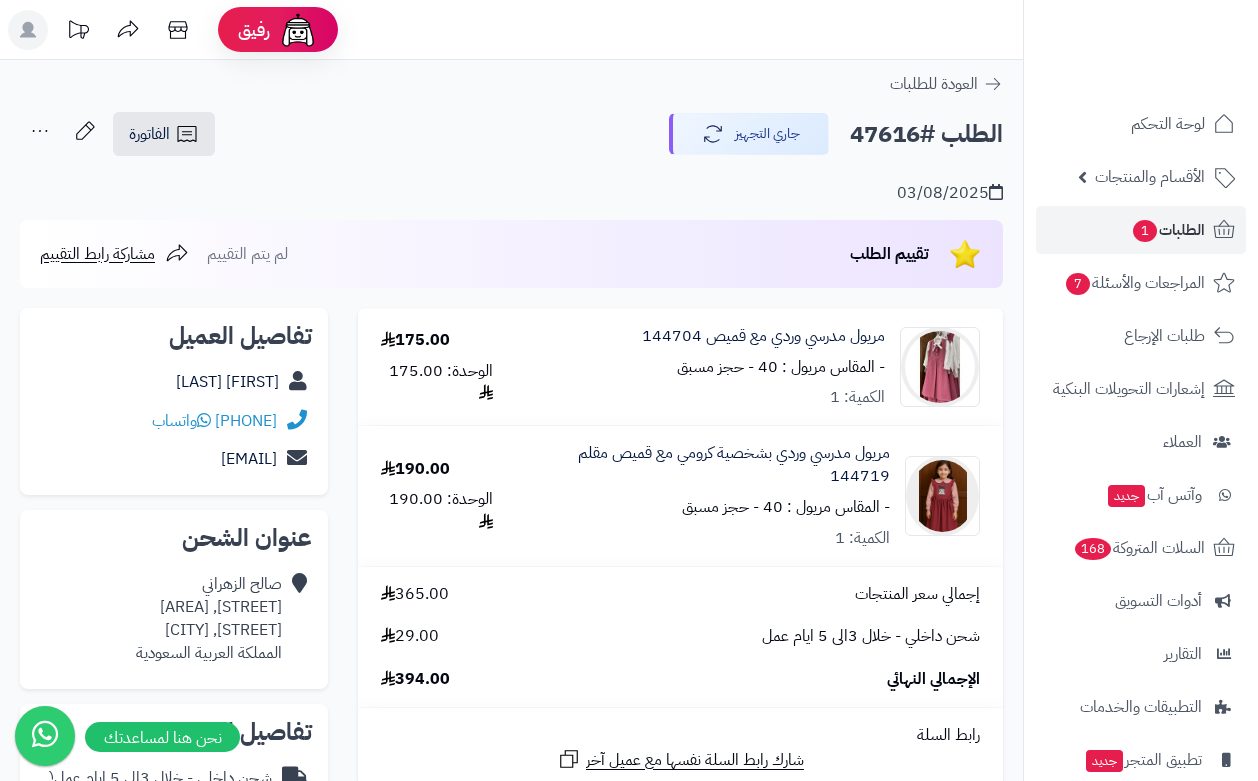 scroll, scrollTop: 0, scrollLeft: 0, axis: both 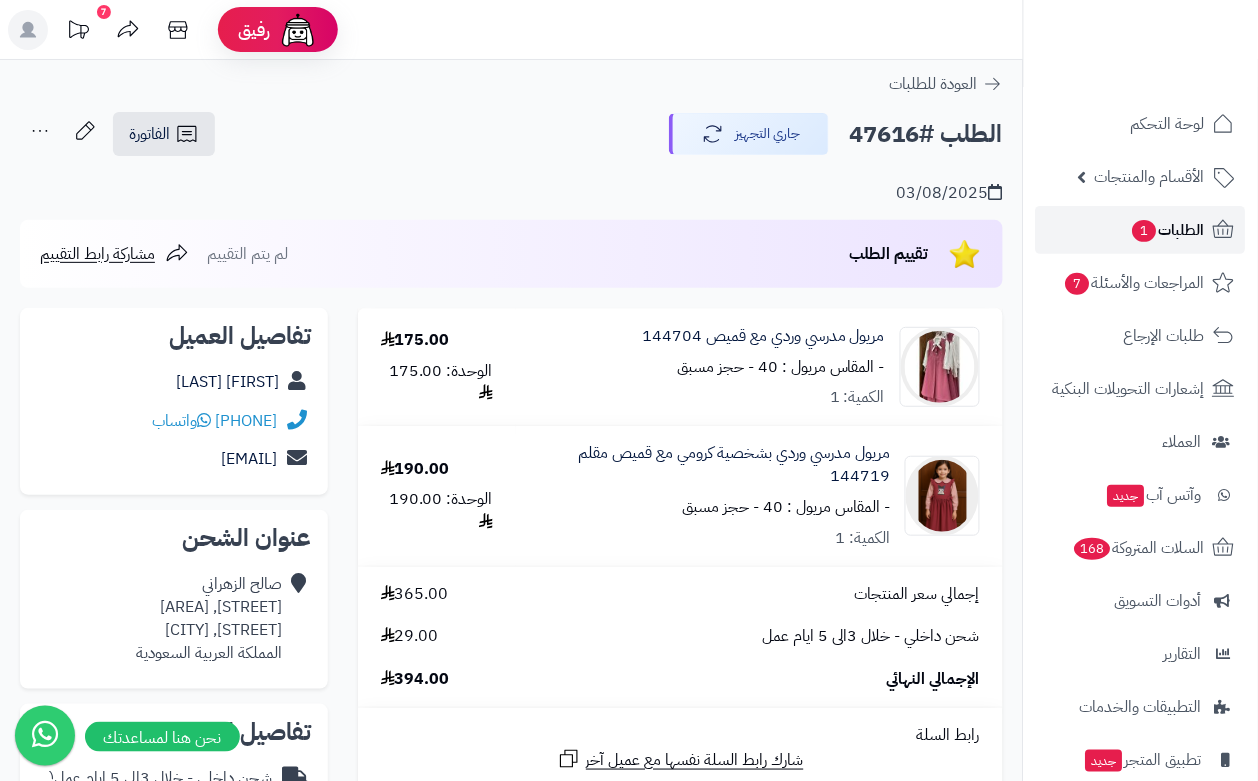 click on "الطلبات  1" at bounding box center (1168, 230) 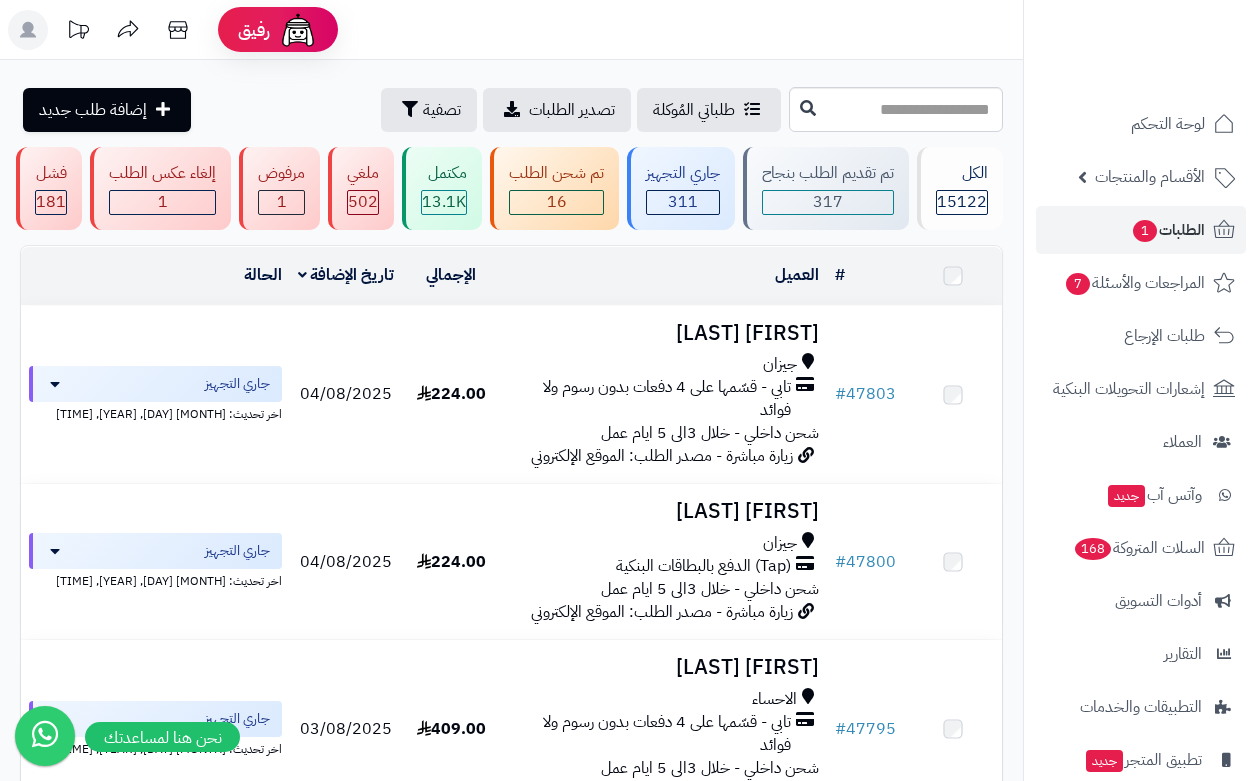 scroll, scrollTop: 0, scrollLeft: 0, axis: both 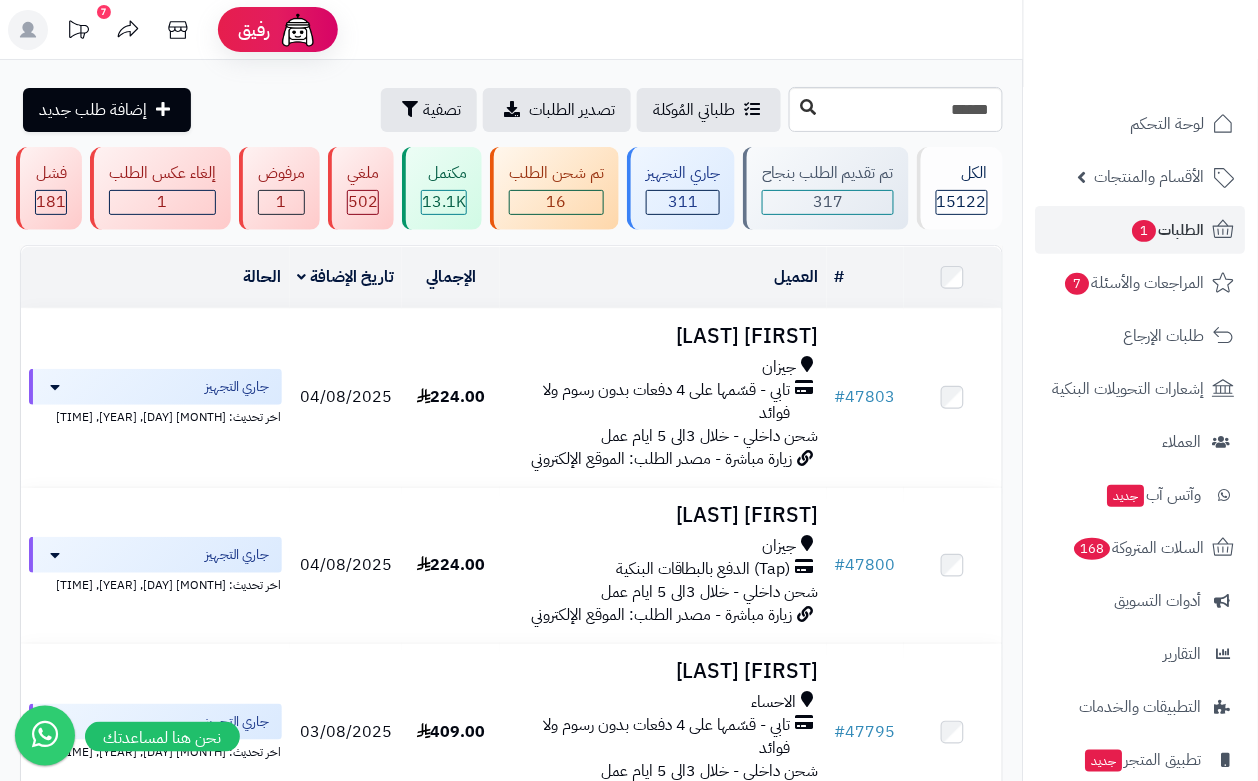 type on "******" 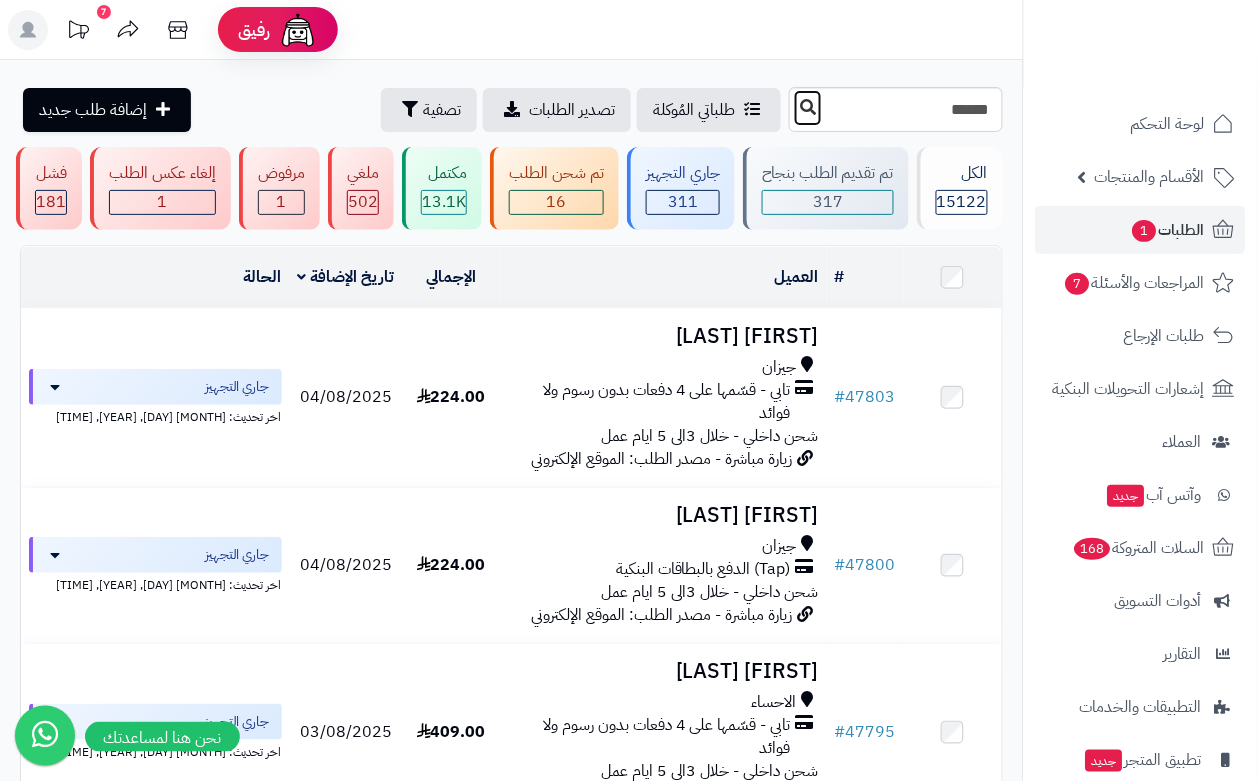 click at bounding box center (808, 107) 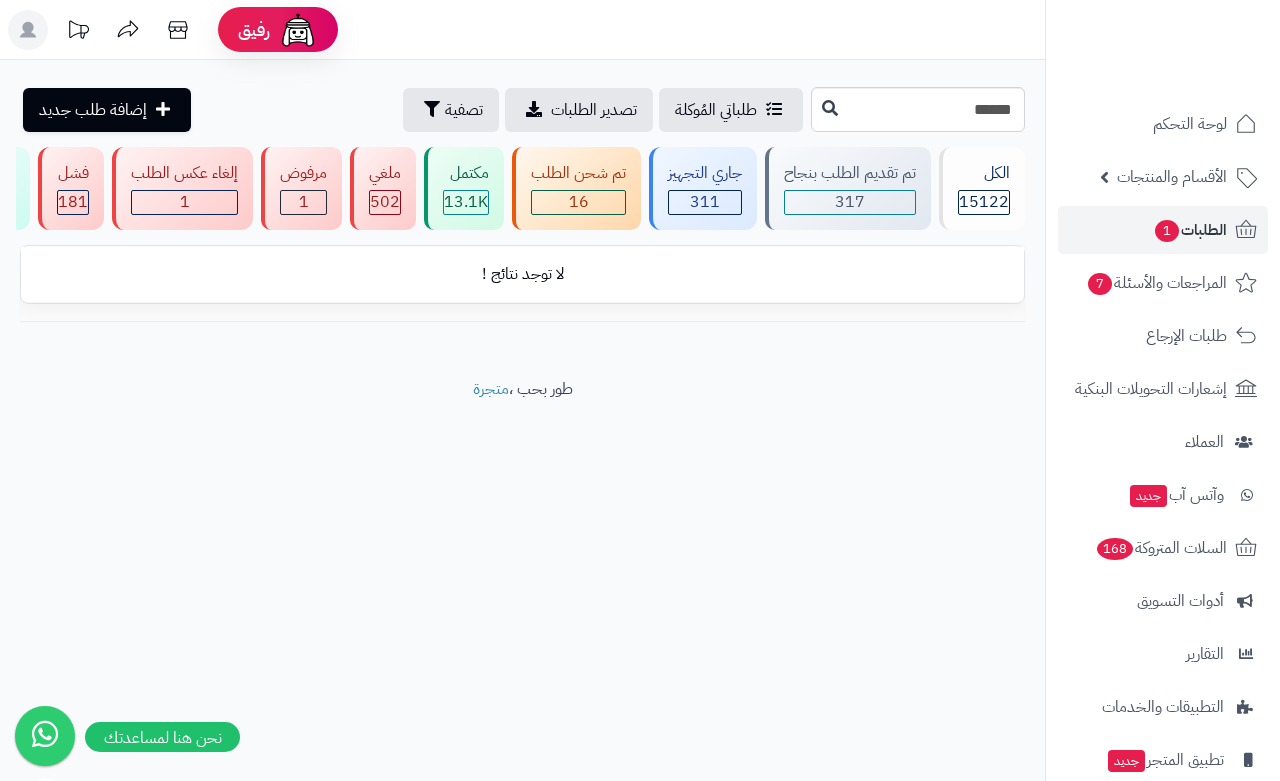 scroll, scrollTop: 0, scrollLeft: 0, axis: both 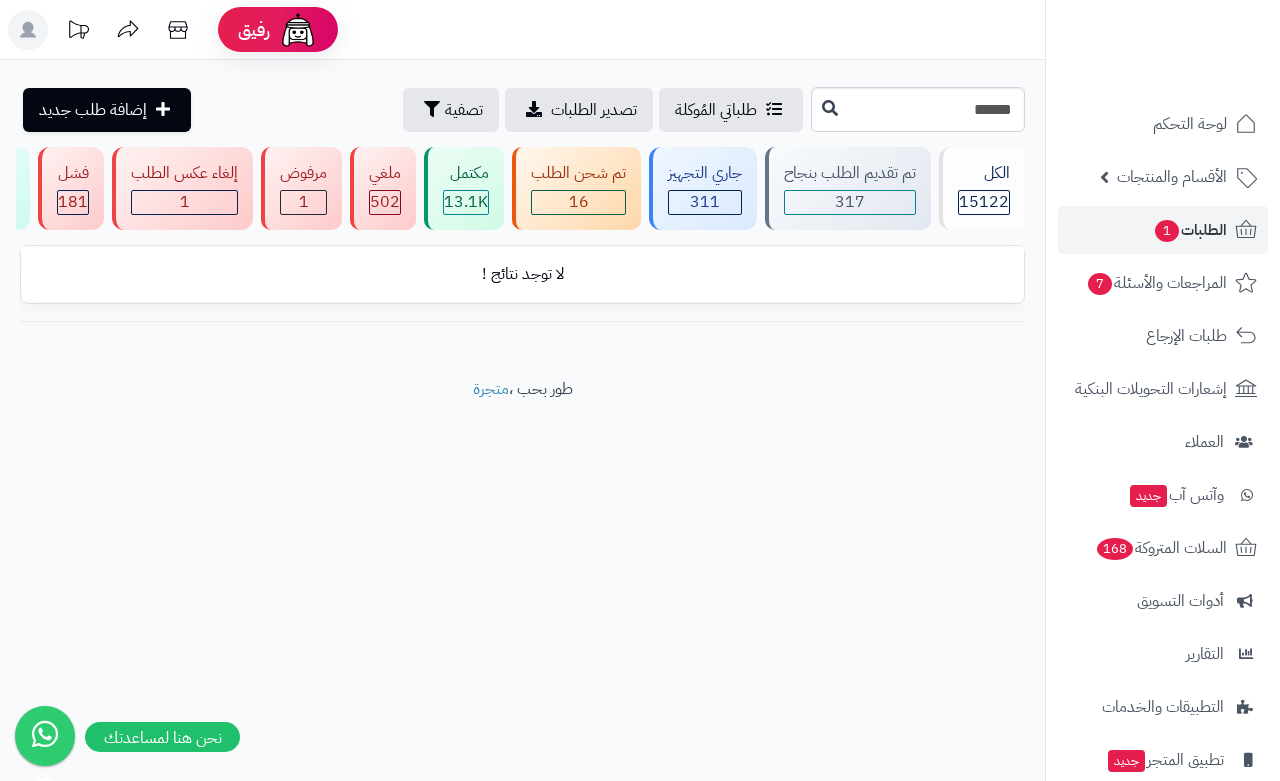 click on "******" at bounding box center [918, 109] 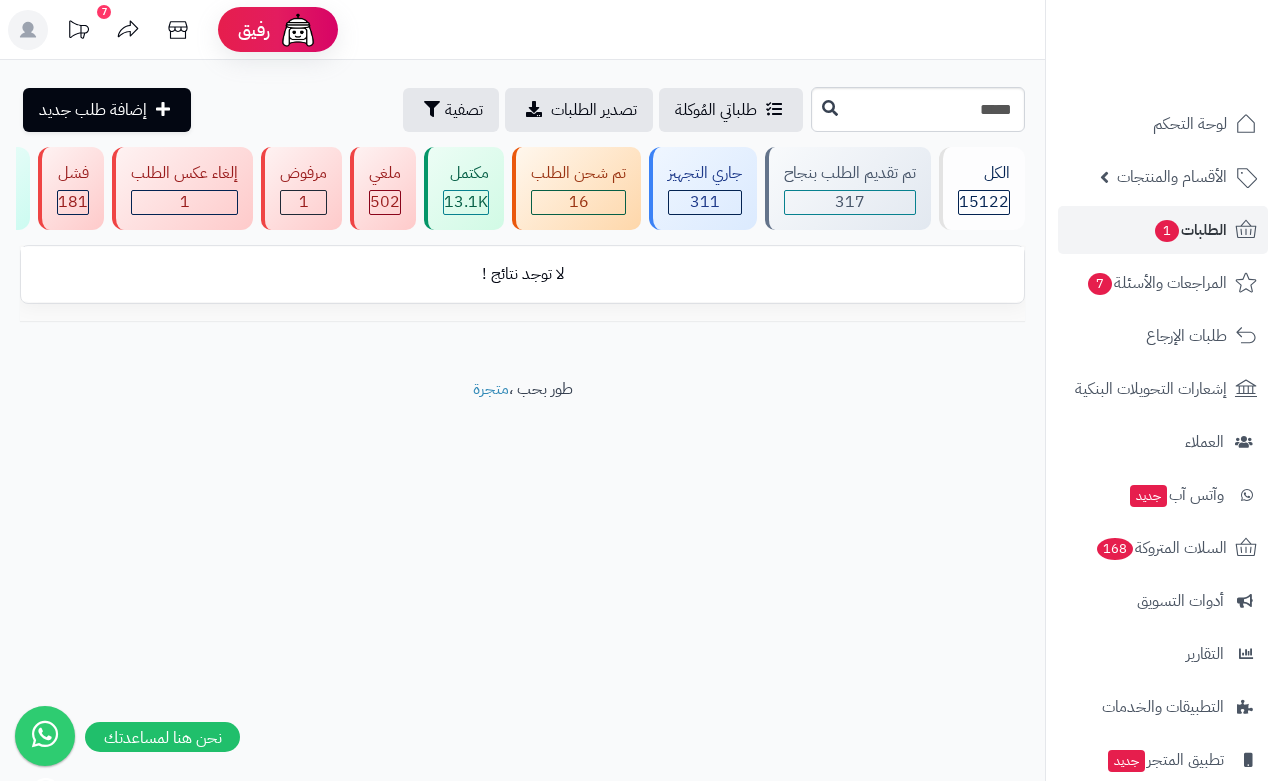 click on "*****" at bounding box center [918, 109] 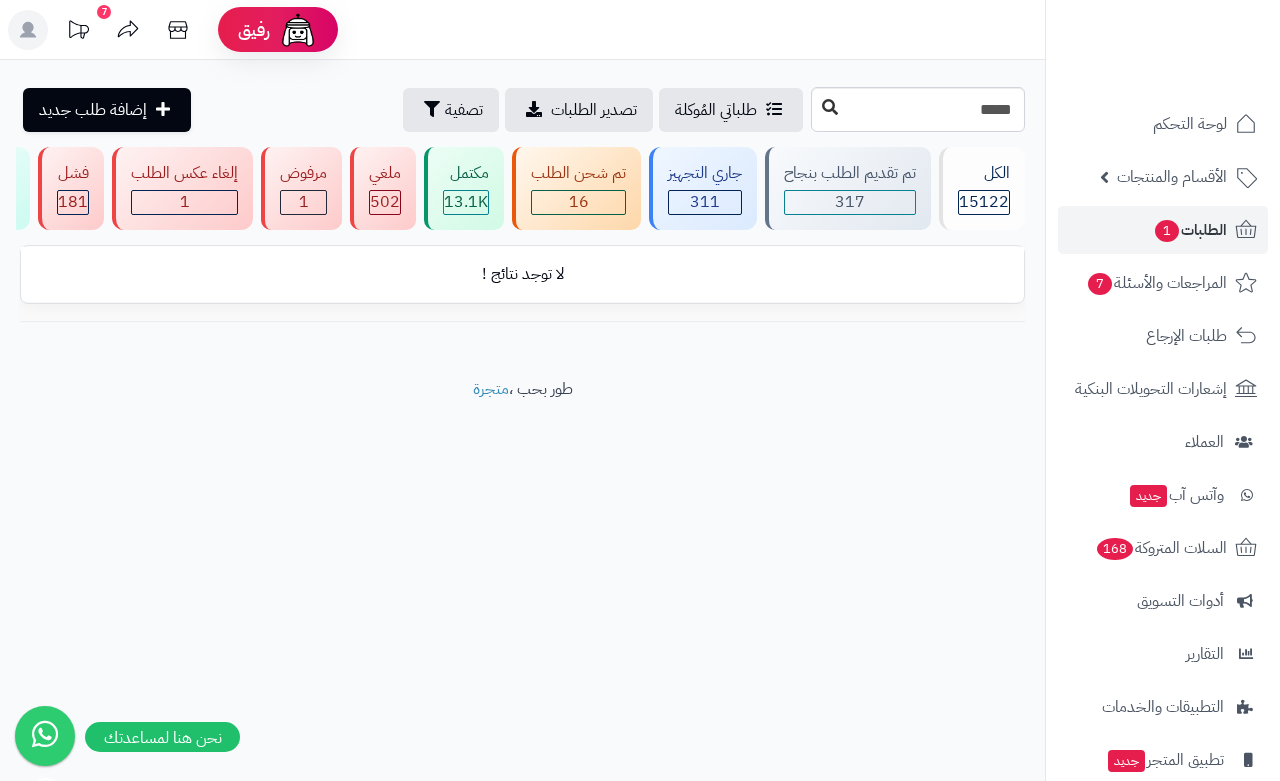 type on "*****" 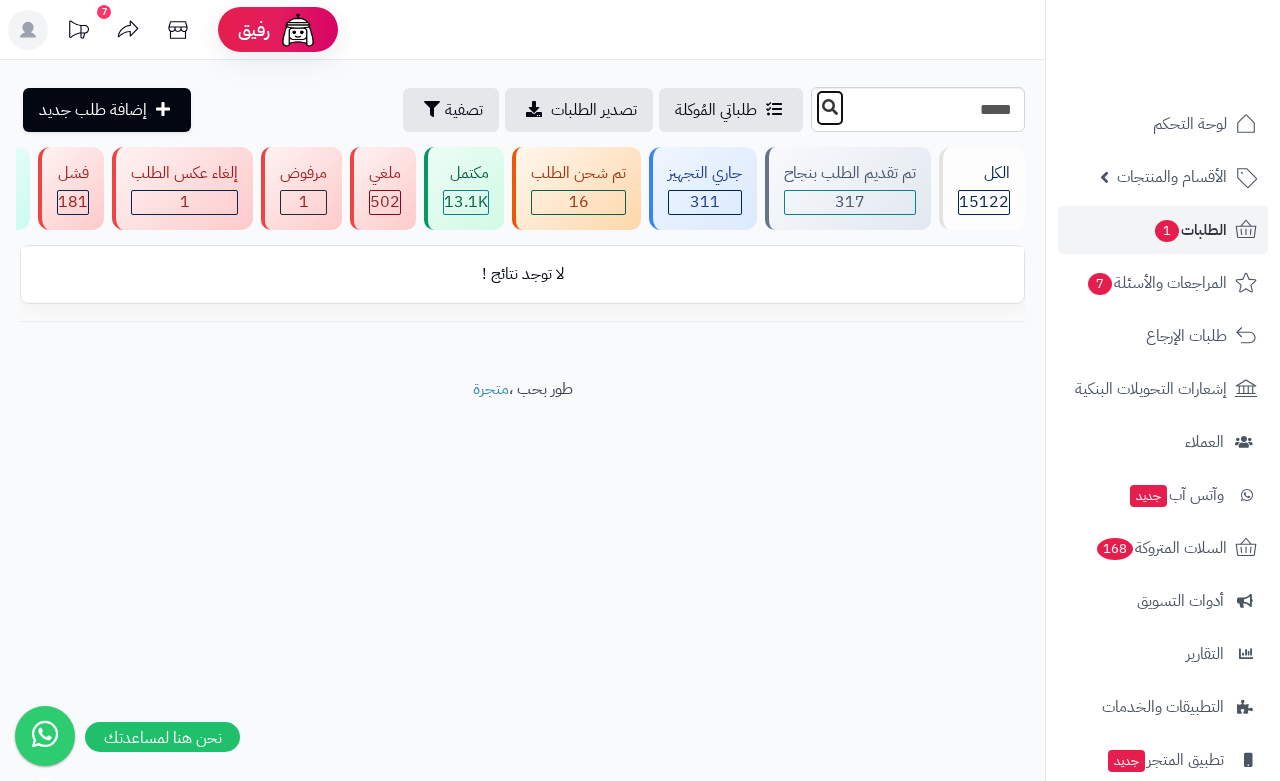 click at bounding box center (830, 107) 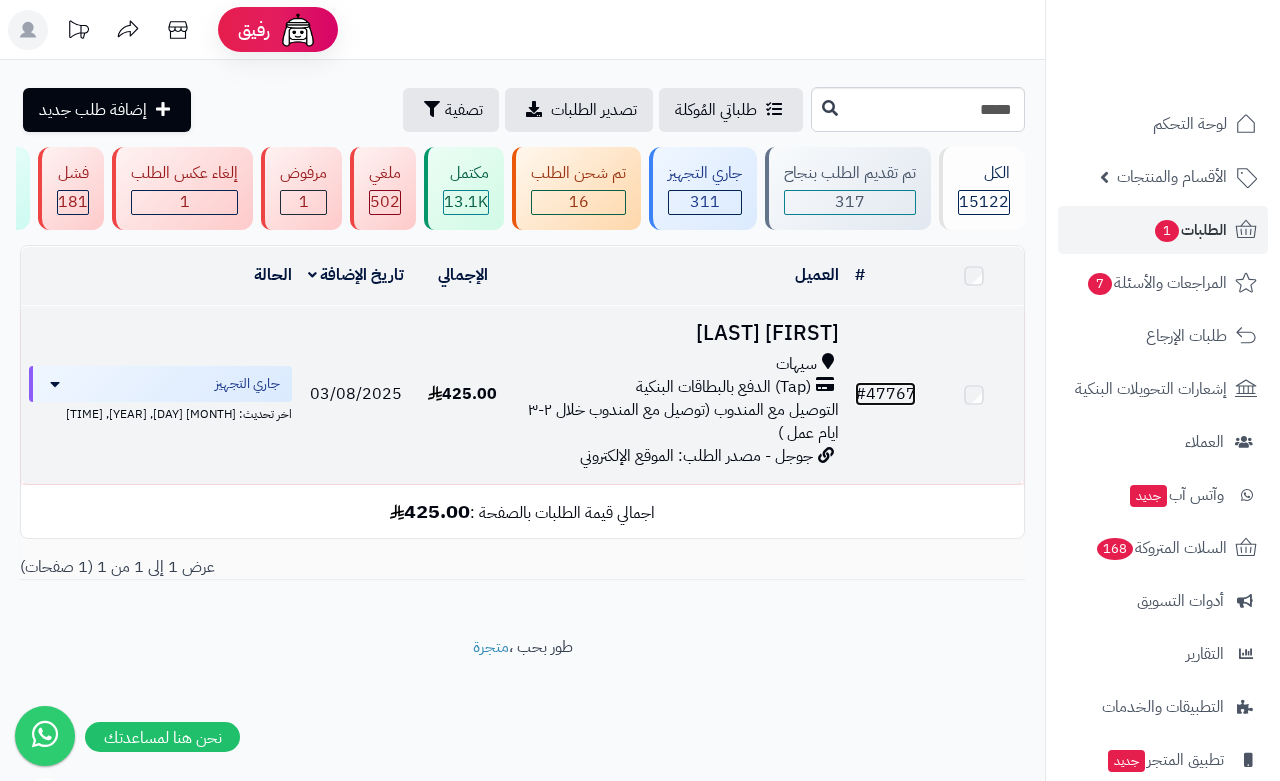 click on "# 47767" at bounding box center [885, 394] 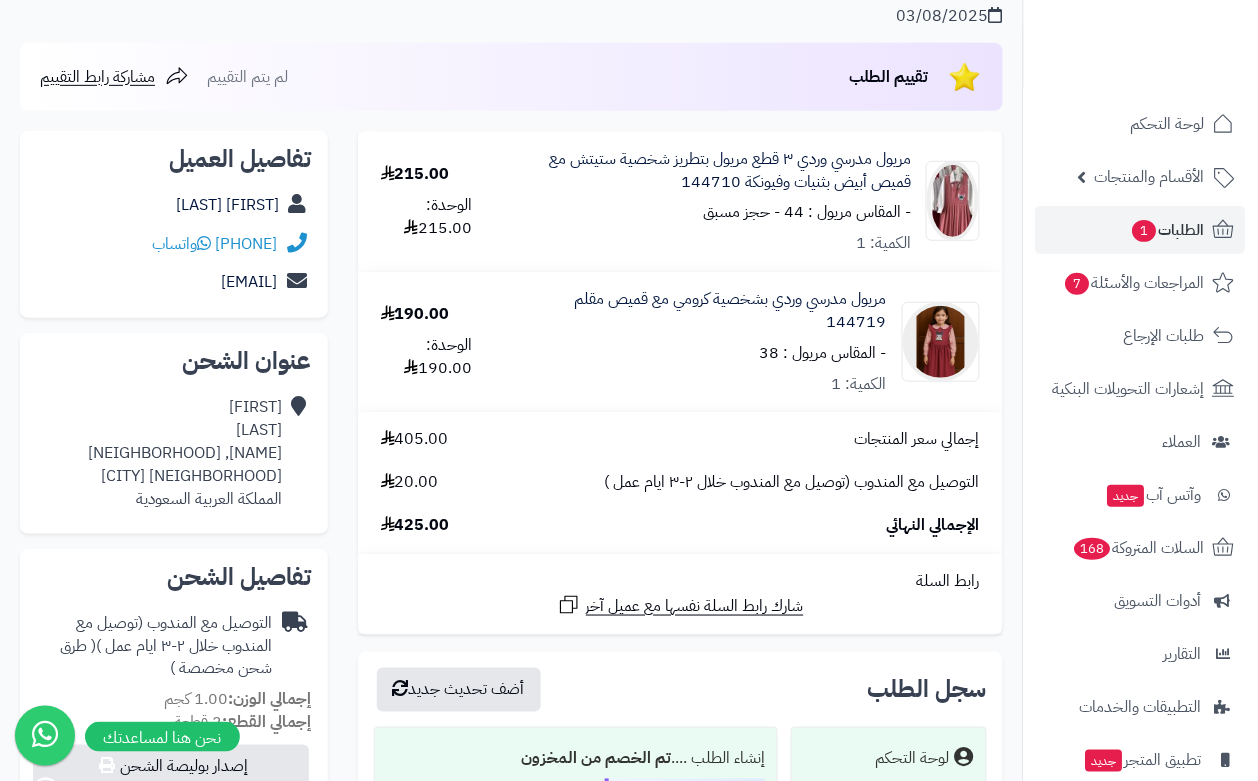 scroll, scrollTop: 125, scrollLeft: 0, axis: vertical 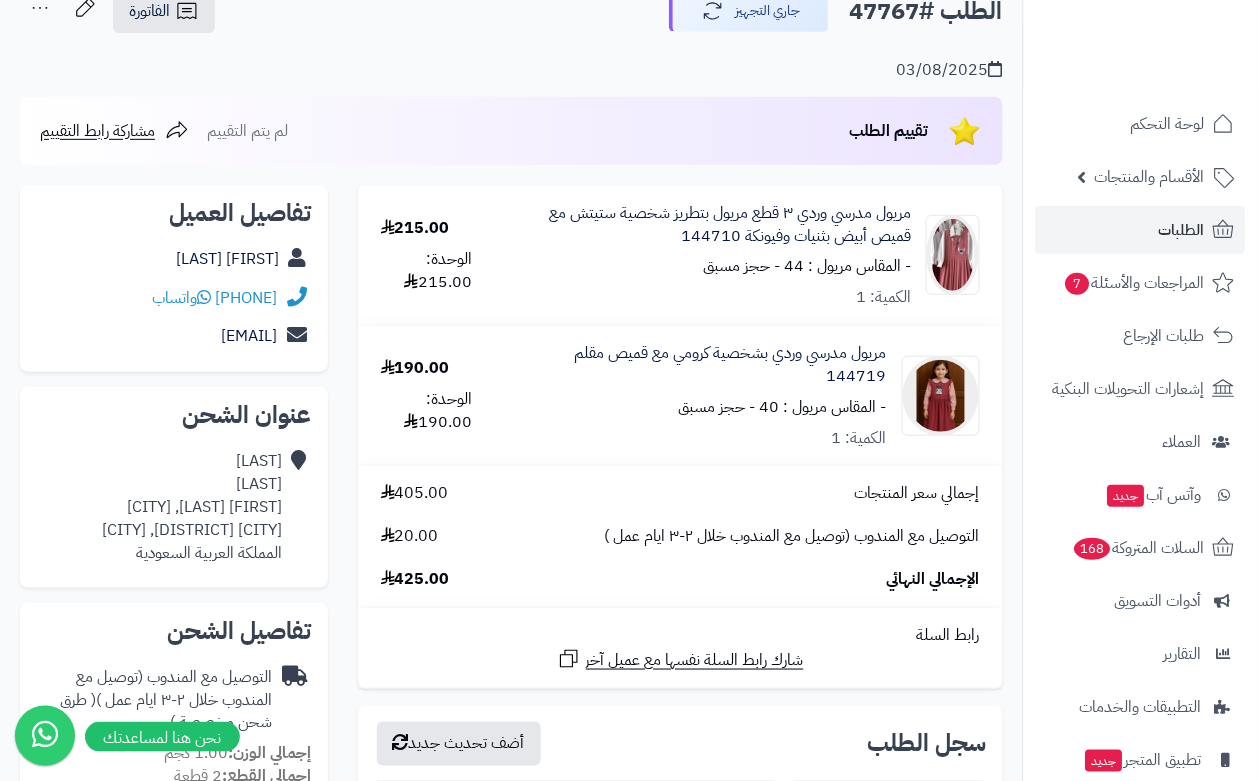 click on "مريول مدرسي وردي ٣ قطع مريول بتطريز شخصية ستيتش مع قميص أبيض بثنيات وفيونكة 144710
- المقاس مريول                                                            : 44 - حجز مسبق الكمية: 1 215.00  الوحدة: 215.00
مريول مدرسي وردي بشخصية كرومي مع قميص مقلم 144719
- المقاس مريول                                                            : 40 - حجز مسبق الكمية: 1 190.00  الوحدة: 190.00
إجمالي سعر المنتجات
405.00
التوصيل مع المندوب  (توصيل مع المندوب خلال ٢-٣ ايام عمل )
20.00
الإجمالي النهائي
425.00    رابط السلة
شارك رابط السلة نفسها مع عميل آخر" at bounding box center [680, 437] 